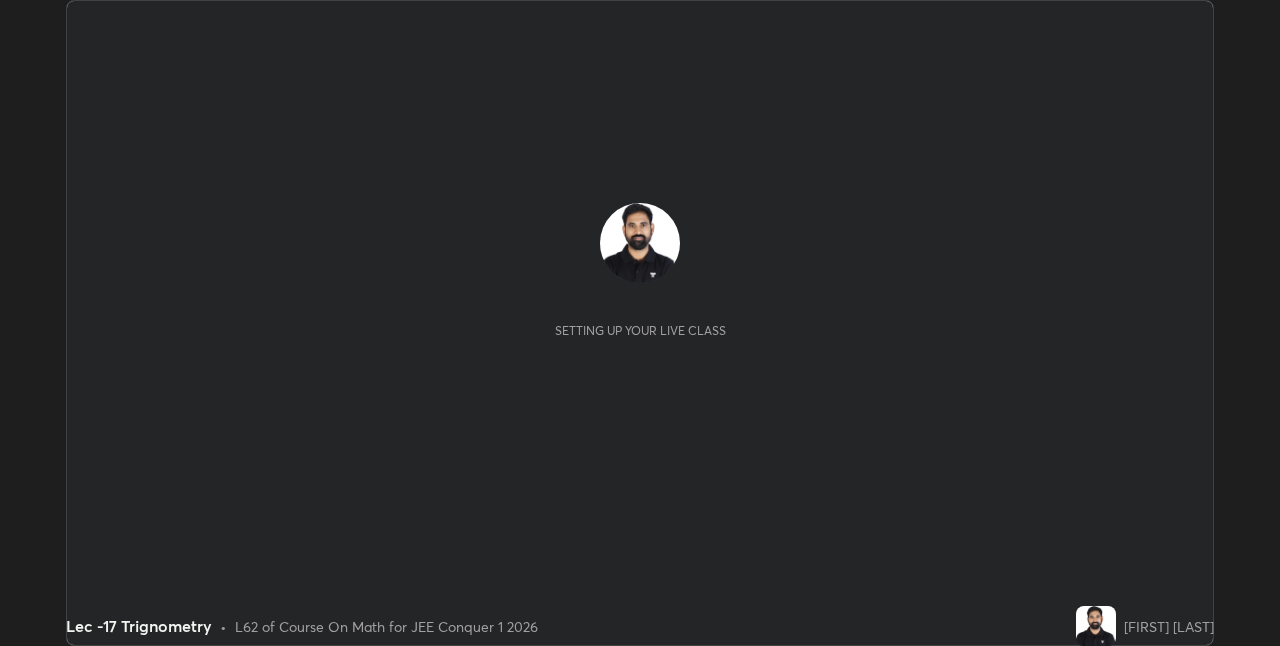 scroll, scrollTop: 0, scrollLeft: 0, axis: both 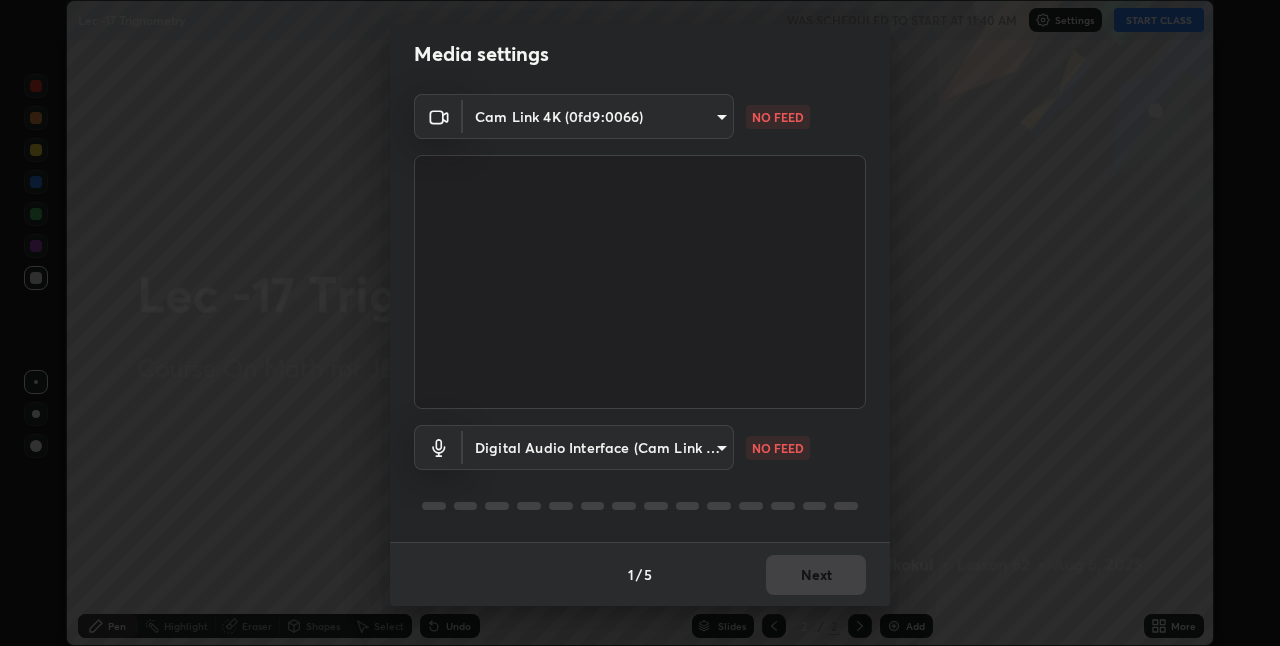 click on "Erase all Lec -17 Trignometry WAS SCHEDULED TO START AT  11:40 AM Settings START CLASS Setting up your live class Lec -17 Trignometry • L62 of Course On Math for JEE Conquer 1 2026 [FIRST] [LAST] Pen Highlight Eraser Shapes Select Undo Slides 2 / 2 Add More Enable hand raising Enable raise hand to speak to learners. Once enabled, chat will be turned off temporarily. Enable x   No doubts shared Encourage your learners to ask a doubt for better clarity Report an issue Reason for reporting Buffering Chat not working Audio - Video sync issue Educator video quality low ​ Attach an image Report Media settings Cam Link 4K (0fd9:0066) [HASH] NO FEED Digital Audio Interface (Cam Link 4K) [HASH] NO FEED 1 / 5 Next" at bounding box center (640, 323) 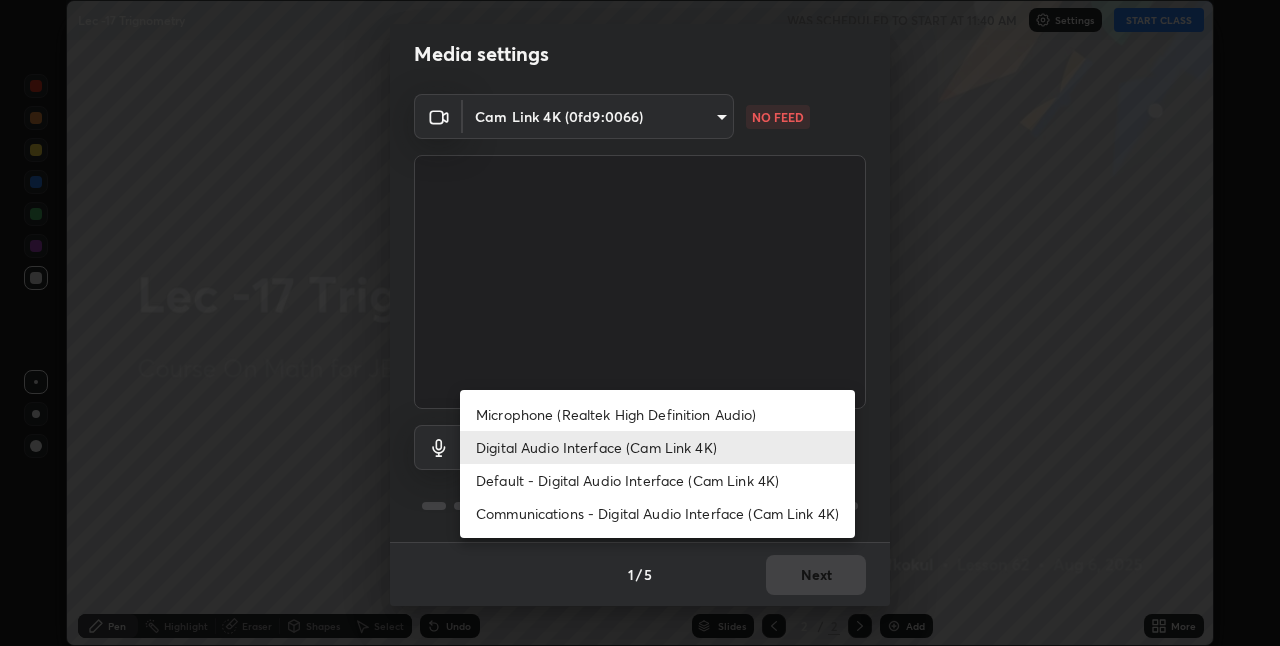 click on "Default - Digital Audio Interface (Cam Link 4K)" at bounding box center [657, 480] 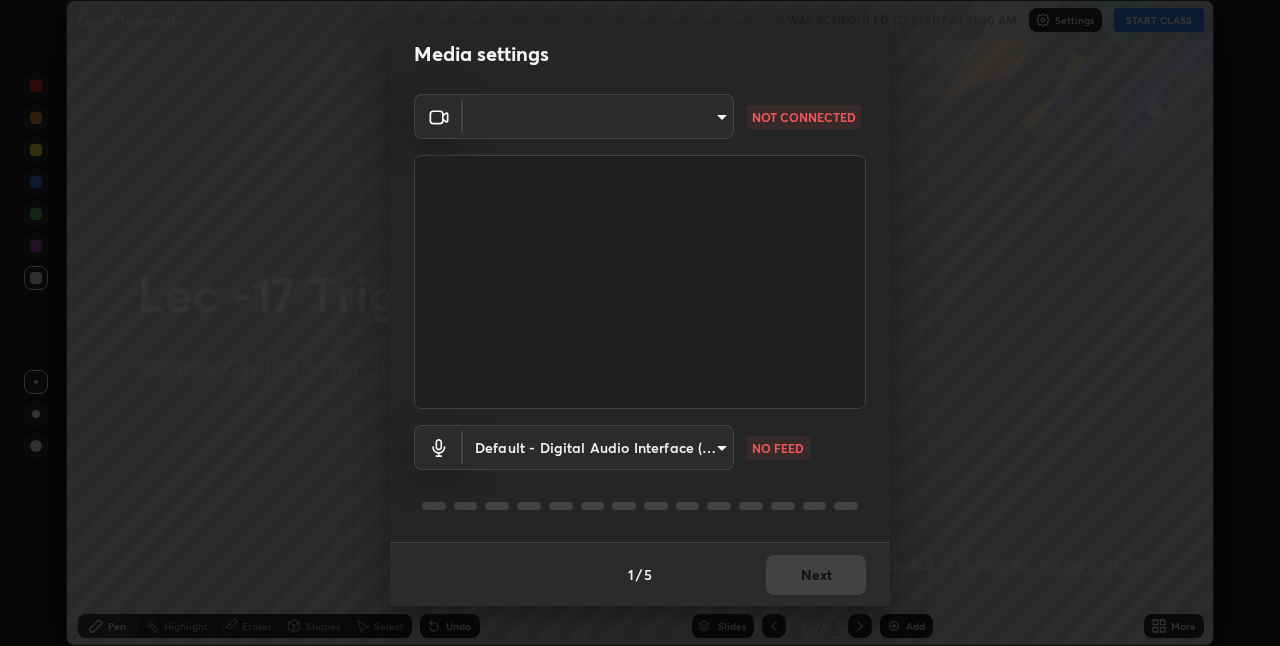 click on "Media settings ​ [HASH] NOT CONNECTED Default - Digital Audio Interface (Cam Link 4K) default NO FEED 1 / 5 Next" at bounding box center [640, 323] 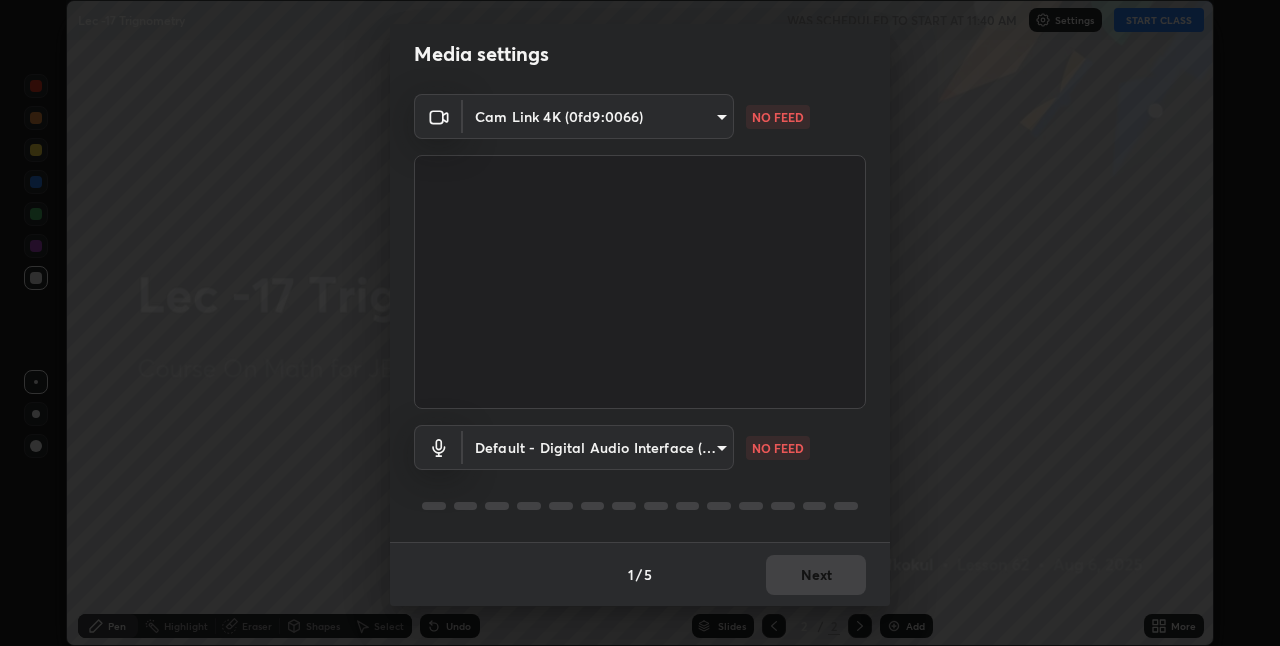 click on "Erase all Lec -17 Trignometry WAS SCHEDULED TO START AT  11:40 AM Settings START CLASS Setting up your live class Lec -17 Trignometry • L62 of Course On Math for JEE Conquer 1 2026 [FIRST] [LAST] Pen Highlight Eraser Shapes Select Undo Slides 2 / 2 Add More Enable hand raising Enable raise hand to speak to learners. Once enabled, chat will be turned off temporarily. Enable x   No doubts shared Encourage your learners to ask a doubt for better clarity Report an issue Reason for reporting Buffering Chat not working Audio - Video sync issue Educator video quality low ​ Attach an image Report Media settings Cam Link 4K (0fd9:0066) [HASH] NO FEED Default - Digital Audio Interface (Cam Link 4K) default NO FEED 1 / 5 Next" at bounding box center [640, 323] 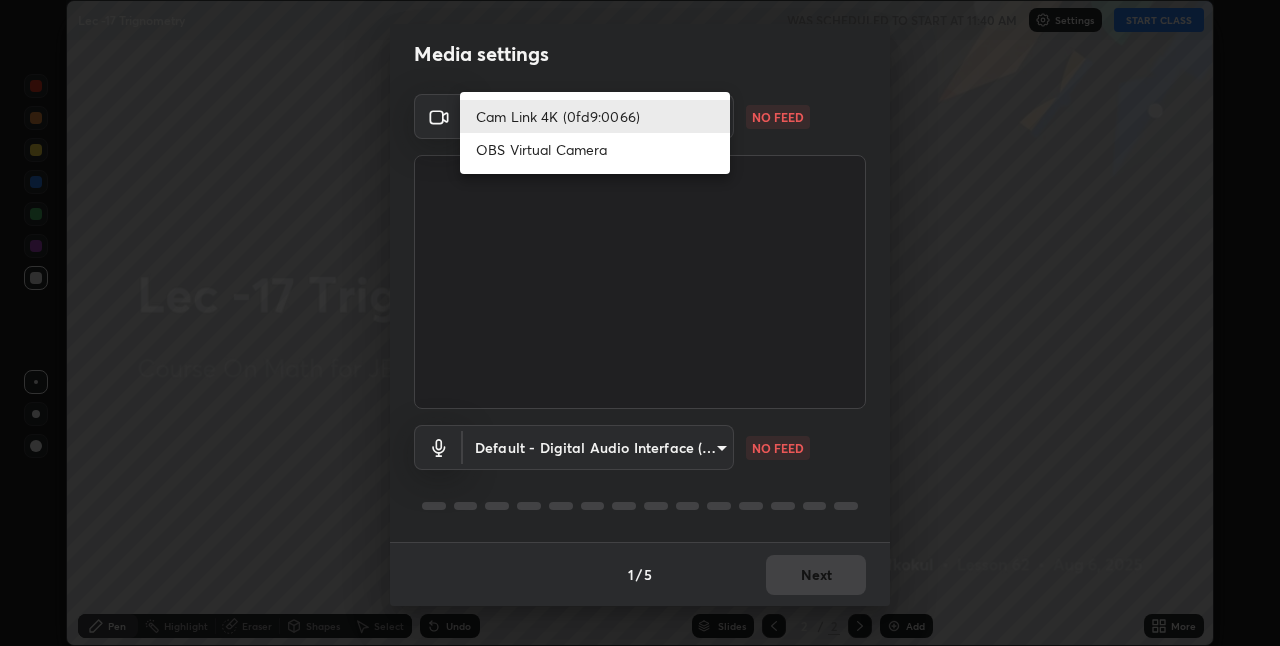click on "Cam Link 4K (0fd9:0066)" at bounding box center [595, 116] 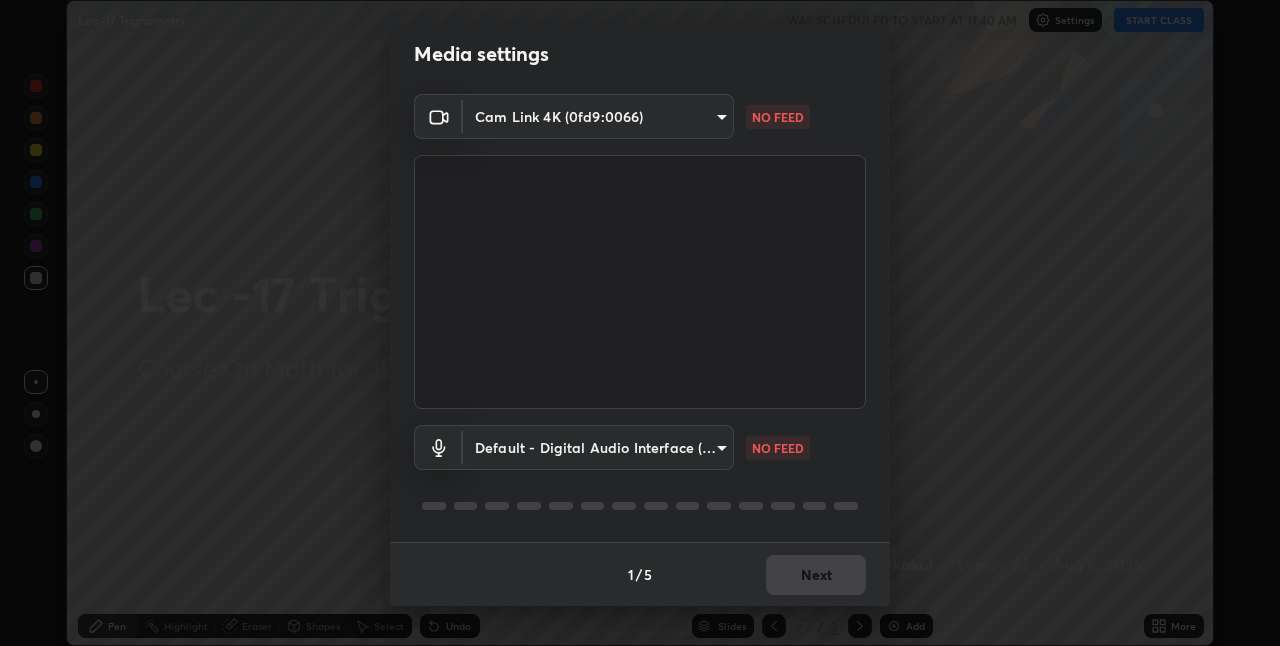 click on "1 / 5 Next" at bounding box center (640, 574) 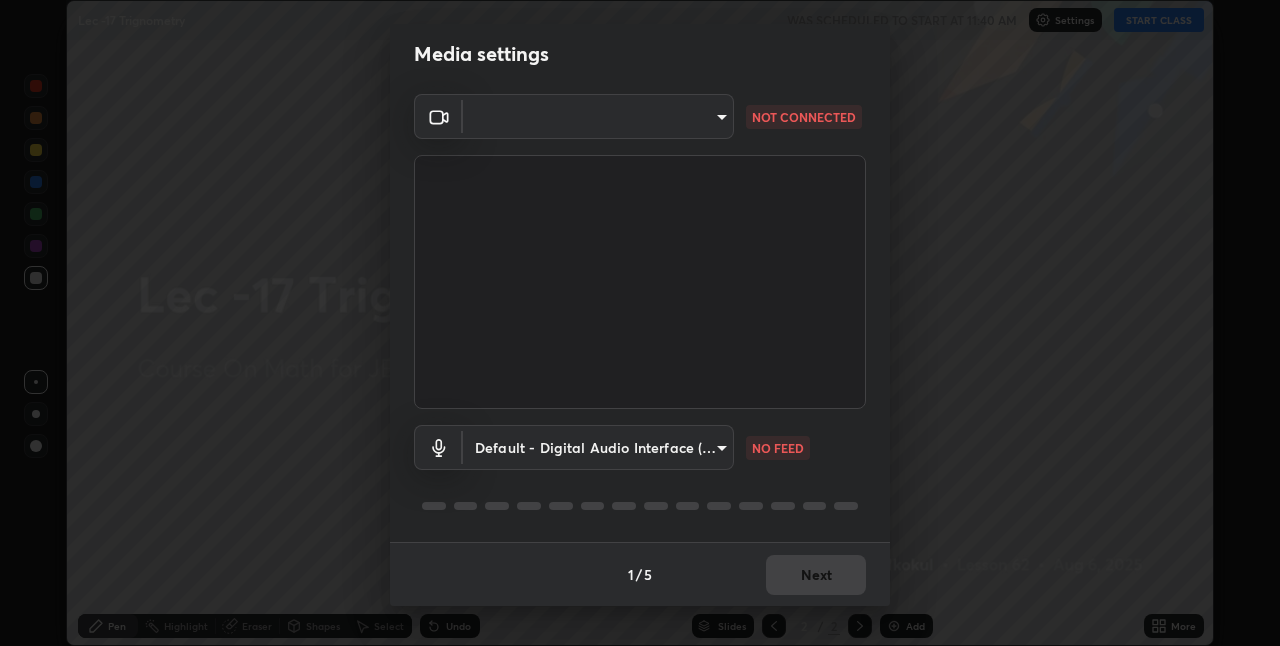 click on "Erase all Lec -17 Trignometry WAS SCHEDULED TO START AT  11:40 AM Settings START CLASS Setting up your live class Lec -17 Trignometry • L62 of Course On Math for JEE Conquer 1 2026 [FIRST] [LAST] Pen Highlight Eraser Shapes Select Undo Slides 2 / 2 Add More Enable hand raising Enable raise hand to speak to learners. Once enabled, chat will be turned off temporarily. Enable x   No doubts shared Encourage your learners to ask a doubt for better clarity Report an issue Reason for reporting Buffering Chat not working Audio - Video sync issue Educator video quality low ​ Attach an image Report Media settings ​ [HASH] NOT CONNECTED Default - Digital Audio Interface (Cam Link 4K) default NO FEED 1 / 5 Next" at bounding box center [640, 323] 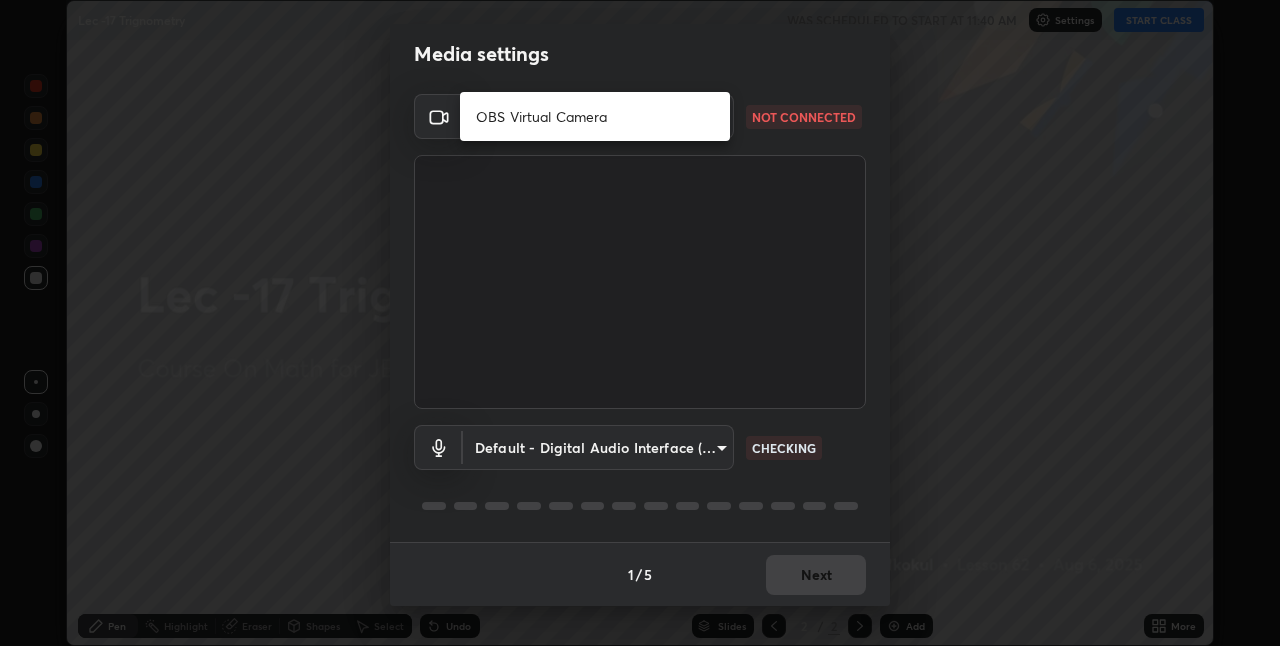 click on "OBS Virtual Camera" at bounding box center (595, 116) 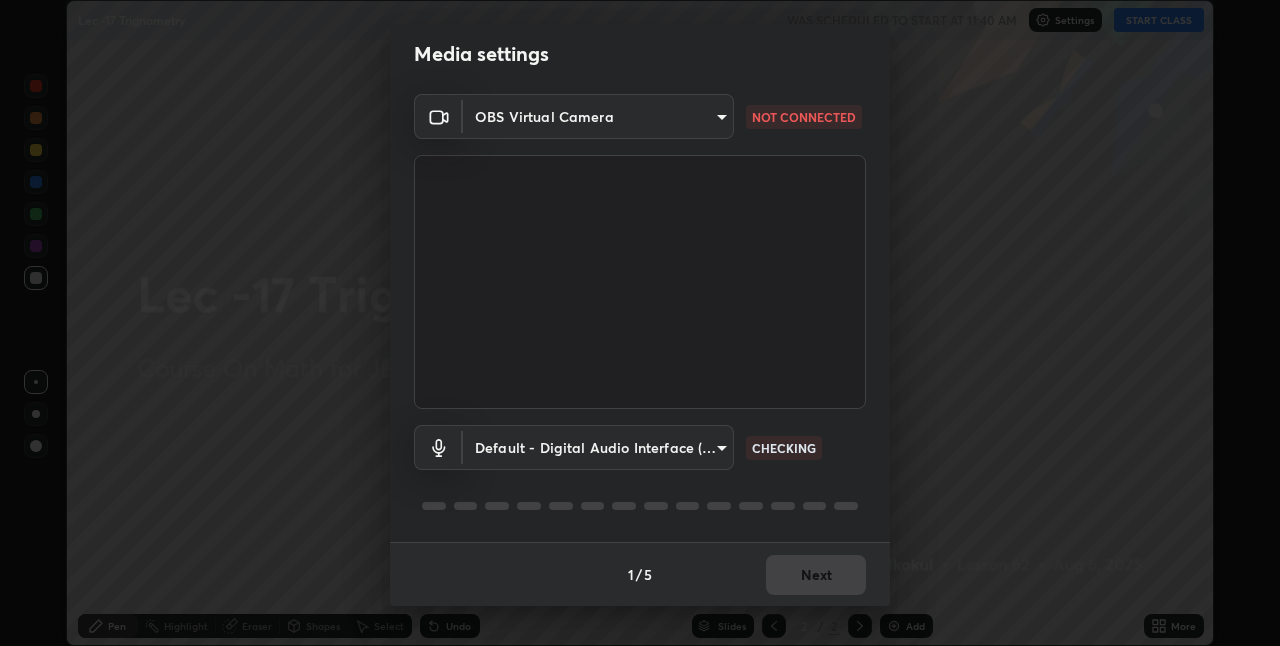type on "[HASH]" 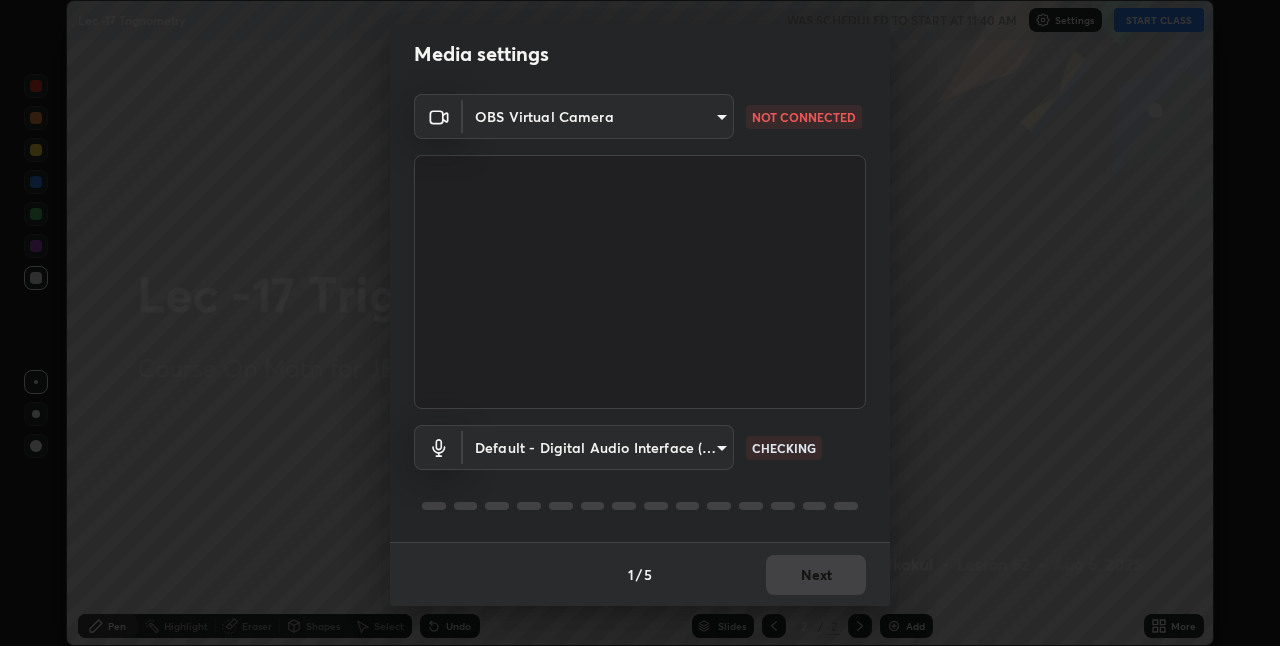 click on "Erase all Lec -17 Trignometry WAS SCHEDULED TO START AT  11:40 AM Settings START CLASS Setting up your live class Lec -17 Trignometry • L62 of Course On Math for JEE Conquer 1 2026 [FIRST] [LAST] Pen Highlight Eraser Shapes Select Undo Slides 2 / 2 Add More Enable hand raising Enable raise hand to speak to learners. Once enabled, chat will be turned off temporarily. Enable x   No doubts shared Encourage your learners to ask a doubt for better clarity Report an issue Reason for reporting Buffering Chat not working Audio - Video sync issue Educator video quality low ​ Attach an image Report Media settings OBS Virtual Camera [HASH] NOT CONNECTED Default - Digital Audio Interface (Cam Link 4K) default CHECKING 1 / 5 Next" at bounding box center (640, 323) 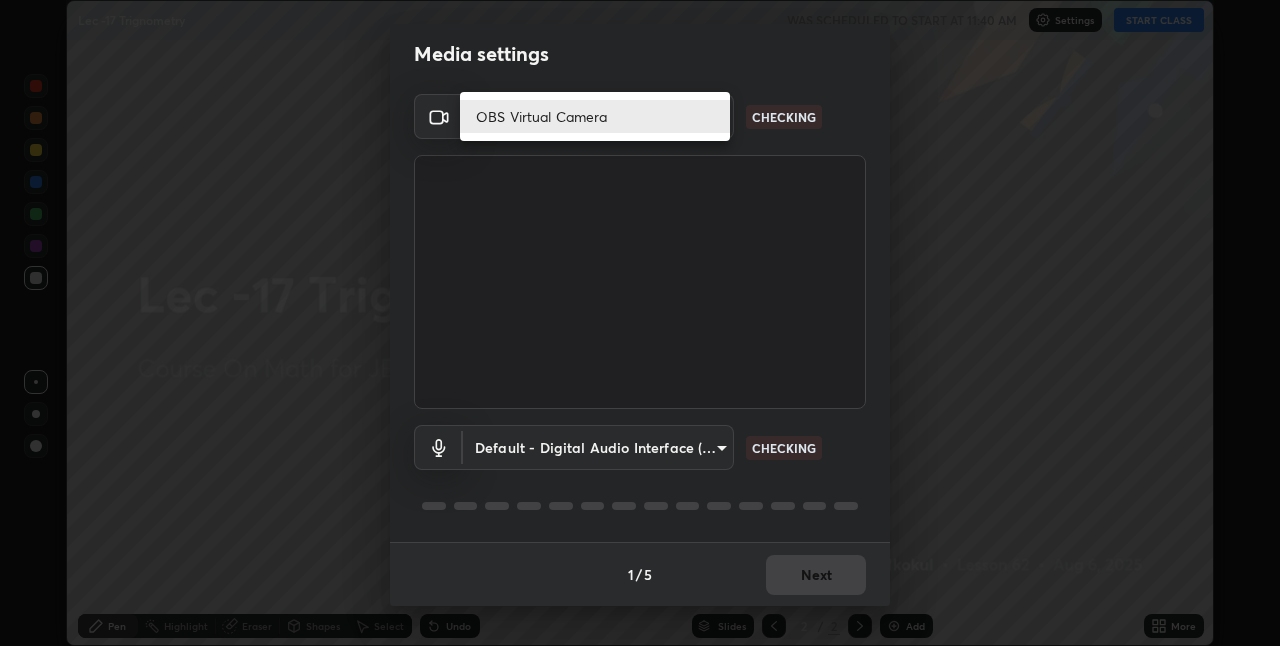 click on "OBS Virtual Camera" at bounding box center [595, 116] 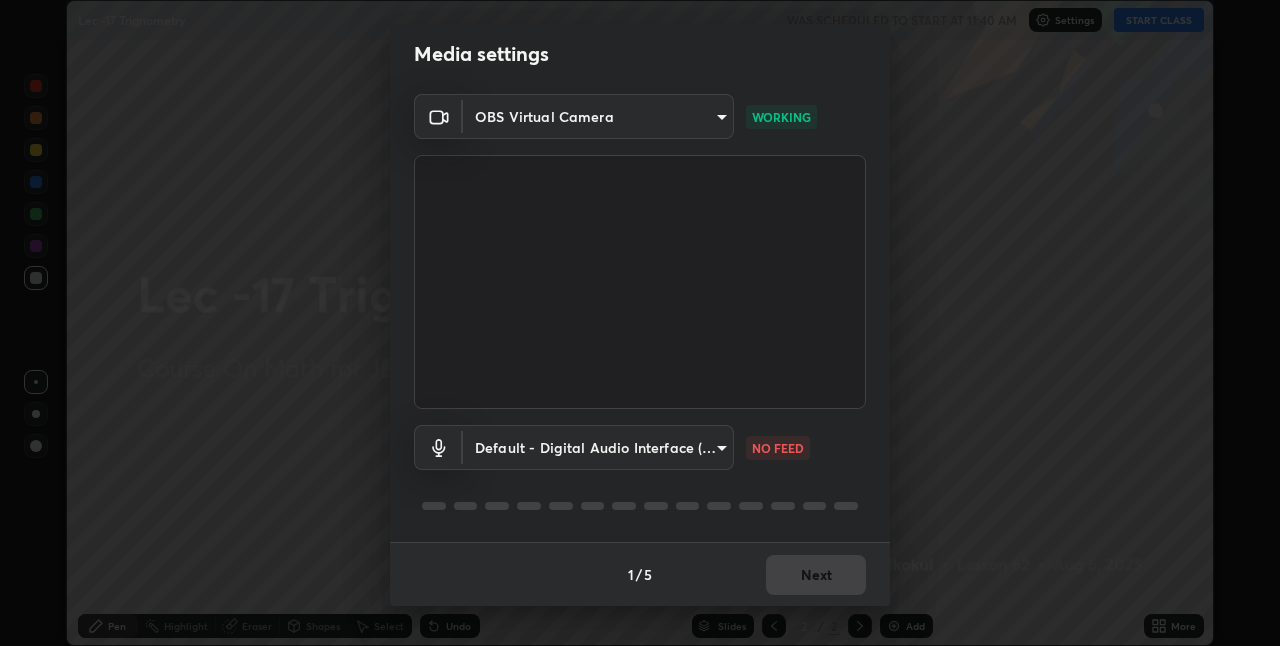 click on "Erase all Lec -17 Trignometry WAS SCHEDULED TO START AT  11:40 AM Settings START CLASS Setting up your live class Lec -17 Trignometry • L62 of Course On Math for JEE Conquer 1 2026 [FIRST] [LAST] Pen Highlight Eraser Shapes Select Undo Slides 2 / 2 Add More Enable hand raising Enable raise hand to speak to learners. Once enabled, chat will be turned off temporarily. Enable x   No doubts shared Encourage your learners to ask a doubt for better clarity Report an issue Reason for reporting Buffering Chat not working Audio - Video sync issue Educator video quality low ​ Attach an image Report Media settings OBS Virtual Camera [HASH] WORKING Default - Digital Audio Interface (Cam Link 4K) default NO FEED 1 / 5 Next" at bounding box center [640, 323] 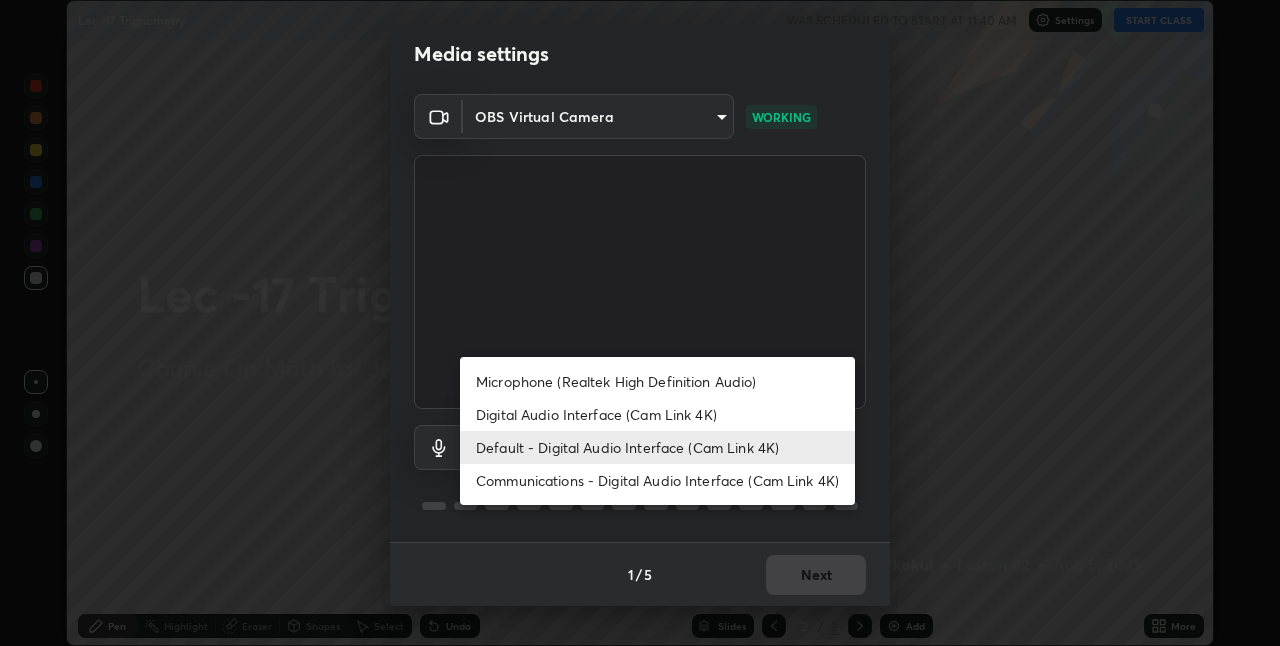 click on "Digital Audio Interface (Cam Link 4K)" at bounding box center [657, 414] 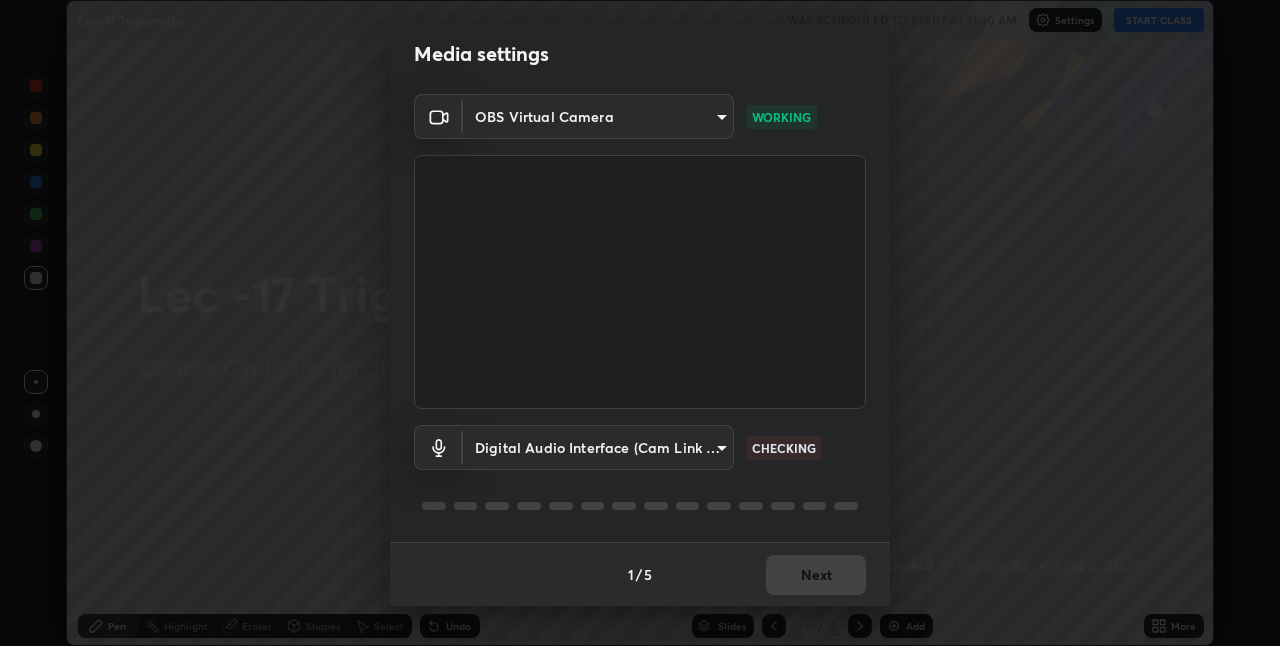 click on "Erase all Lec -17 Trignometry WAS SCHEDULED TO START AT  11:40 AM Settings START CLASS Setting up your live class Lec -17 Trignometry • L62 of Course On Math for JEE Conquer 1 2026 [FIRST] [LAST] Pen Highlight Eraser Shapes Select Undo Slides 2 / 2 Add More Enable hand raising Enable raise hand to speak to learners. Once enabled, chat will be turned off temporarily. Enable x   No doubts shared Encourage your learners to ask a doubt for better clarity Report an issue Reason for reporting Buffering Chat not working Audio - Video sync issue Educator video quality low ​ Attach an image Report Media settings OBS Virtual Camera [HASH] WORKING Digital Audio Interface (Cam Link 4K) [HASH] CHECKING 1 / 5 Next" at bounding box center (640, 323) 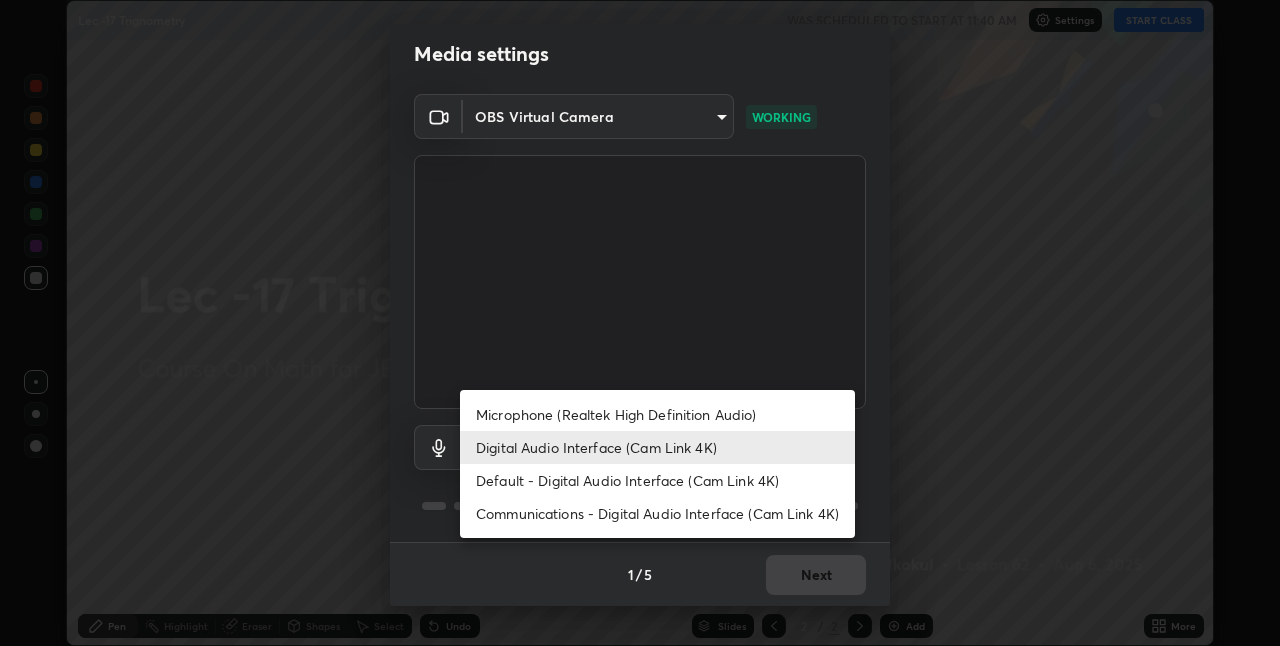 click on "Digital Audio Interface (Cam Link 4K)" at bounding box center [657, 447] 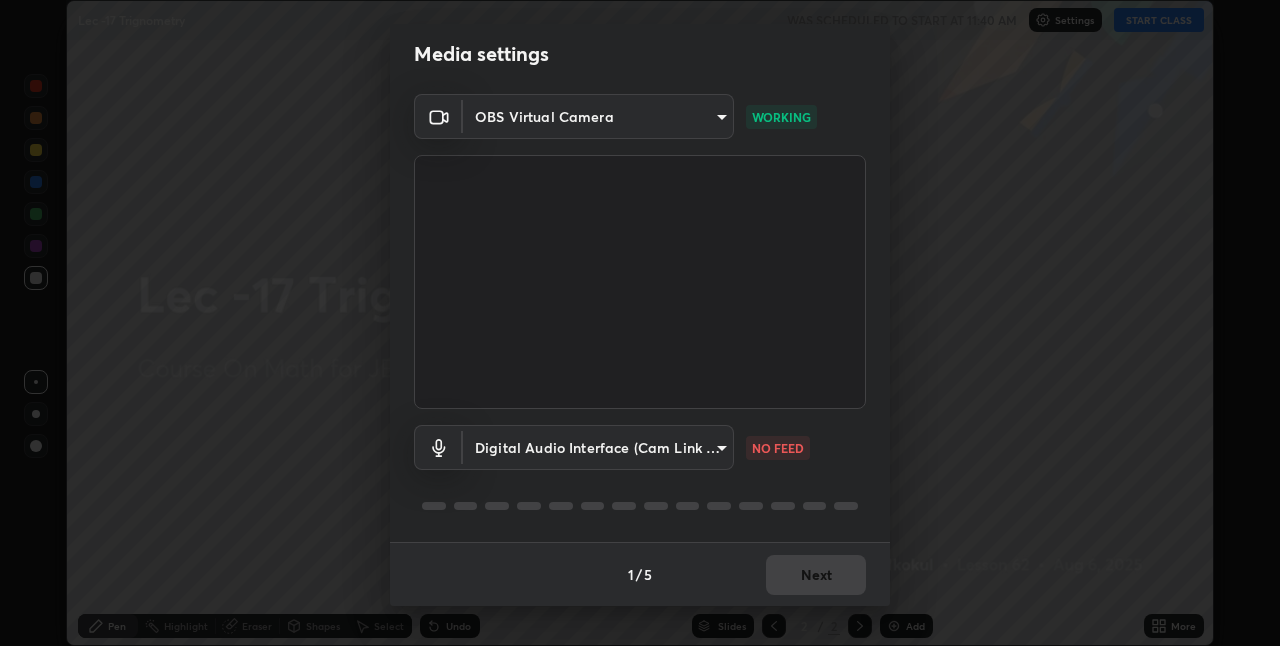 click on "Erase all Lec -17 Trignometry WAS SCHEDULED TO START AT  11:40 AM Settings START CLASS Setting up your live class Lec -17 Trignometry • L62 of Course On Math for JEE Conquer 1 2026 [FIRST] [LAST] Pen Highlight Eraser Shapes Select Undo Slides 2 / 2 Add More Enable hand raising Enable raise hand to speak to learners. Once enabled, chat will be turned off temporarily. Enable x   No doubts shared Encourage your learners to ask a doubt for better clarity Report an issue Reason for reporting Buffering Chat not working Audio - Video sync issue Educator video quality low ​ Attach an image Report Media settings OBS Virtual Camera [HASH] WORKING Digital Audio Interface (Cam Link 4K) [HASH] NO FEED 1 / 5 Next" at bounding box center (640, 323) 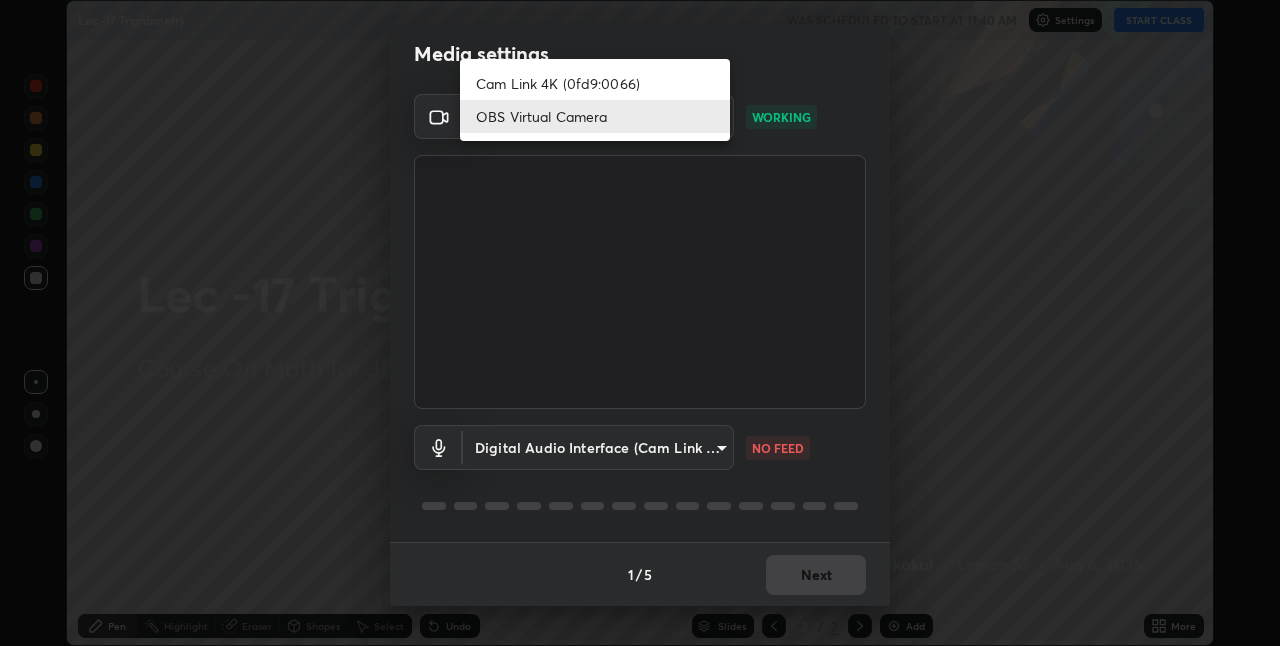 click on "Cam Link 4K (0fd9:0066)" at bounding box center [595, 83] 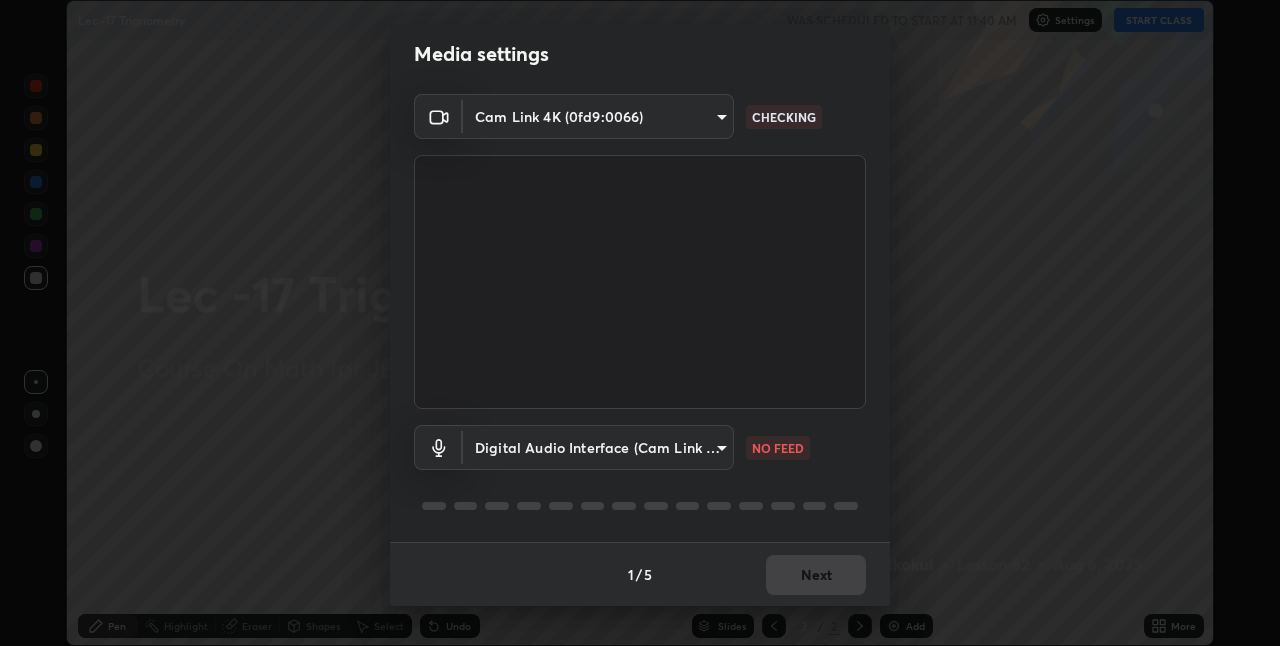 click on "Erase all Lec -17 Trignometry WAS SCHEDULED TO START AT  11:40 AM Settings START CLASS Setting up your live class Lec -17 Trignometry • L62 of Course On Math for JEE Conquer 1 2026 [FIRST] [LAST] Pen Highlight Eraser Shapes Select Undo Slides 2 / 2 Add More Enable hand raising Enable raise hand to speak to learners. Once enabled, chat will be turned off temporarily. Enable x   No doubts shared Encourage your learners to ask a doubt for better clarity Report an issue Reason for reporting Buffering Chat not working Audio - Video sync issue Educator video quality low ​ Attach an image Report Media settings Cam Link 4K (0fd9:0066) [HASH] CHECKING Digital Audio Interface (Cam Link 4K) [HASH] NO FEED 1 / 5 Next" at bounding box center [640, 323] 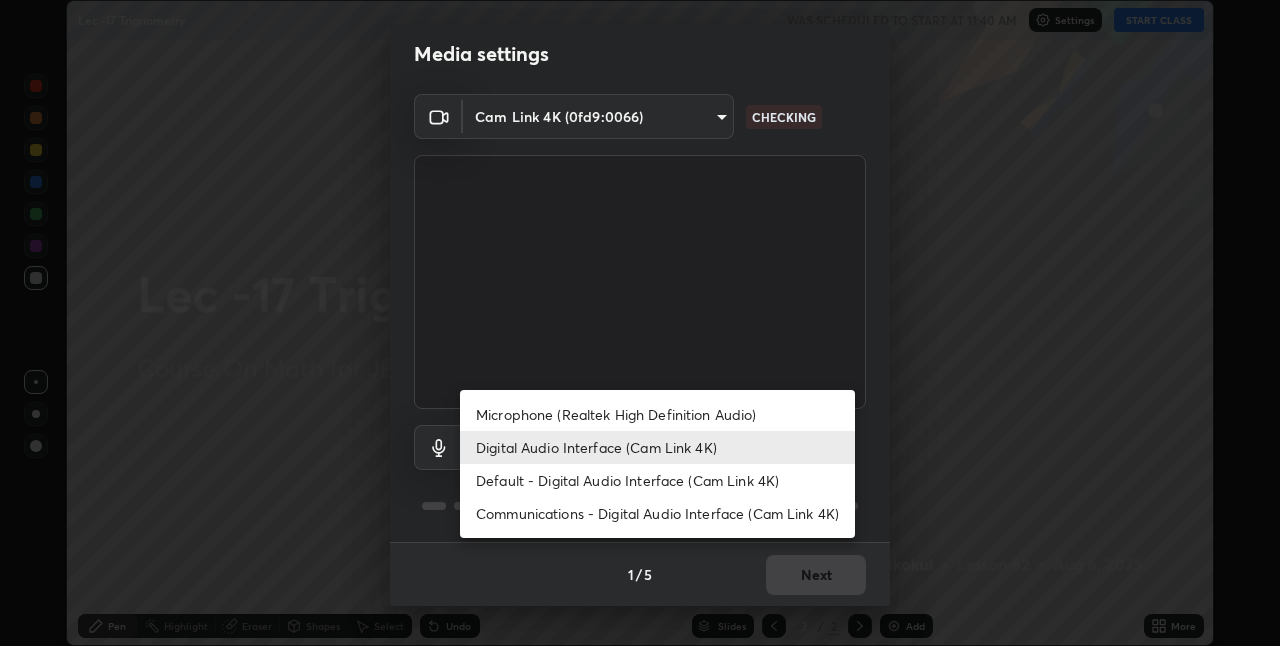 click on "Default - Digital Audio Interface (Cam Link 4K)" at bounding box center (657, 480) 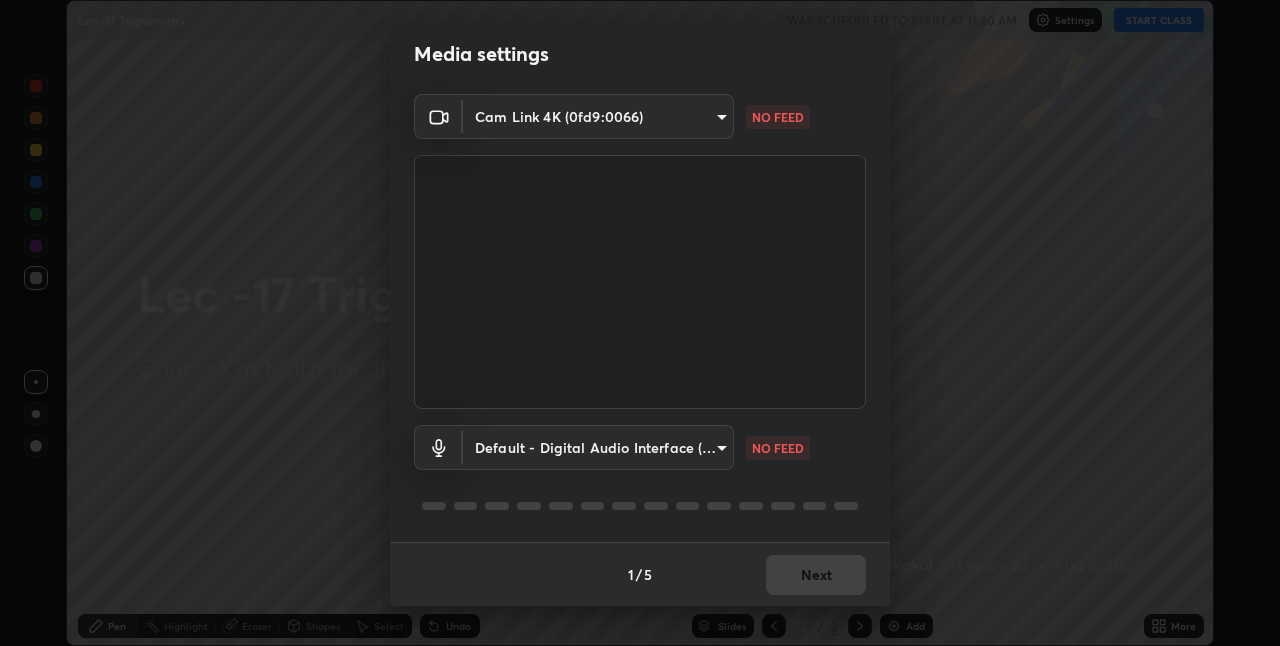 click on "Erase all Lec -17 Trignometry WAS SCHEDULED TO START AT  11:40 AM Settings START CLASS Setting up your live class Lec -17 Trignometry • L62 of Course On Math for JEE Conquer 1 2026 [FIRST] [LAST] Pen Highlight Eraser Shapes Select Undo Slides 2 / 2 Add More Enable hand raising Enable raise hand to speak to learners. Once enabled, chat will be turned off temporarily. Enable x   No doubts shared Encourage your learners to ask a doubt for better clarity Report an issue Reason for reporting Buffering Chat not working Audio - Video sync issue Educator video quality low ​ Attach an image Report Media settings Cam Link 4K (0fd9:0066) [HASH] NO FEED Default - Digital Audio Interface (Cam Link 4K) default NO FEED 1 / 5 Next" at bounding box center [640, 323] 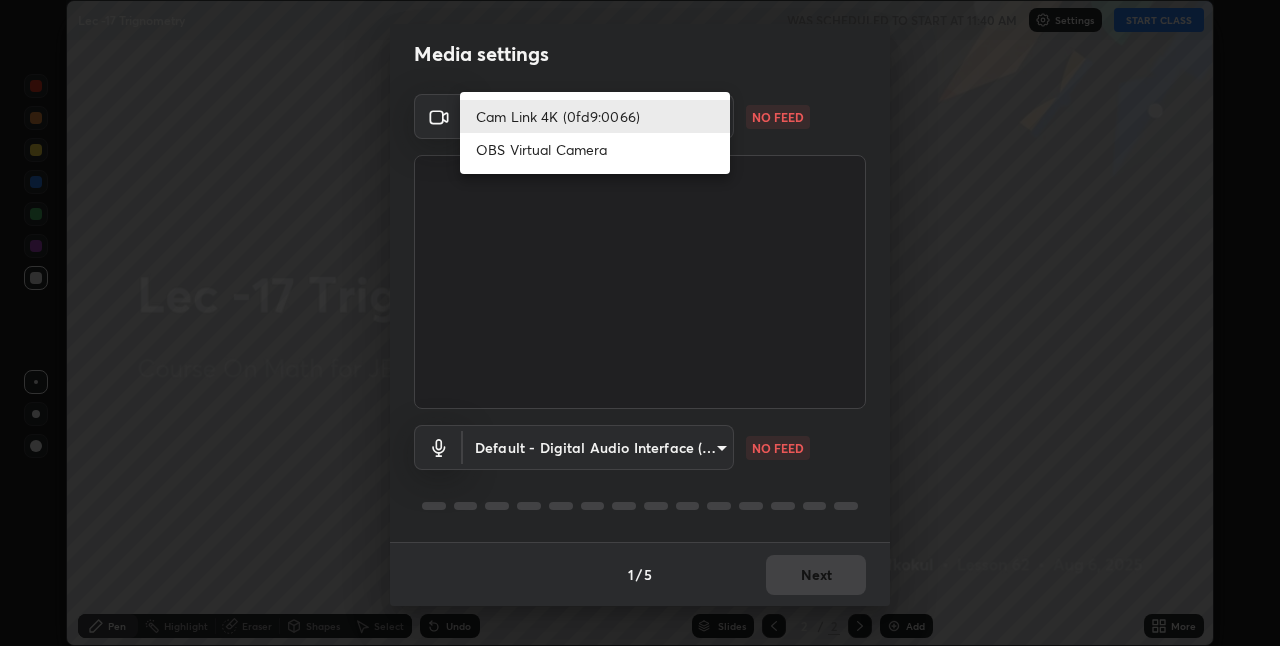 click on "OBS Virtual Camera" at bounding box center [595, 149] 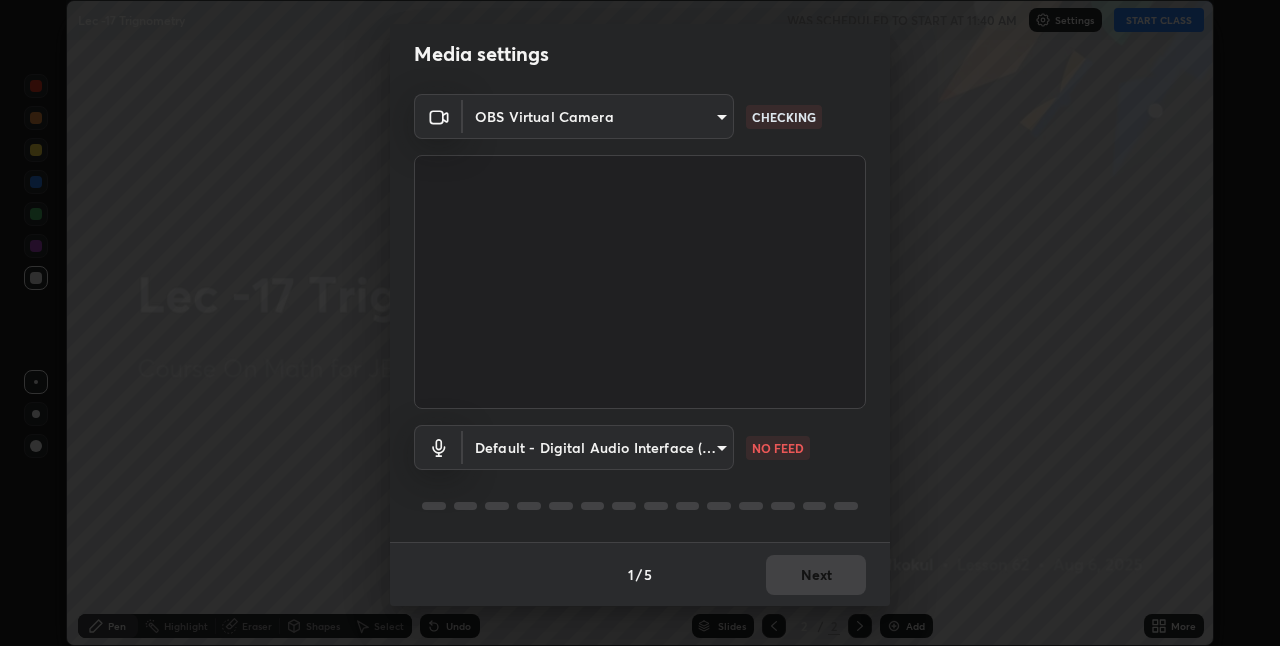 click on "Erase all Lec -17 Trignometry WAS SCHEDULED TO START AT  11:40 AM Settings START CLASS Setting up your live class Lec -17 Trignometry • L62 of Course On Math for JEE Conquer 1 2026 [FIRST] [LAST] Pen Highlight Eraser Shapes Select Undo Slides 2 / 2 Add More Enable hand raising Enable raise hand to speak to learners. Once enabled, chat will be turned off temporarily. Enable x   No doubts shared Encourage your learners to ask a doubt for better clarity Report an issue Reason for reporting Buffering Chat not working Audio - Video sync issue Educator video quality low ​ Attach an image Report Media settings OBS Virtual Camera [HASH] CHECKING Default - Digital Audio Interface (Cam Link 4K) default NO FEED 1 / 5 Next" at bounding box center [640, 323] 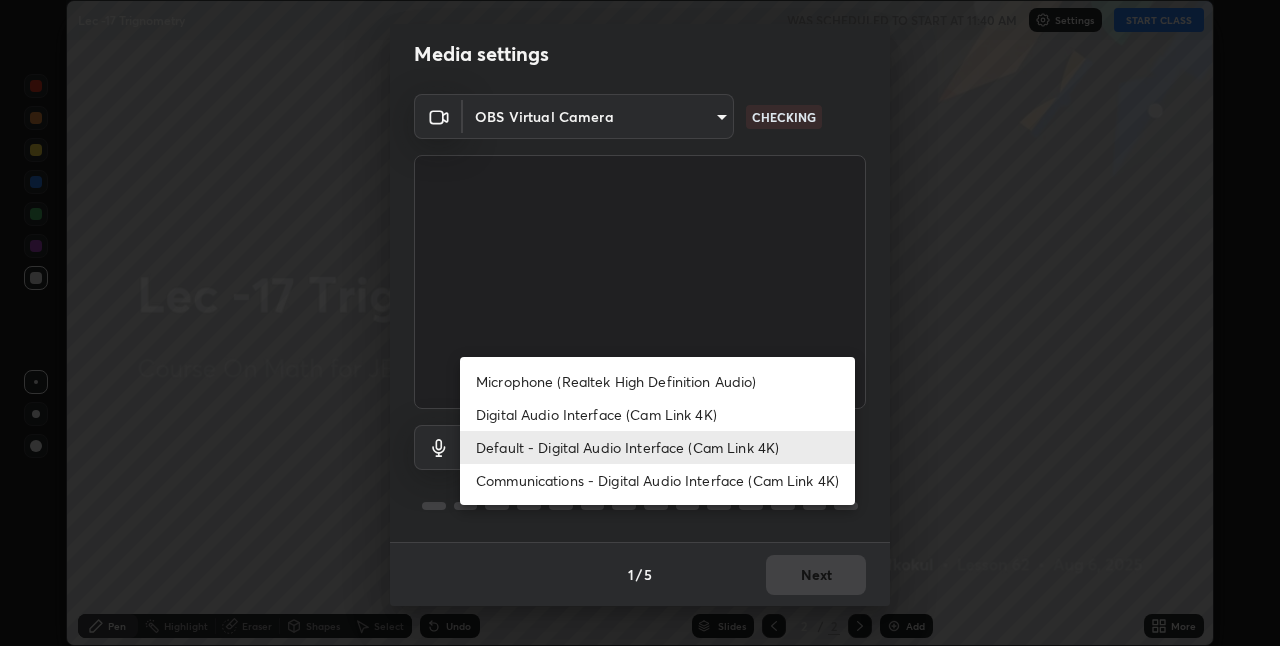 click on "Microphone (Realtek High Definition Audio)" at bounding box center [657, 381] 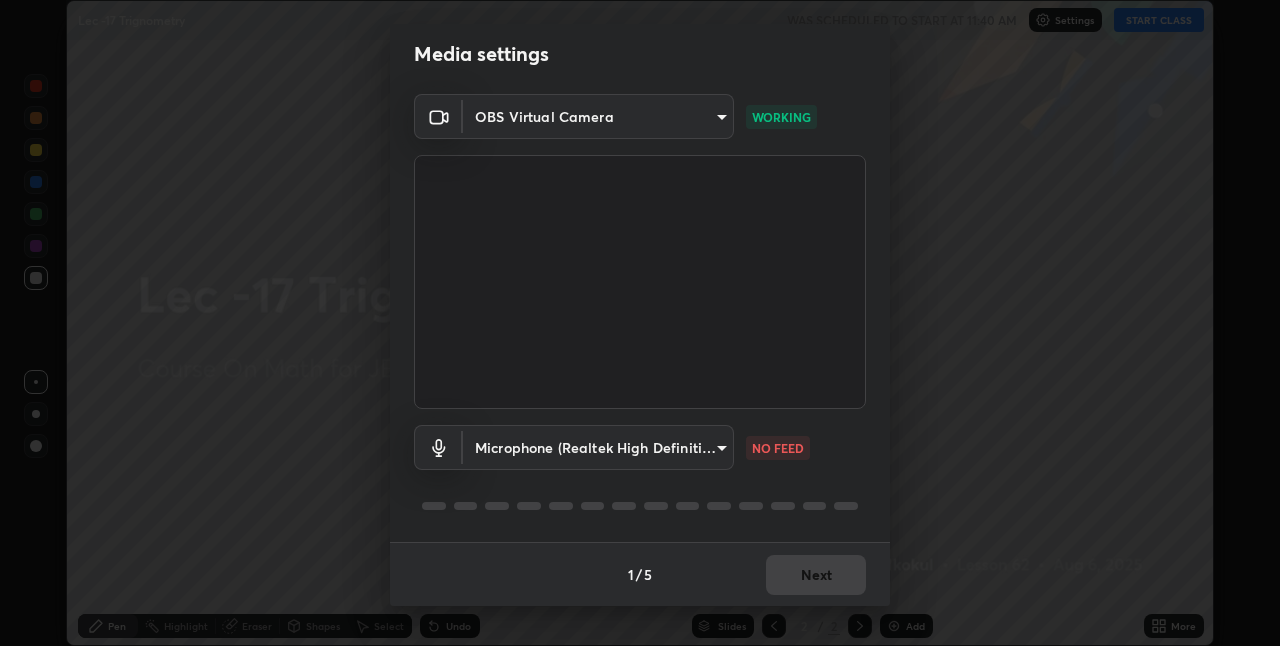 click on "Erase all Lec -17 Trignometry WAS SCHEDULED TO START AT  11:40 AM Settings START CLASS Setting up your live class Lec -17 Trignometry • L62 of Course On Math for JEE Conquer 1 2026 [FIRST] [LAST] Pen Highlight Eraser Shapes Select Undo Slides 2 / 2 Add More Enable hand raising Enable raise hand to speak to learners. Once enabled, chat will be turned off temporarily. Enable x   No doubts shared Encourage your learners to ask a doubt for better clarity Report an issue Reason for reporting Buffering Chat not working Audio - Video sync issue Educator video quality low ​ Attach an image Report Media settings OBS Virtual Camera [HASH] WORKING Microphone (Realtek High Definition Audio) [HASH] NO FEED 1 / 5 Next" at bounding box center (640, 323) 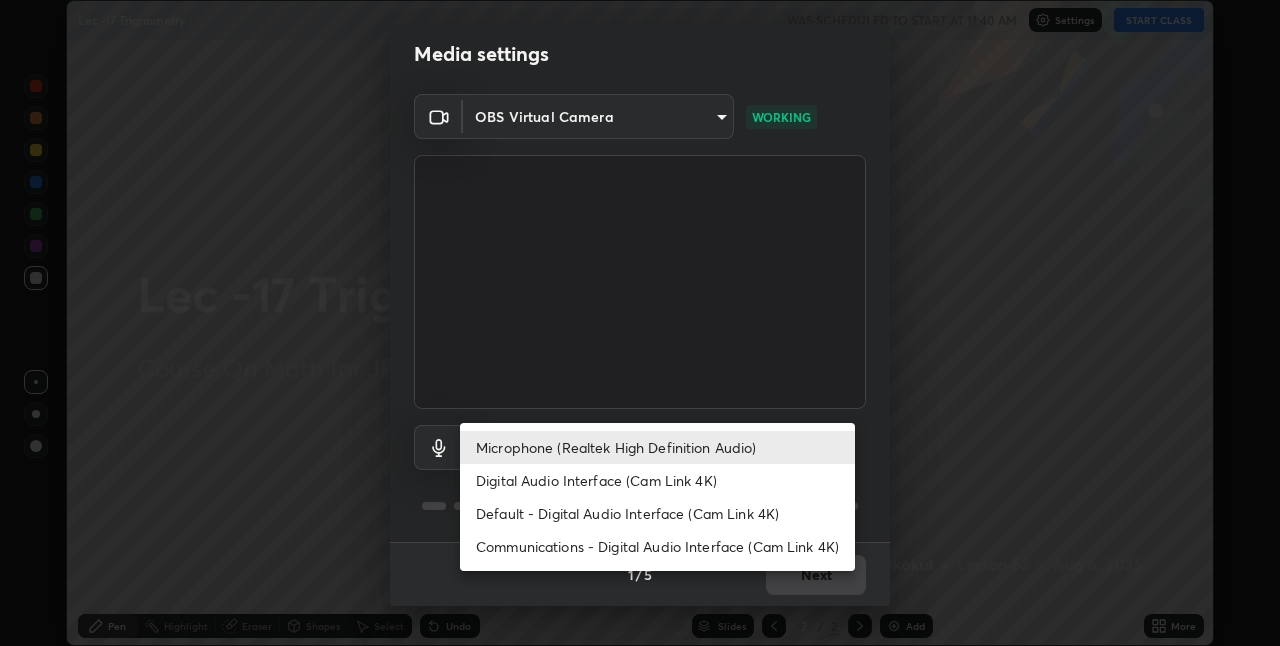 click on "Microphone (Realtek High Definition Audio)" at bounding box center (657, 447) 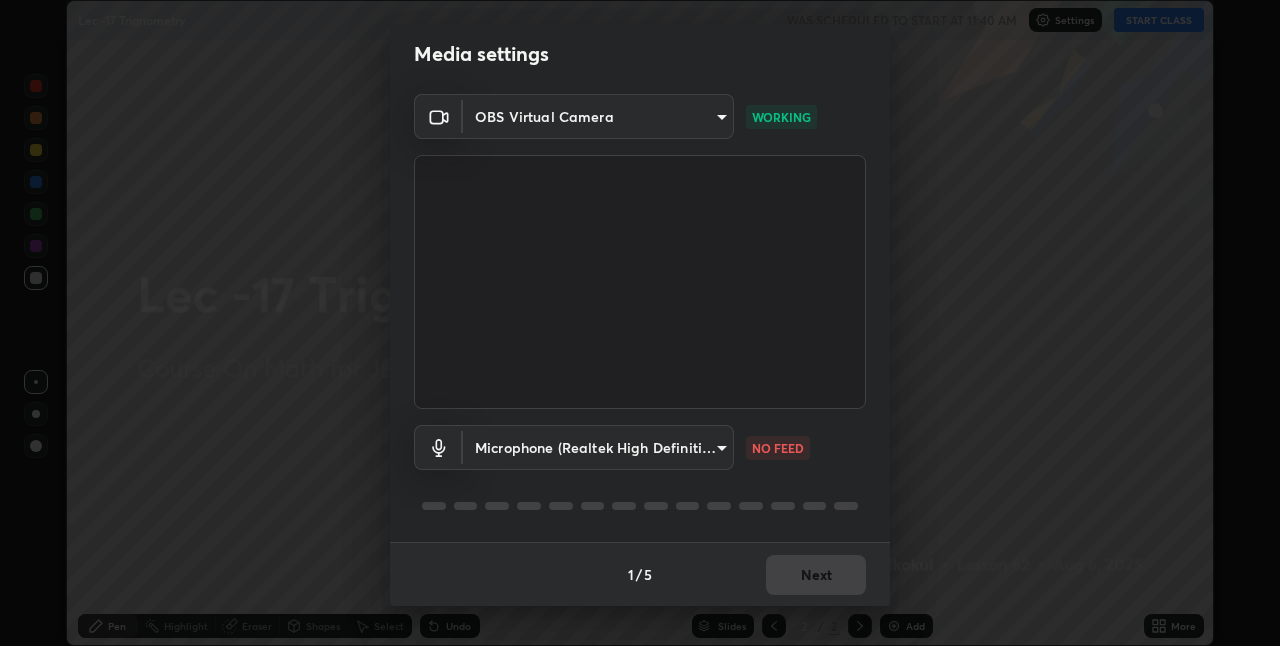 click on "Erase all Lec -17 Trignometry WAS SCHEDULED TO START AT  11:40 AM Settings START CLASS Setting up your live class Lec -17 Trignometry • L62 of Course On Math for JEE Conquer 1 2026 [FIRST] [LAST] Pen Highlight Eraser Shapes Select Undo Slides 2 / 2 Add More Enable hand raising Enable raise hand to speak to learners. Once enabled, chat will be turned off temporarily. Enable x   No doubts shared Encourage your learners to ask a doubt for better clarity Report an issue Reason for reporting Buffering Chat not working Audio - Video sync issue Educator video quality low ​ Attach an image Report Media settings OBS Virtual Camera [HASH] WORKING Microphone (Realtek High Definition Audio) [HASH] NO FEED 1 / 5 Next" at bounding box center [640, 323] 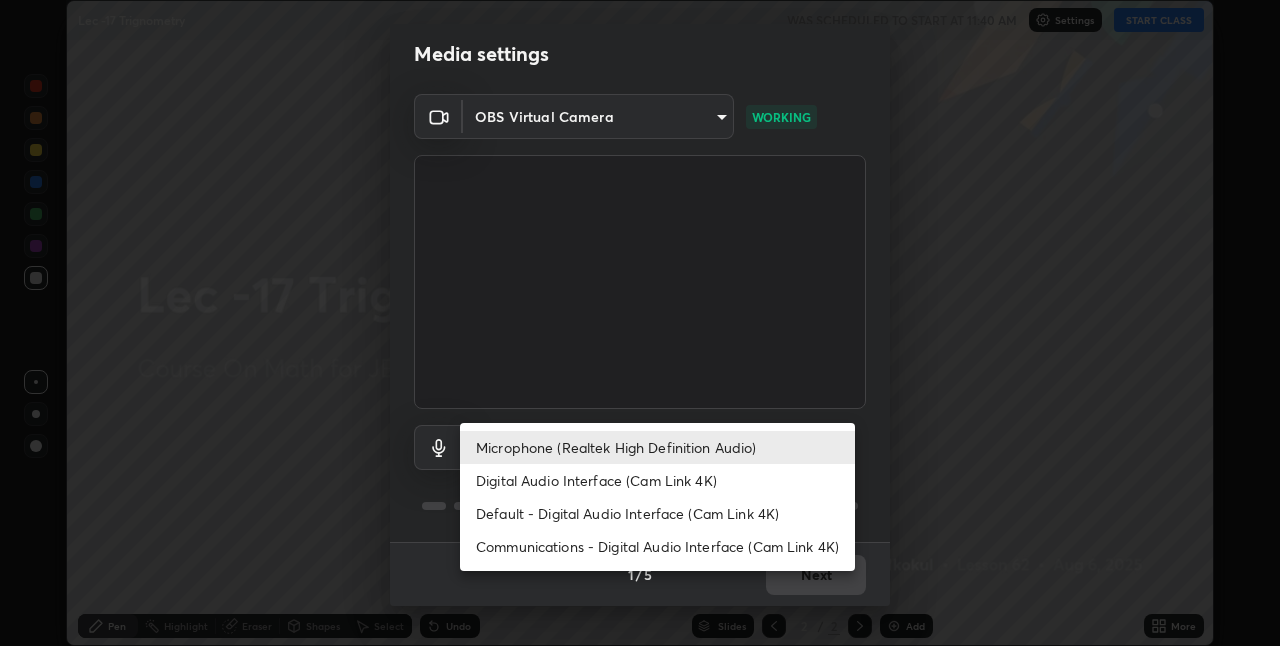 click on "Digital Audio Interface (Cam Link 4K)" at bounding box center [657, 480] 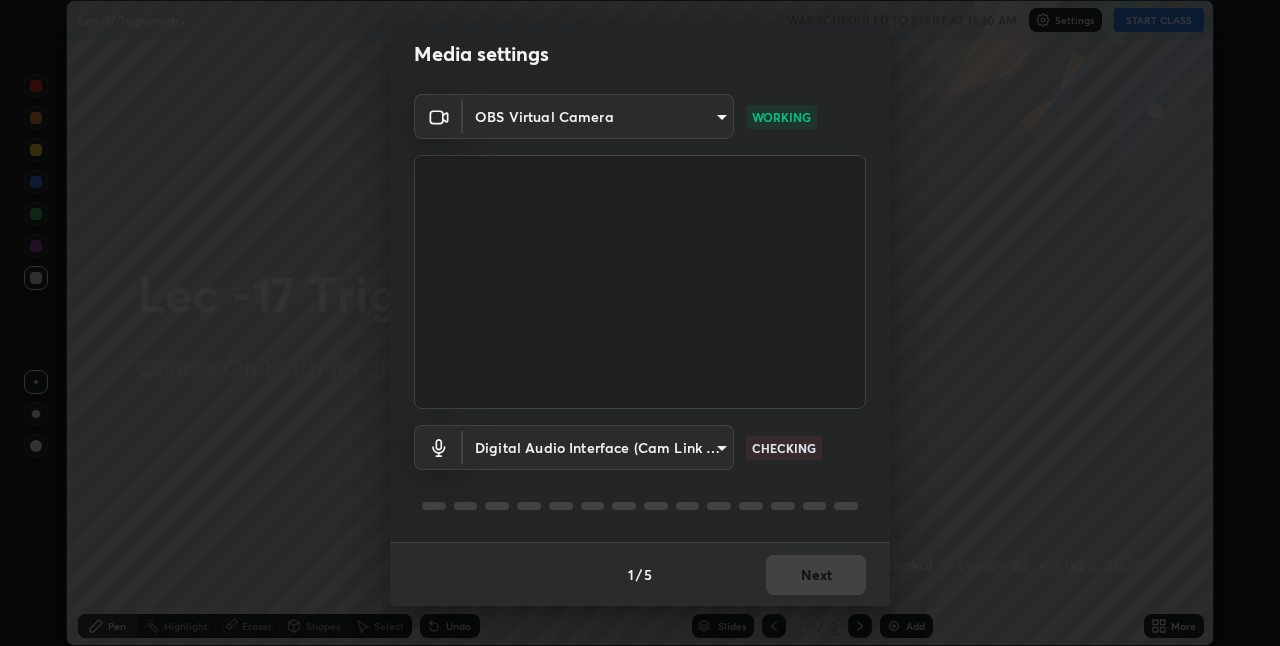 click on "Erase all Lec -17 Trignometry WAS SCHEDULED TO START AT  11:40 AM Settings START CLASS Setting up your live class Lec -17 Trignometry • L62 of Course On Math for JEE Conquer 1 2026 [FIRST] [LAST] Pen Highlight Eraser Shapes Select Undo Slides 2 / 2 Add More Enable hand raising Enable raise hand to speak to learners. Once enabled, chat will be turned off temporarily. Enable x   No doubts shared Encourage your learners to ask a doubt for better clarity Report an issue Reason for reporting Buffering Chat not working Audio - Video sync issue Educator video quality low ​ Attach an image Report Media settings OBS Virtual Camera [HASH] WORKING Digital Audio Interface (Cam Link 4K) [HASH] CHECKING 1 / 5 Next" at bounding box center [640, 323] 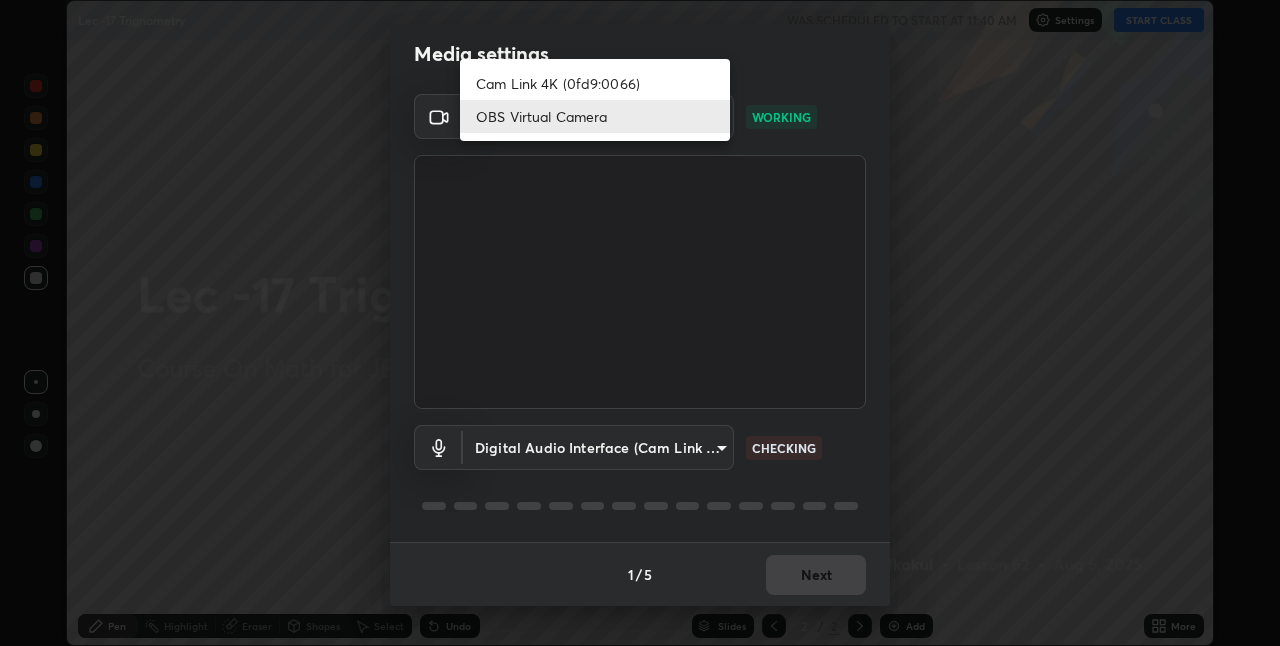 click on "Cam Link 4K (0fd9:0066)" at bounding box center (595, 83) 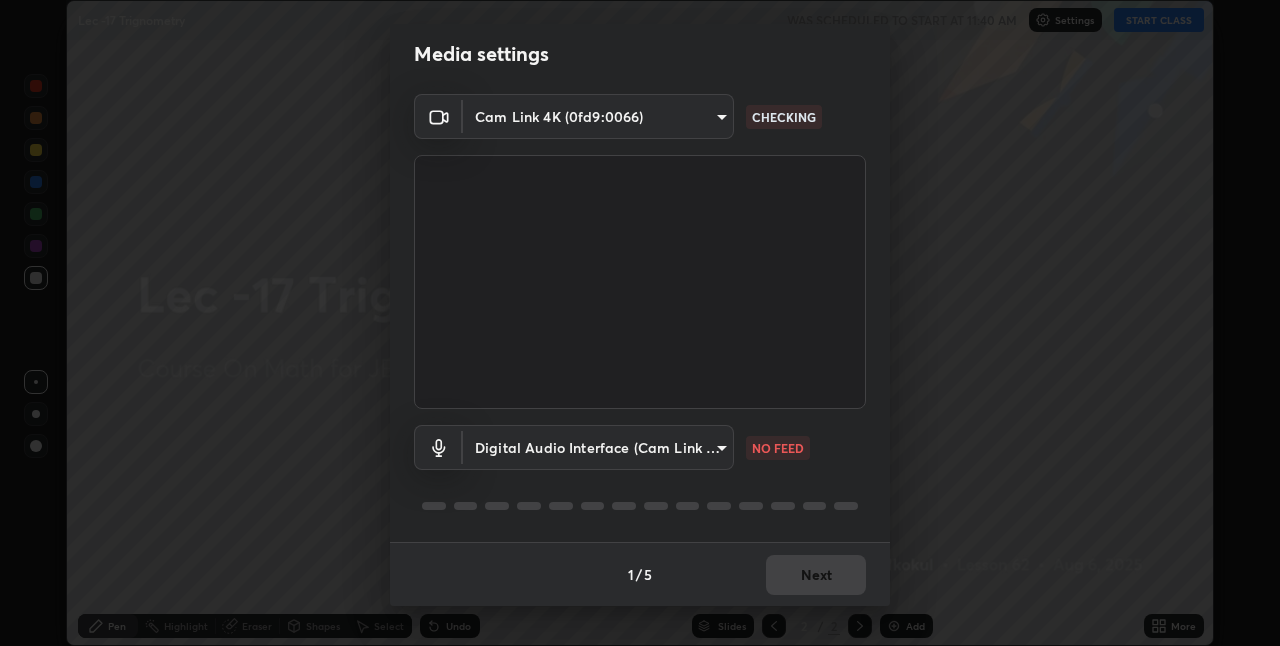 click on "Erase all Lec -17 Trignometry WAS SCHEDULED TO START AT  11:40 AM Settings START CLASS Setting up your live class Lec -17 Trignometry • L62 of Course On Math for JEE Conquer 1 2026 [FIRST] [LAST] Pen Highlight Eraser Shapes Select Undo Slides 2 / 2 Add More Enable hand raising Enable raise hand to speak to learners. Once enabled, chat will be turned off temporarily. Enable x   No doubts shared Encourage your learners to ask a doubt for better clarity Report an issue Reason for reporting Buffering Chat not working Audio - Video sync issue Educator video quality low ​ Attach an image Report Media settings Cam Link 4K (0fd9:0066) [HASH] CHECKING Digital Audio Interface (Cam Link 4K) [HASH] NO FEED 1 / 5 Next" at bounding box center (640, 323) 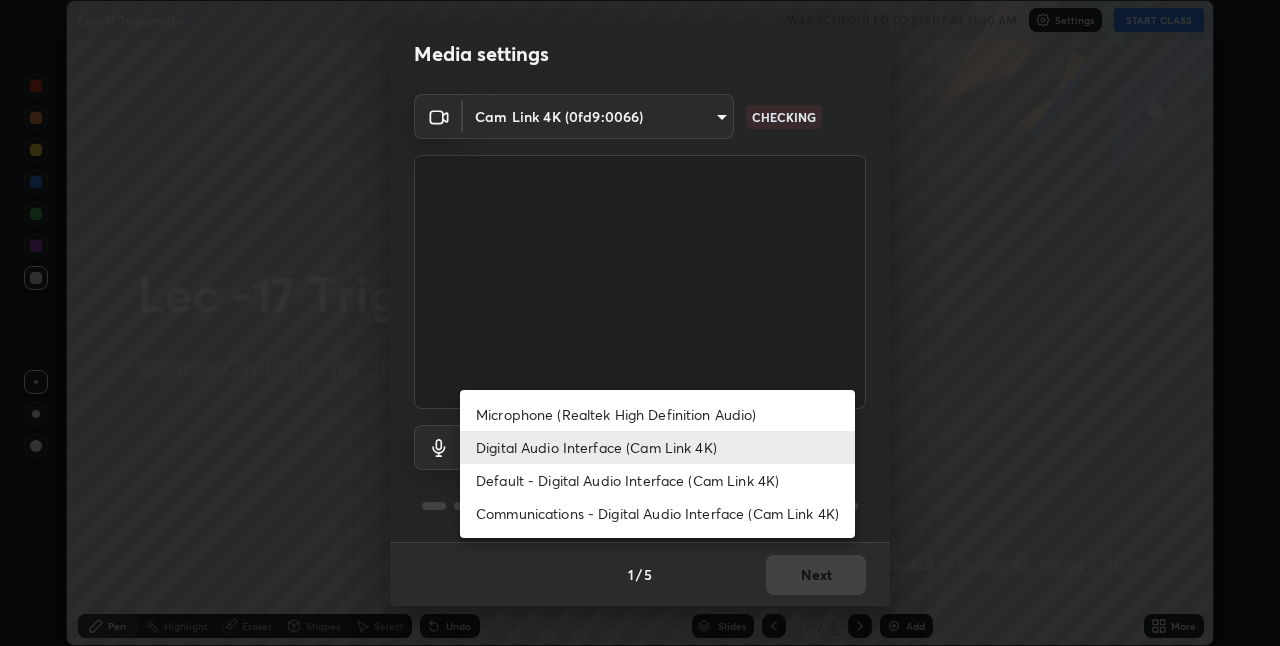 click on "Microphone (Realtek High Definition Audio)" at bounding box center [657, 414] 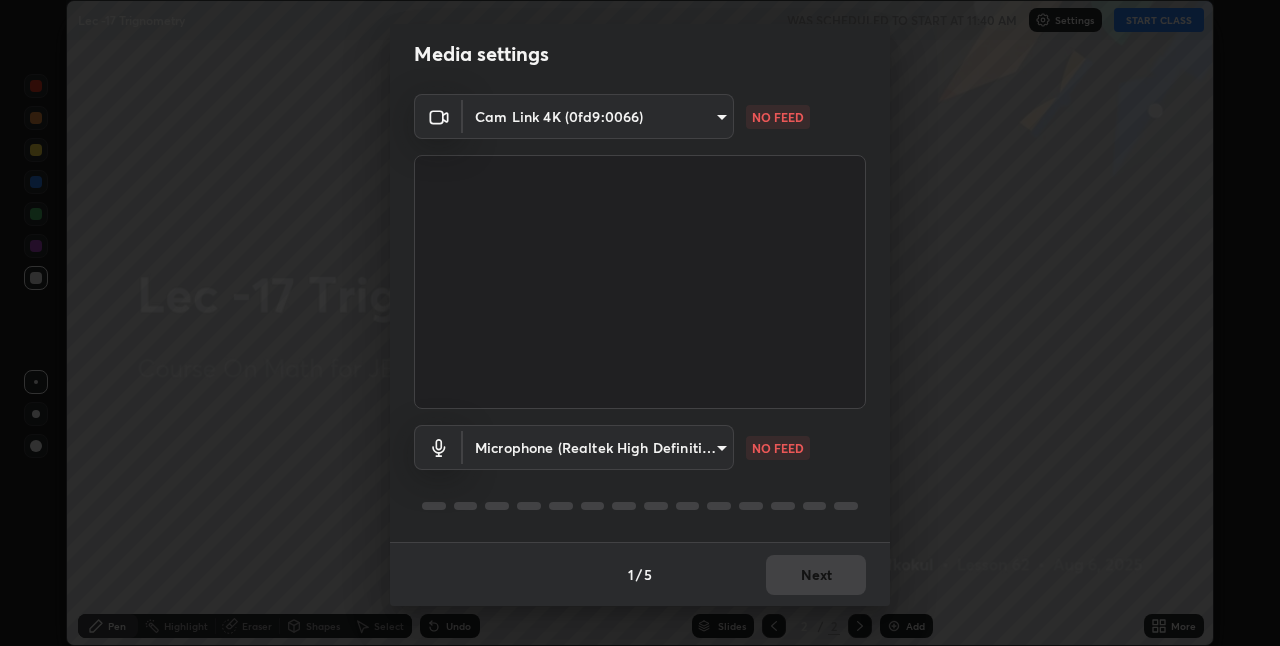 click on "Erase all Lec -17 Trignometry WAS SCHEDULED TO START AT  11:40 AM Settings START CLASS Setting up your live class Lec -17 Trignometry • L62 of Course On Math for JEE Conquer 1 2026 [FIRST] [LAST] Pen Highlight Eraser Shapes Select Undo Slides 2 / 2 Add More Enable hand raising Enable raise hand to speak to learners. Once enabled, chat will be turned off temporarily. Enable x   No doubts shared Encourage your learners to ask a doubt for better clarity Report an issue Reason for reporting Buffering Chat not working Audio - Video sync issue Educator video quality low ​ Attach an image Report Media settings Cam Link 4K (0fd9:0066) [HASH] NO FEED Microphone (Realtek High Definition Audio) [HASH] NO FEED 1 / 5 Next" at bounding box center (640, 323) 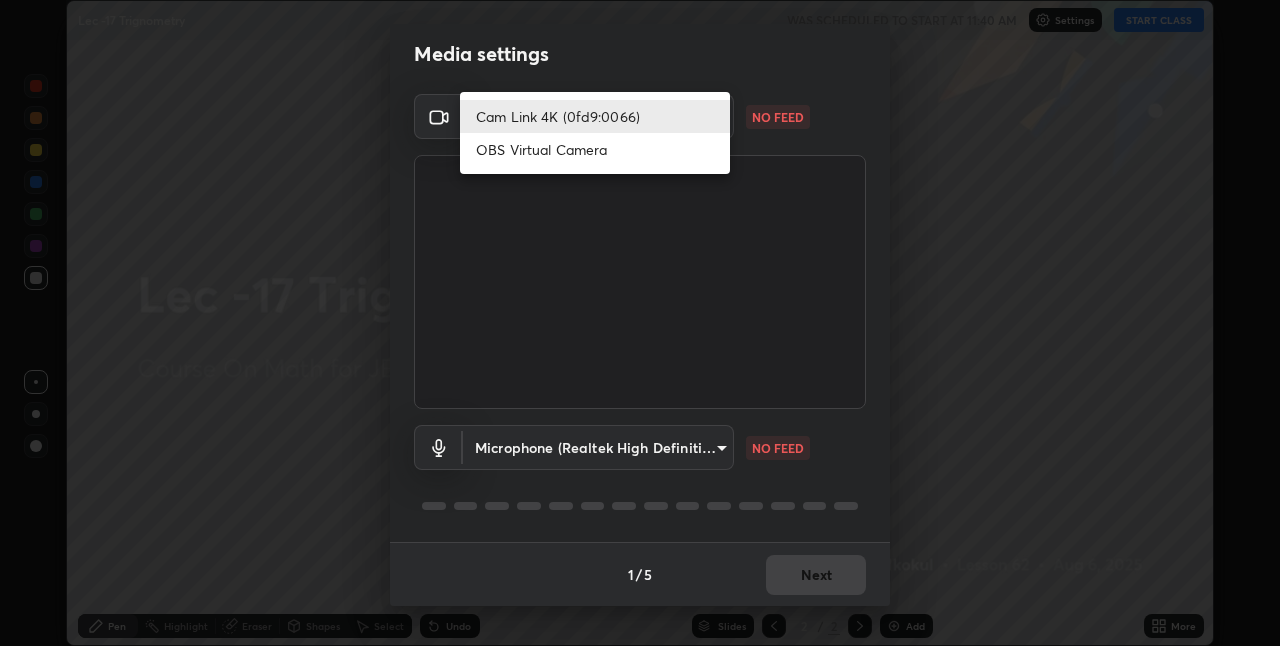 click on "OBS Virtual Camera" at bounding box center (595, 149) 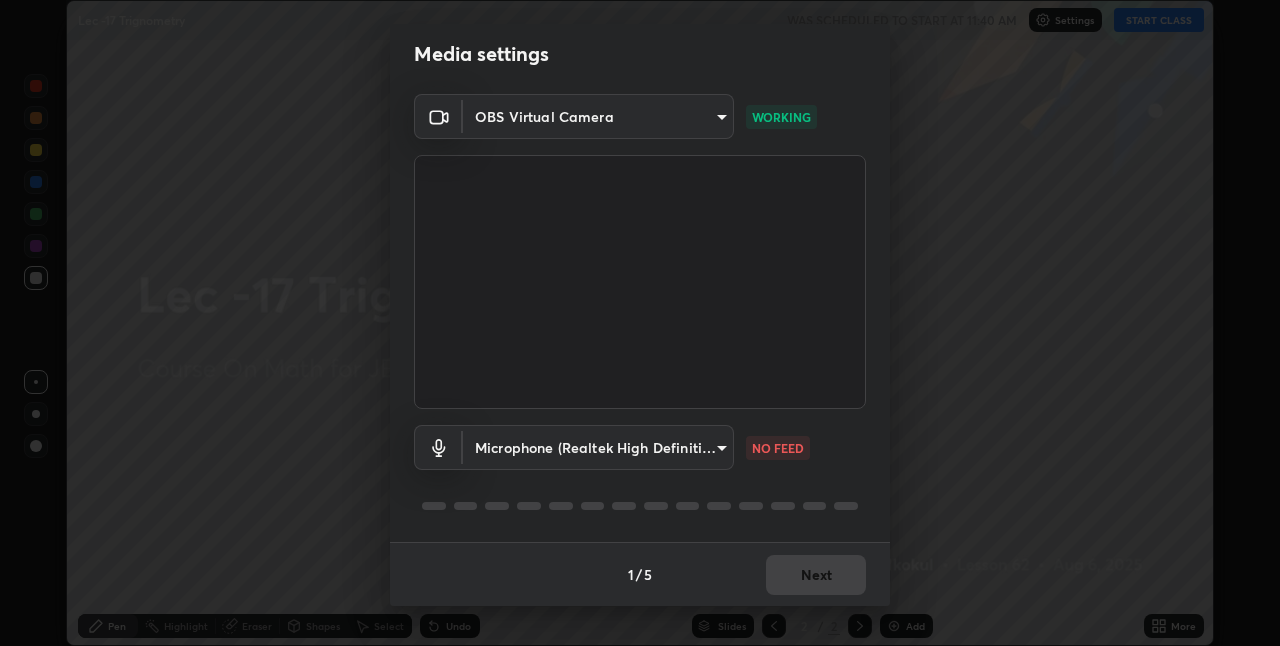 click on "Erase all Lec -17 Trignometry WAS SCHEDULED TO START AT  11:40 AM Settings START CLASS Setting up your live class Lec -17 Trignometry • L62 of Course On Math for JEE Conquer 1 2026 [FIRST] [LAST] Pen Highlight Eraser Shapes Select Undo Slides 2 / 2 Add More Enable hand raising Enable raise hand to speak to learners. Once enabled, chat will be turned off temporarily. Enable x   No doubts shared Encourage your learners to ask a doubt for better clarity Report an issue Reason for reporting Buffering Chat not working Audio - Video sync issue Educator video quality low ​ Attach an image Report Media settings OBS Virtual Camera [HASH] WORKING Microphone (Realtek High Definition Audio) [HASH] NO FEED 1 / 5 Next" at bounding box center (640, 323) 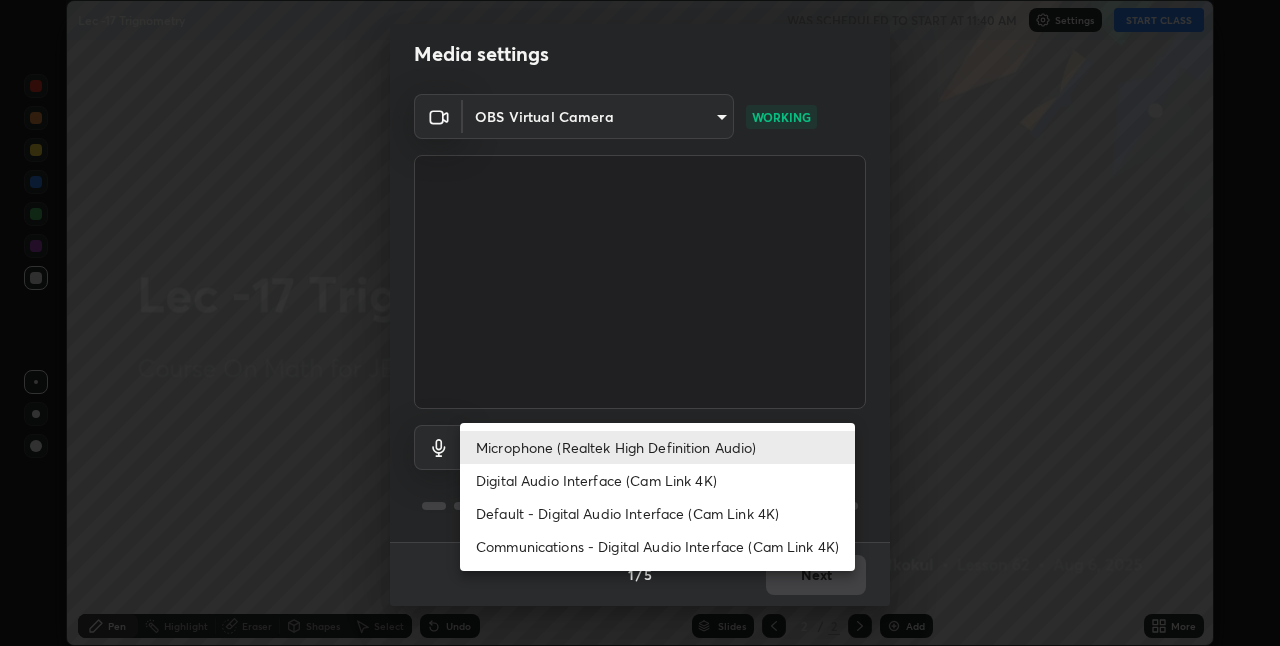 click on "Microphone (Realtek High Definition Audio)" at bounding box center (657, 447) 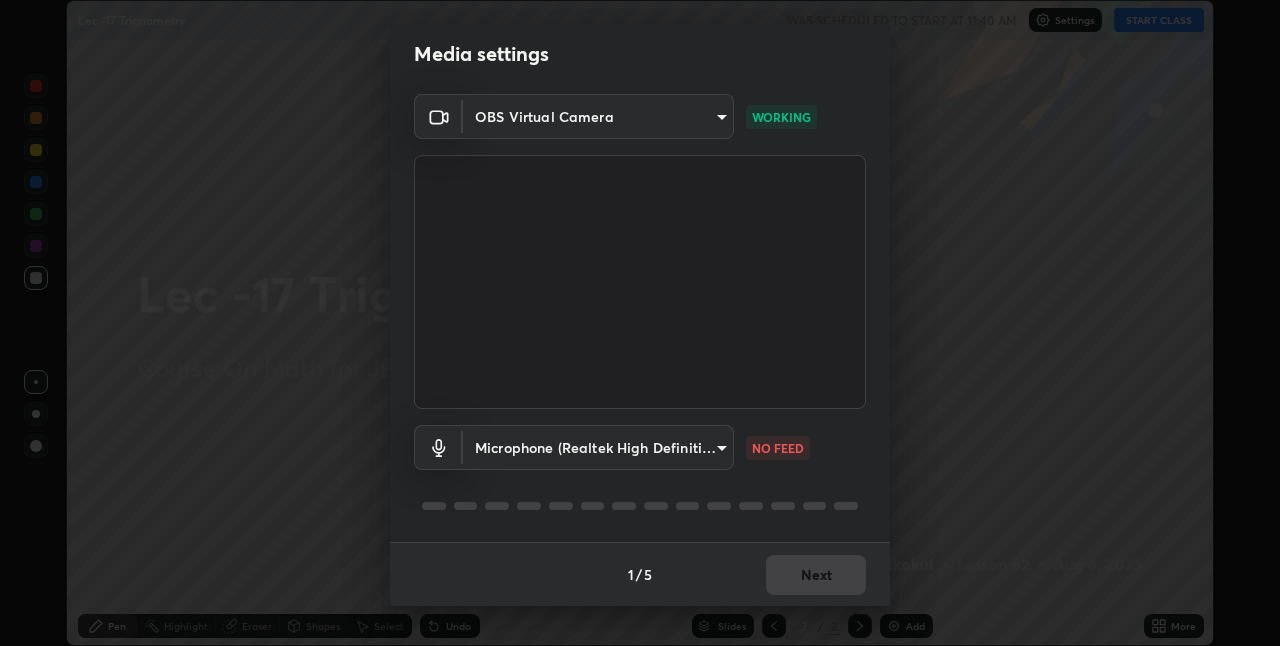 click on "NO FEED" at bounding box center [778, 448] 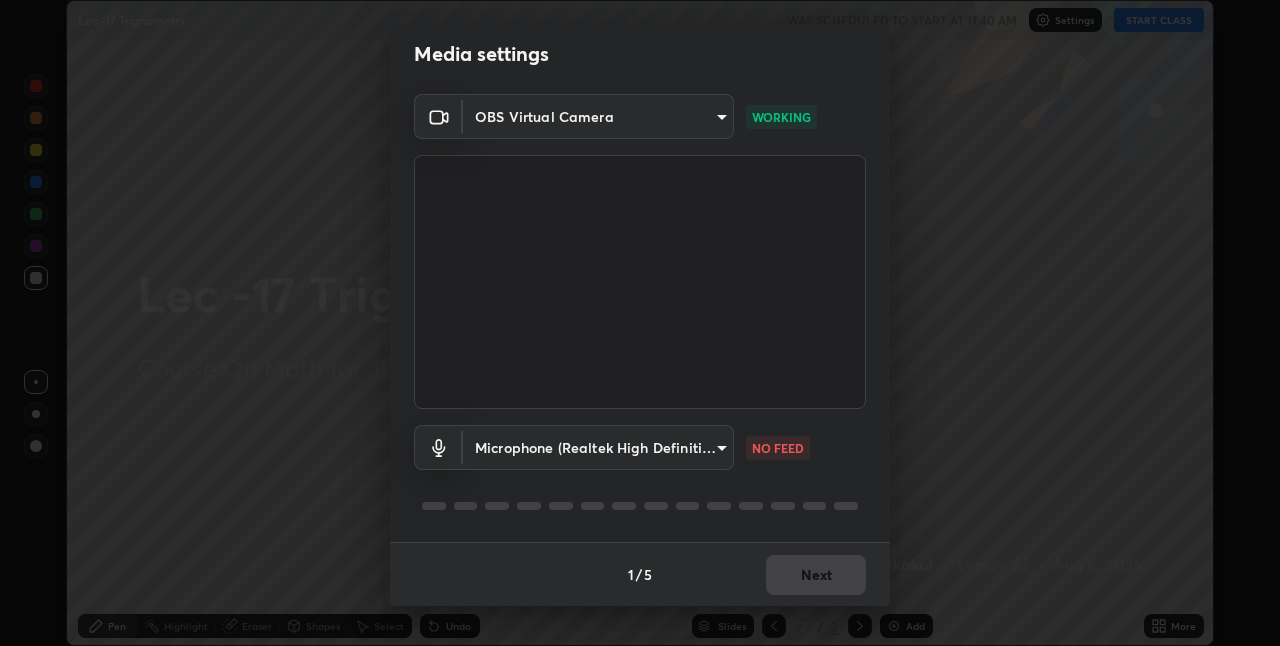 click on "Erase all Lec -17 Trignometry WAS SCHEDULED TO START AT  11:40 AM Settings START CLASS Setting up your live class Lec -17 Trignometry • L62 of Course On Math for JEE Conquer 1 2026 [FIRST] [LAST] Pen Highlight Eraser Shapes Select Undo Slides 2 / 2 Add More Enable hand raising Enable raise hand to speak to learners. Once enabled, chat will be turned off temporarily. Enable x   No doubts shared Encourage your learners to ask a doubt for better clarity Report an issue Reason for reporting Buffering Chat not working Audio - Video sync issue Educator video quality low ​ Attach an image Report Media settings OBS Virtual Camera [HASH] WORKING Microphone (Realtek High Definition Audio) [HASH] NO FEED 1 / 5 Next" at bounding box center [640, 323] 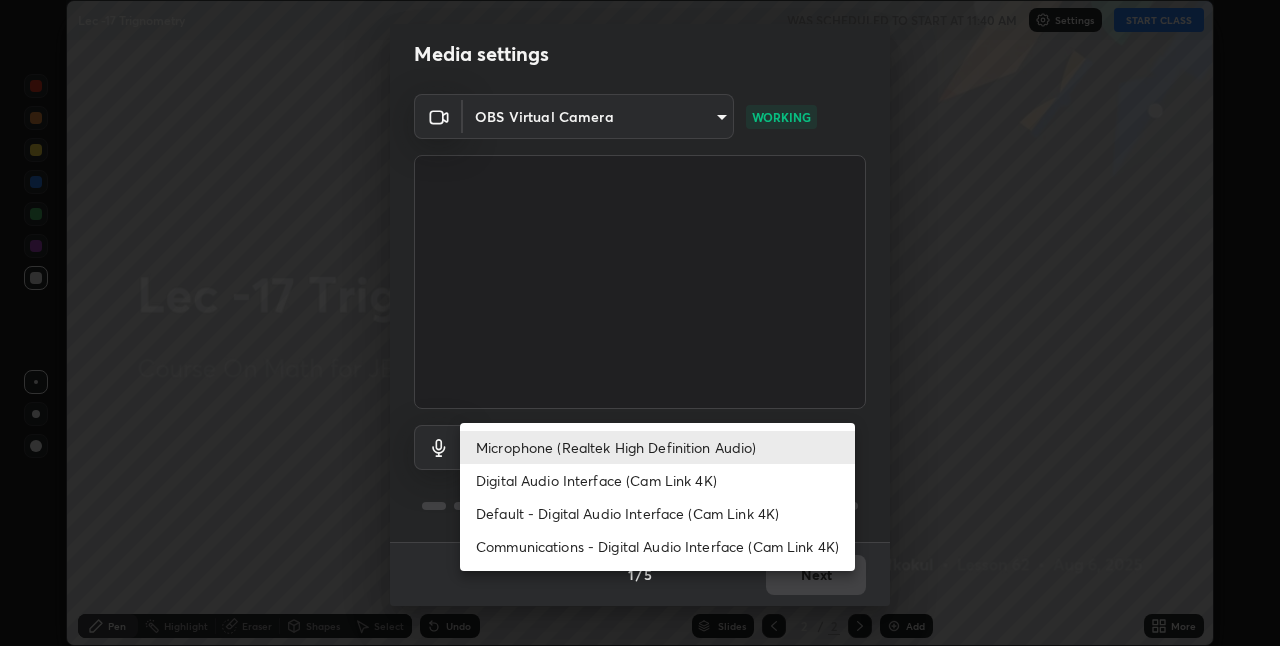 click on "Digital Audio Interface (Cam Link 4K)" at bounding box center [657, 480] 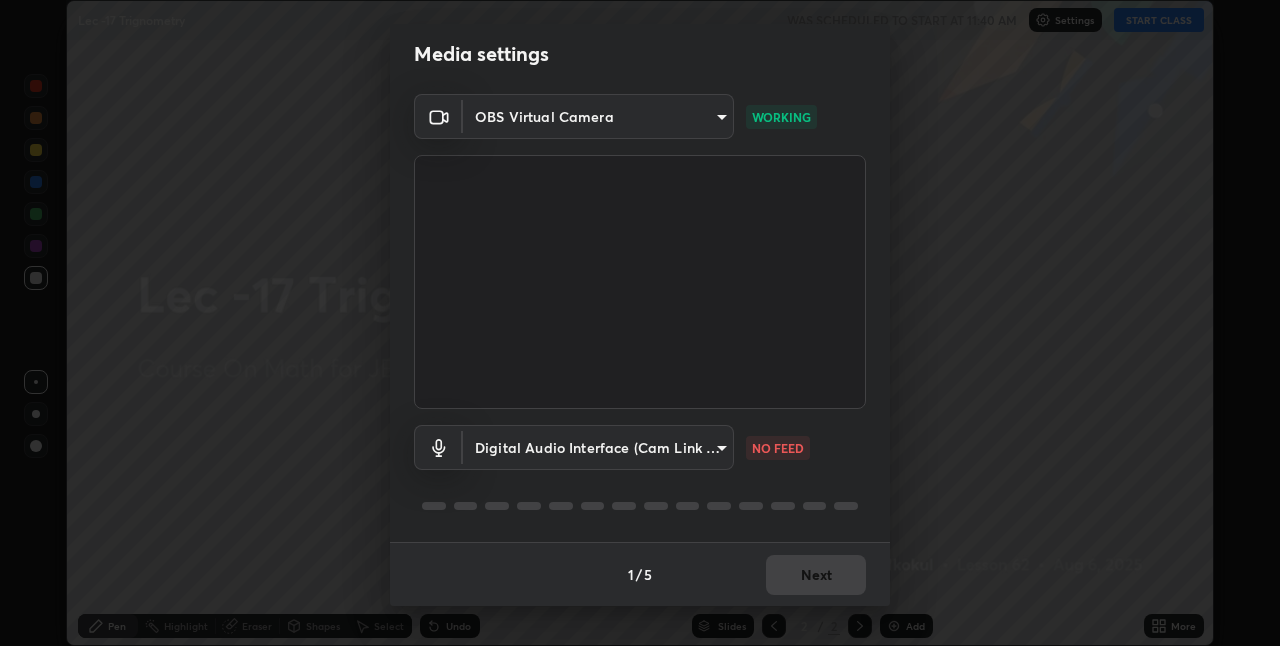 click on "Erase all Lec -17 Trignometry WAS SCHEDULED TO START AT  11:40 AM Settings START CLASS Setting up your live class Lec -17 Trignometry • L62 of Course On Math for JEE Conquer 1 2026 [FIRST] [LAST] Pen Highlight Eraser Shapes Select Undo Slides 2 / 2 Add More Enable hand raising Enable raise hand to speak to learners. Once enabled, chat will be turned off temporarily. Enable x   No doubts shared Encourage your learners to ask a doubt for better clarity Report an issue Reason for reporting Buffering Chat not working Audio - Video sync issue Educator video quality low ​ Attach an image Report Media settings OBS Virtual Camera [HASH] WORKING Digital Audio Interface (Cam Link 4K) [HASH] NO FEED 1 / 5 Next" at bounding box center (640, 323) 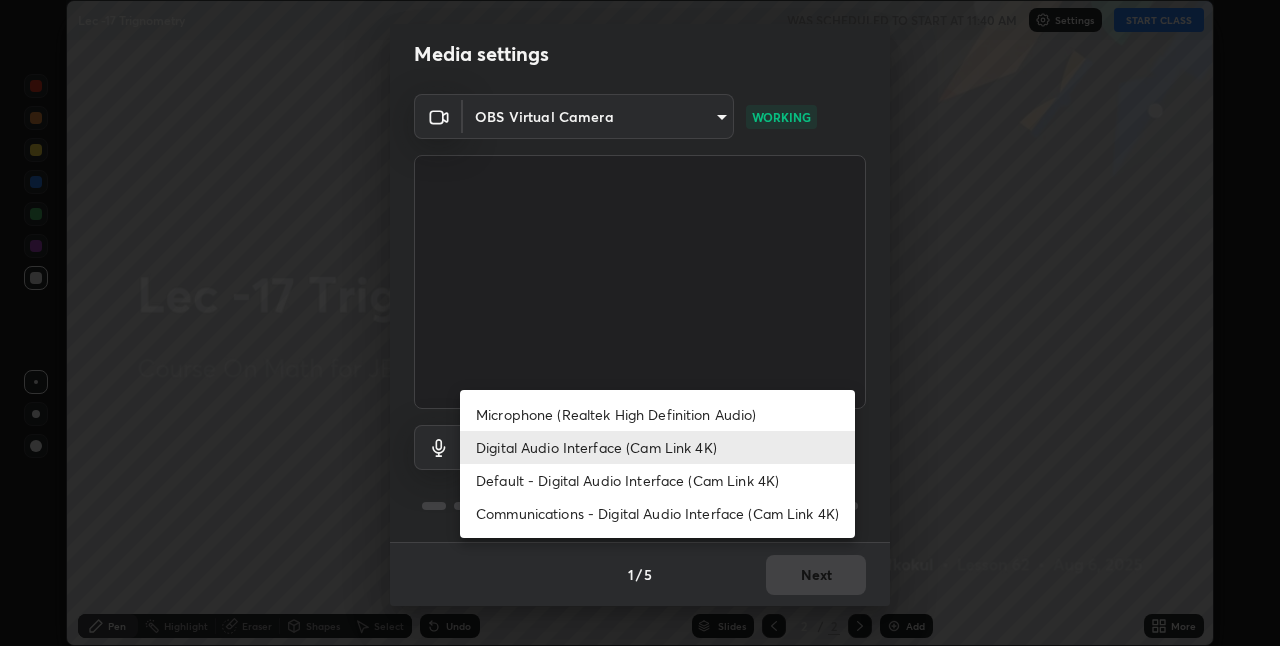 click on "Default - Digital Audio Interface (Cam Link 4K)" at bounding box center (657, 480) 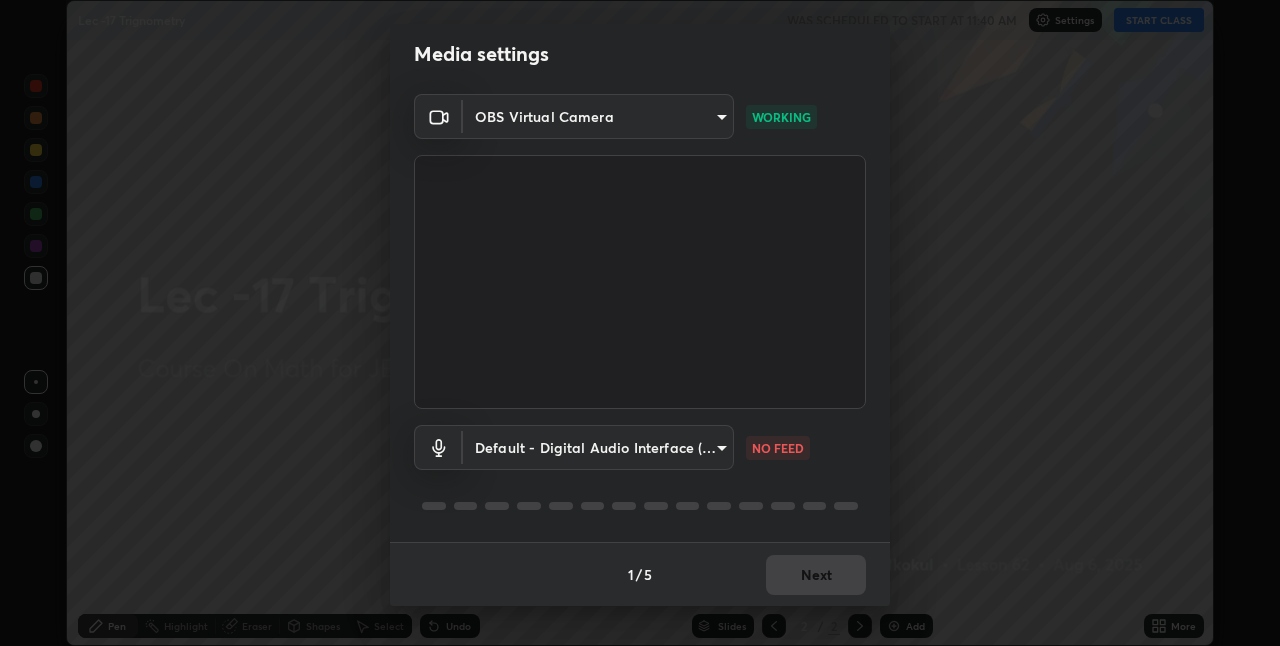 click on "Erase all Lec -17 Trignometry WAS SCHEDULED TO START AT  11:40 AM Settings START CLASS Setting up your live class Lec -17 Trignometry • L62 of Course On Math for JEE Conquer 1 2026 [FIRST] [LAST] Pen Highlight Eraser Shapes Select Undo Slides 2 / 2 Add More Enable hand raising Enable raise hand to speak to learners. Once enabled, chat will be turned off temporarily. Enable x   No doubts shared Encourage your learners to ask a doubt for better clarity Report an issue Reason for reporting Buffering Chat not working Audio - Video sync issue Educator video quality low ​ Attach an image Report Media settings OBS Virtual Camera [HASH] WORKING Default - Digital Audio Interface (Cam Link 4K) default NO FEED 1 / 5 Next" at bounding box center [640, 323] 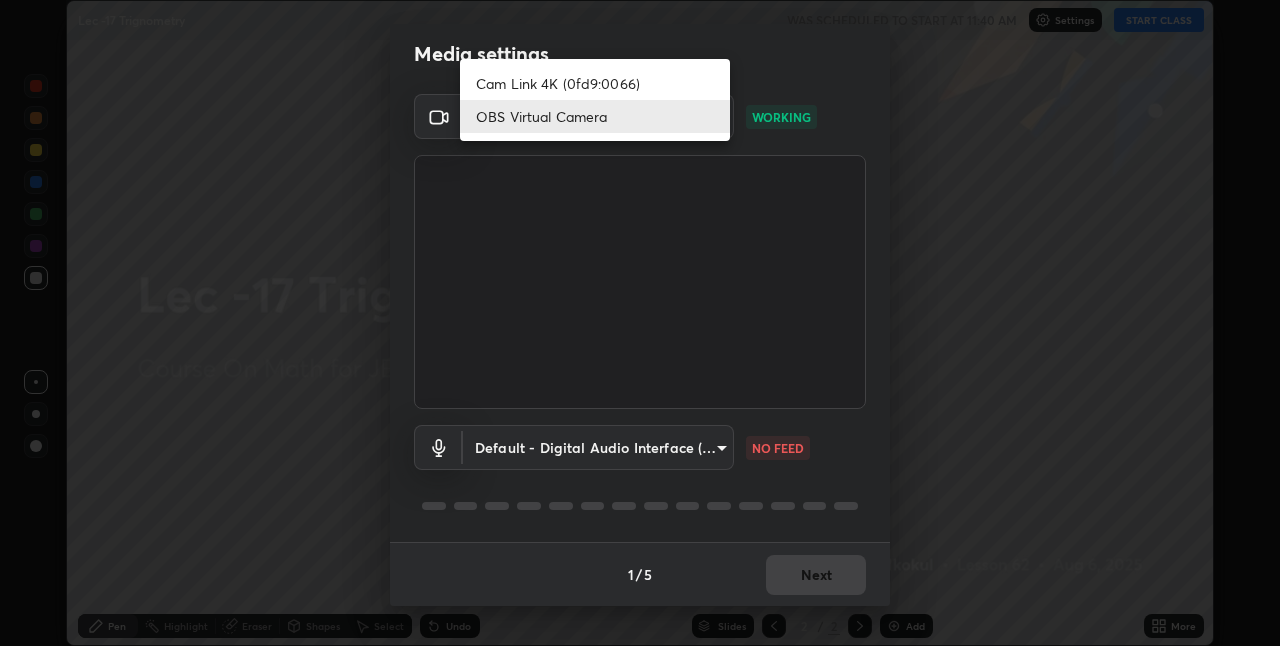click at bounding box center (640, 323) 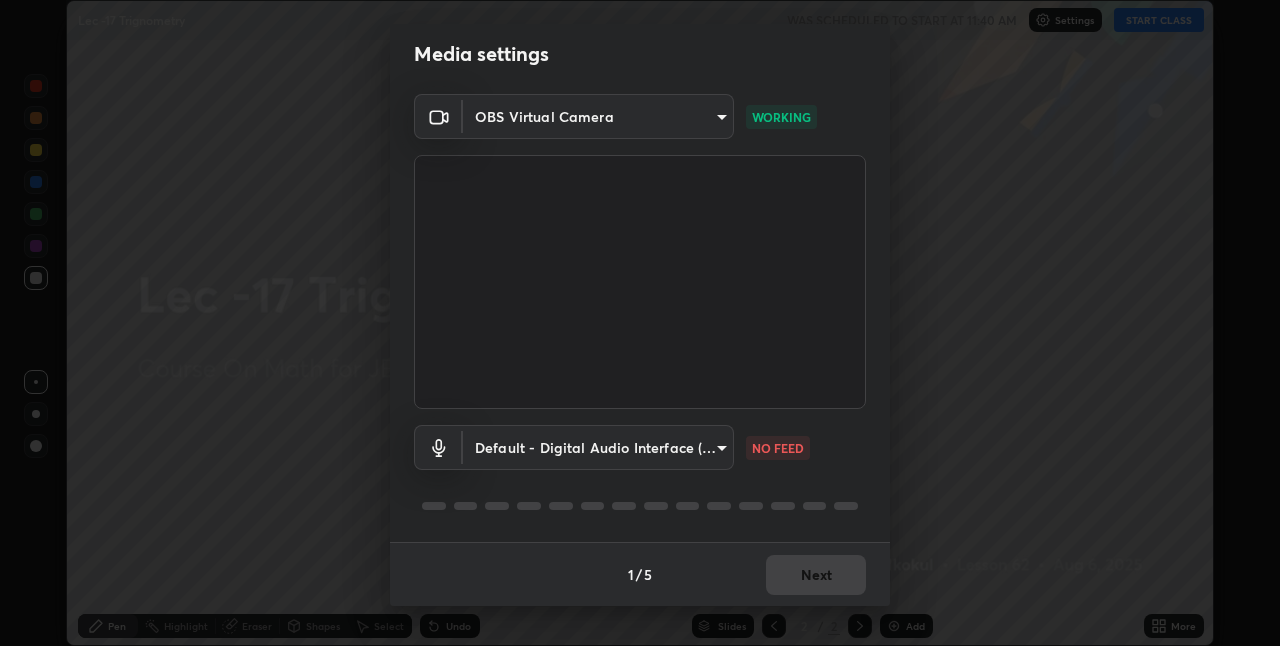 click on "Erase all Lec -17 Trignometry WAS SCHEDULED TO START AT  11:40 AM Settings START CLASS Setting up your live class Lec -17 Trignometry • L62 of Course On Math for JEE Conquer 1 2026 [FIRST] [LAST] Pen Highlight Eraser Shapes Select Undo Slides 2 / 2 Add More Enable hand raising Enable raise hand to speak to learners. Once enabled, chat will be turned off temporarily. Enable x   No doubts shared Encourage your learners to ask a doubt for better clarity Report an issue Reason for reporting Buffering Chat not working Audio - Video sync issue Educator video quality low ​ Attach an image Report Media settings OBS Virtual Camera [HASH] WORKING Default - Digital Audio Interface (Cam Link 4K) default NO FEED 1 / 5 Next" at bounding box center (640, 323) 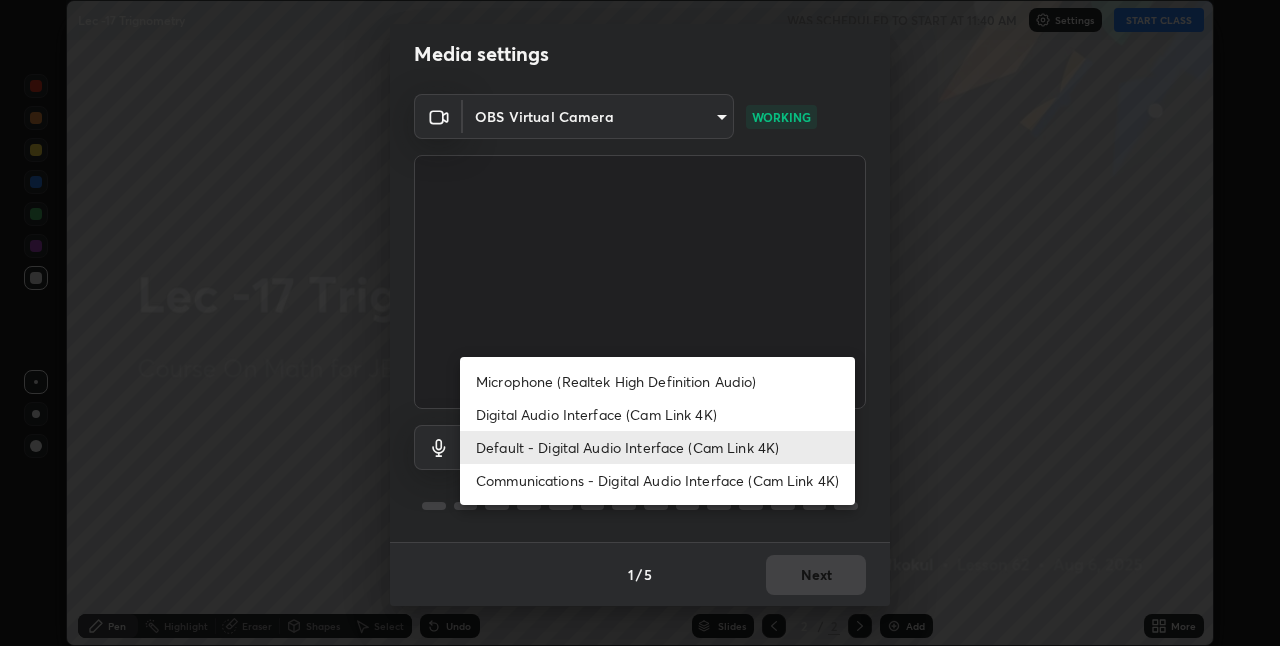 click at bounding box center [640, 323] 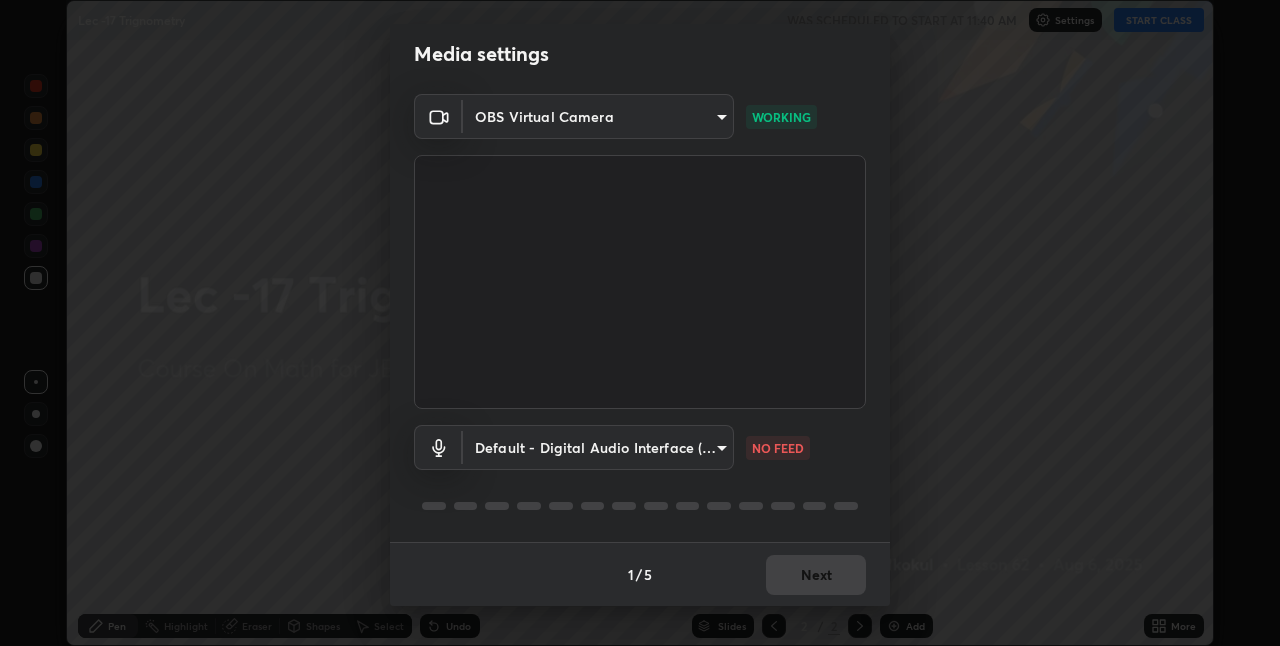 click on "Erase all Lec -17 Trignometry WAS SCHEDULED TO START AT  11:40 AM Settings START CLASS Setting up your live class Lec -17 Trignometry • L62 of Course On Math for JEE Conquer 1 2026 [FIRST] [LAST] Pen Highlight Eraser Shapes Select Undo Slides 2 / 2 Add More Enable hand raising Enable raise hand to speak to learners. Once enabled, chat will be turned off temporarily. Enable x   No doubts shared Encourage your learners to ask a doubt for better clarity Report an issue Reason for reporting Buffering Chat not working Audio - Video sync issue Educator video quality low ​ Attach an image Report Media settings OBS Virtual Camera [HASH] WORKING Default - Digital Audio Interface (Cam Link 4K) default NO FEED 1 / 5 Next" at bounding box center [640, 323] 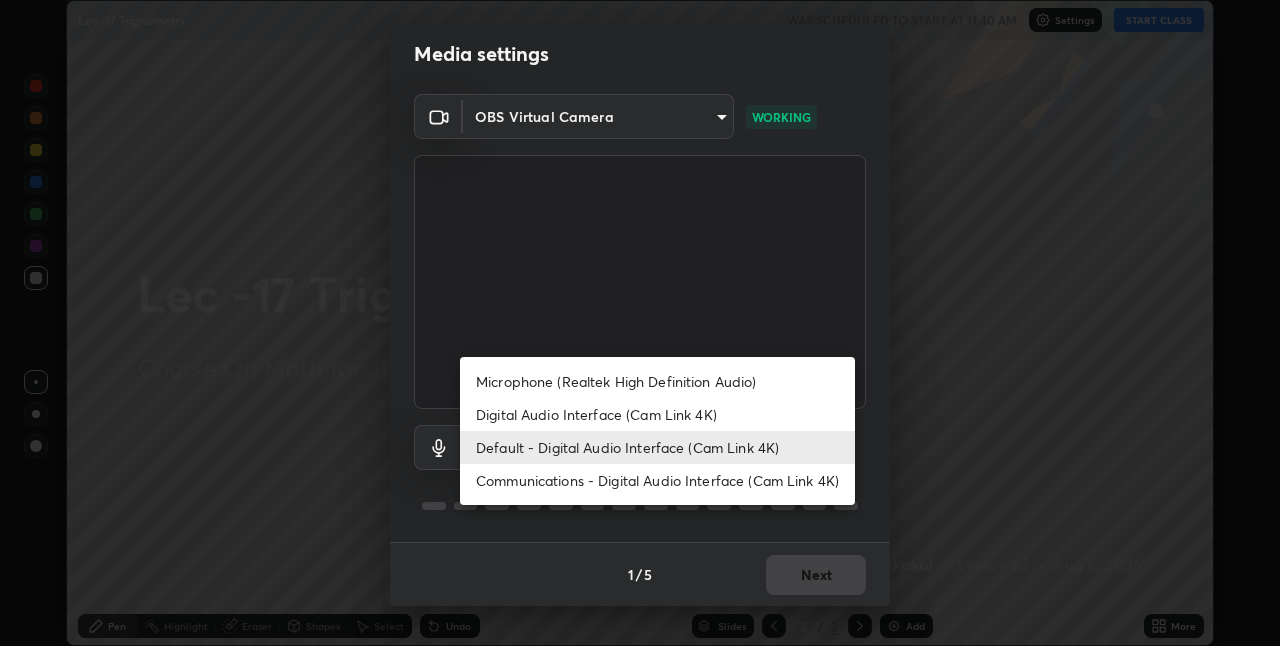 click on "Communications - Digital Audio Interface (Cam Link 4K)" at bounding box center [657, 480] 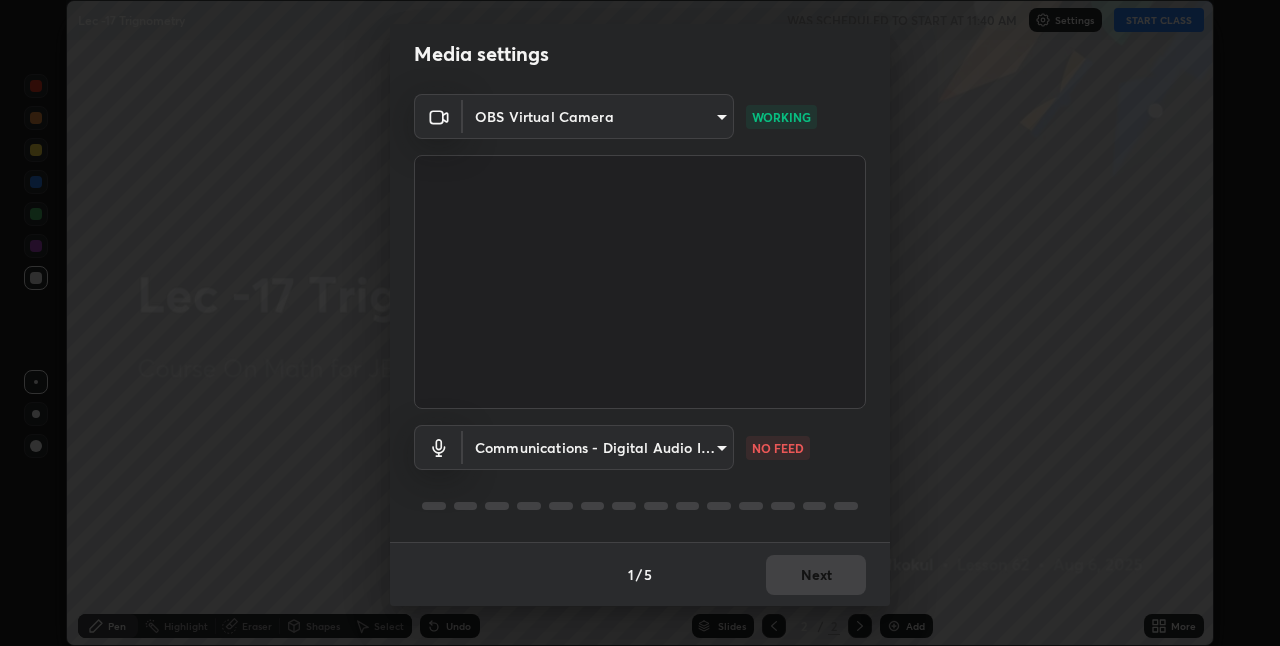 click on "Erase all Lec -17 Trignometry WAS SCHEDULED TO START AT  11:40 AM Settings START CLASS Setting up your live class Lec -17 Trignometry • L62 of Course On Math for JEE Conquer 1 2026 [FIRST] [LAST] Pen Highlight Eraser Shapes Select Undo Slides 2 / 2 Add More Enable hand raising Enable raise hand to speak to learners. Once enabled, chat will be turned off temporarily. Enable x   No doubts shared Encourage your learners to ask a doubt for better clarity Report an issue Reason for reporting Buffering Chat not working Audio - Video sync issue Educator video quality low ​ Attach an image Report Media settings OBS Virtual Camera [HASH] WORKING Communications - Digital Audio Interface (Cam Link 4K) communications NO FEED 1 / 5 Next" at bounding box center (640, 323) 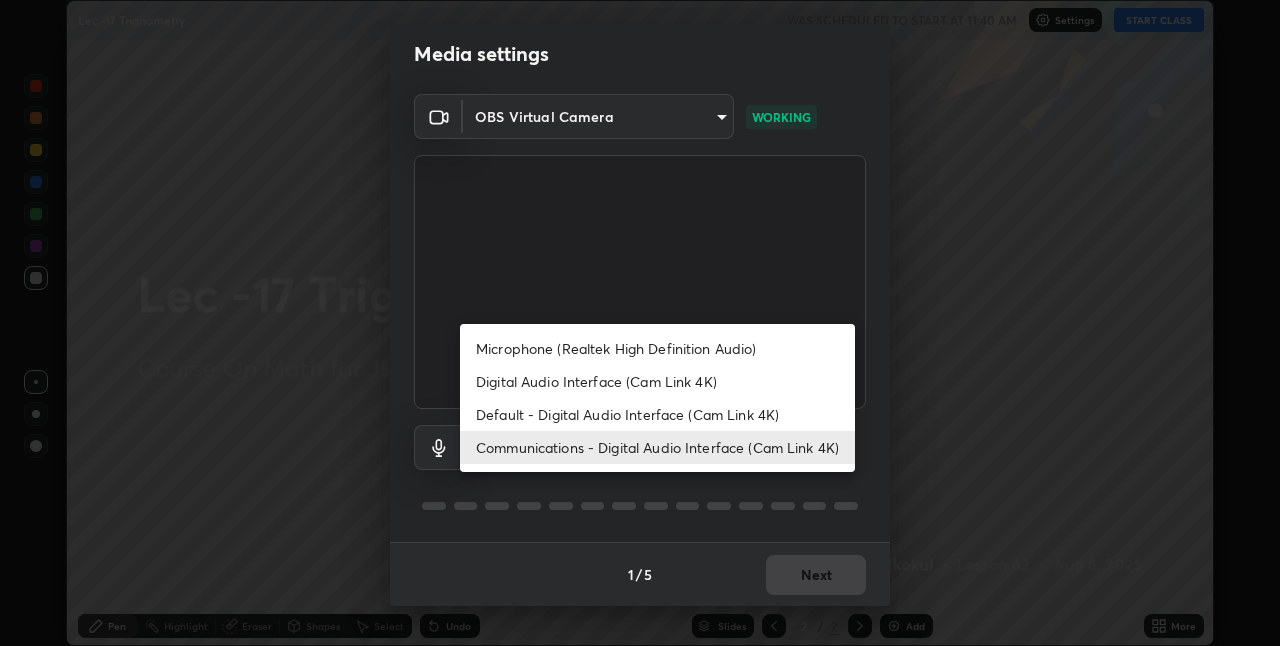 click on "Microphone (Realtek High Definition Audio)" at bounding box center [657, 348] 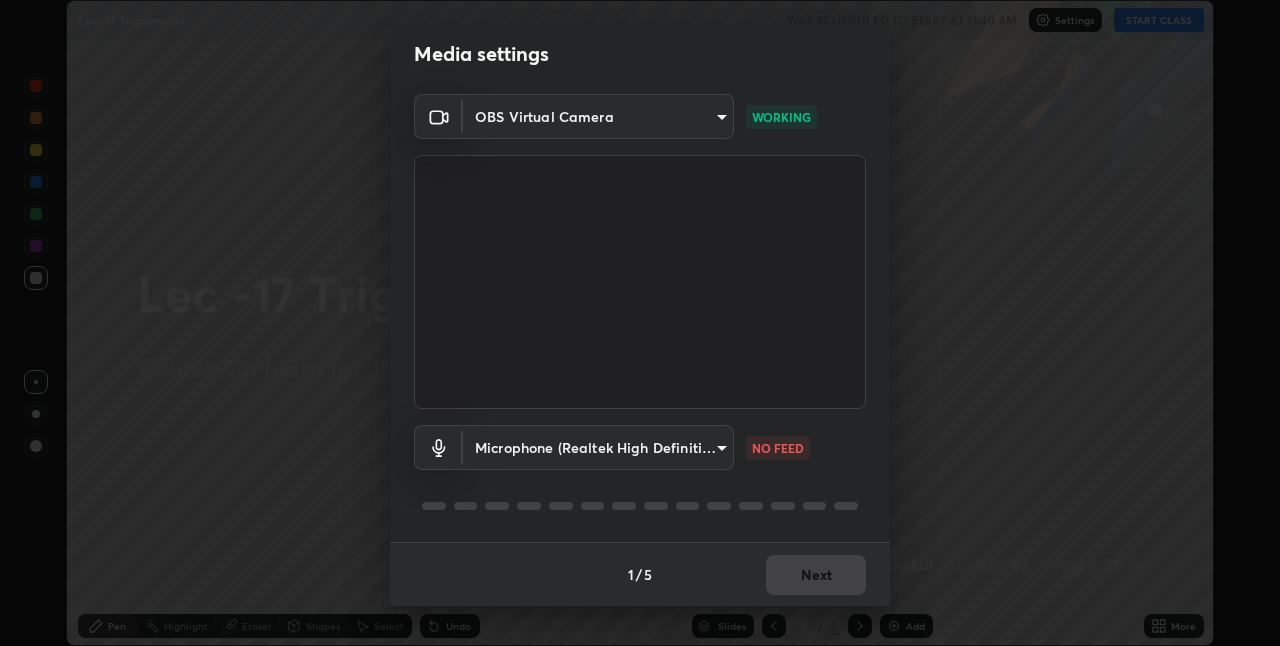 click on "Erase all Lec -17 Trignometry WAS SCHEDULED TO START AT  11:40 AM Settings START CLASS Setting up your live class Lec -17 Trignometry • L62 of Course On Math for JEE Conquer 1 2026 [FIRST] [LAST] Pen Highlight Eraser Shapes Select Undo Slides 2 / 2 Add More Enable hand raising Enable raise hand to speak to learners. Once enabled, chat will be turned off temporarily. Enable x   No doubts shared Encourage your learners to ask a doubt for better clarity Report an issue Reason for reporting Buffering Chat not working Audio - Video sync issue Educator video quality low ​ Attach an image Report Media settings OBS Virtual Camera [HASH] WORKING Microphone (Realtek High Definition Audio) [HASH] NO FEED 1 / 5 Next" at bounding box center [640, 323] 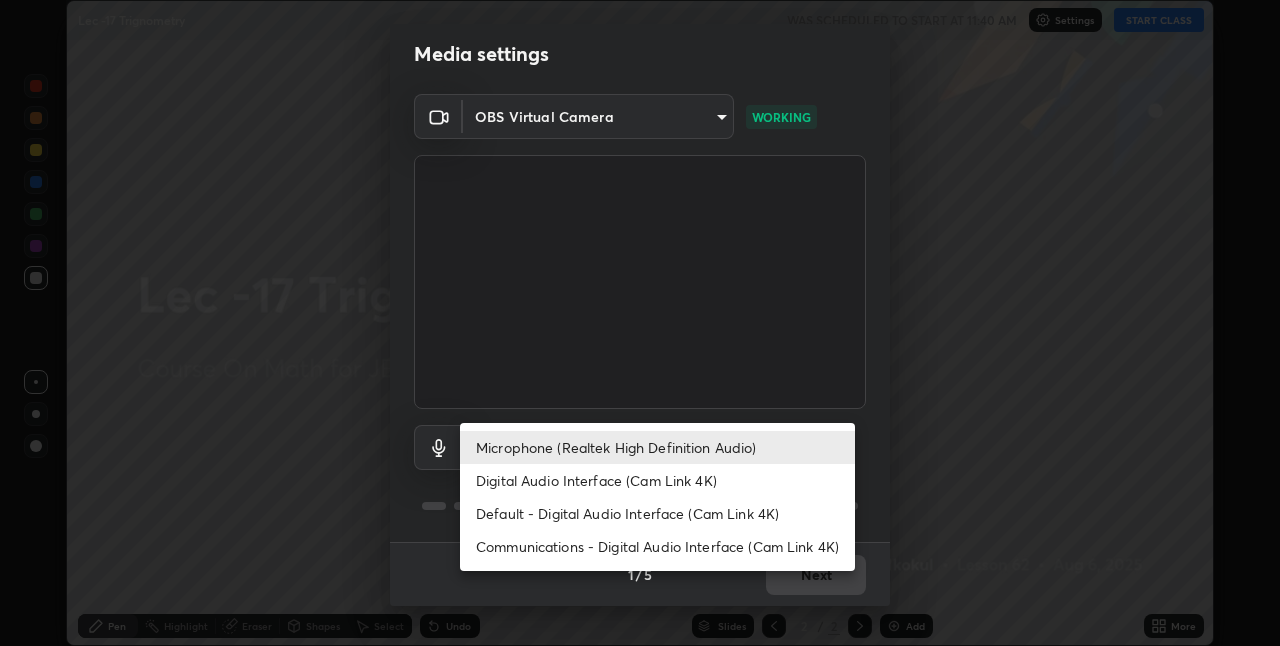 click on "Communications - Digital Audio Interface (Cam Link 4K)" at bounding box center [657, 546] 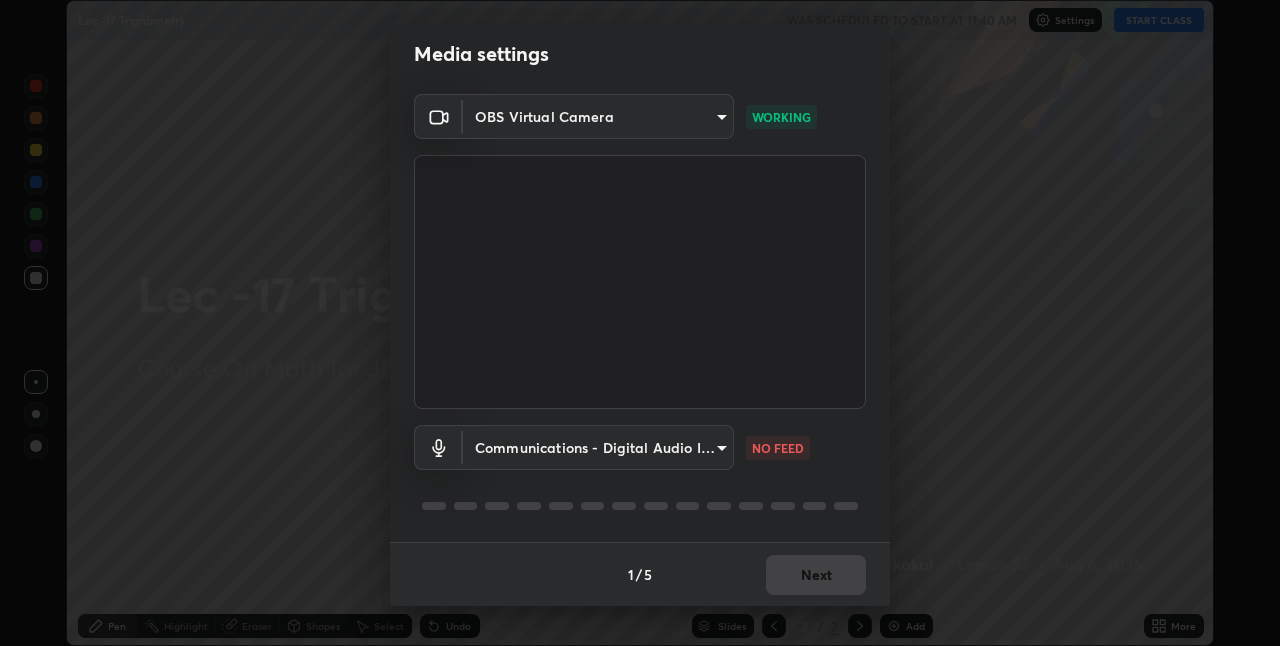 click on "Erase all Lec -17 Trignometry WAS SCHEDULED TO START AT  11:40 AM Settings START CLASS Setting up your live class Lec -17 Trignometry • L62 of Course On Math for JEE Conquer 1 2026 [FIRST] [LAST] Pen Highlight Eraser Shapes Select Undo Slides 2 / 2 Add More Enable hand raising Enable raise hand to speak to learners. Once enabled, chat will be turned off temporarily. Enable x   No doubts shared Encourage your learners to ask a doubt for better clarity Report an issue Reason for reporting Buffering Chat not working Audio - Video sync issue Educator video quality low ​ Attach an image Report Media settings OBS Virtual Camera [HASH] WORKING Communications - Digital Audio Interface (Cam Link 4K) communications NO FEED 1 / 5 Next" at bounding box center (640, 323) 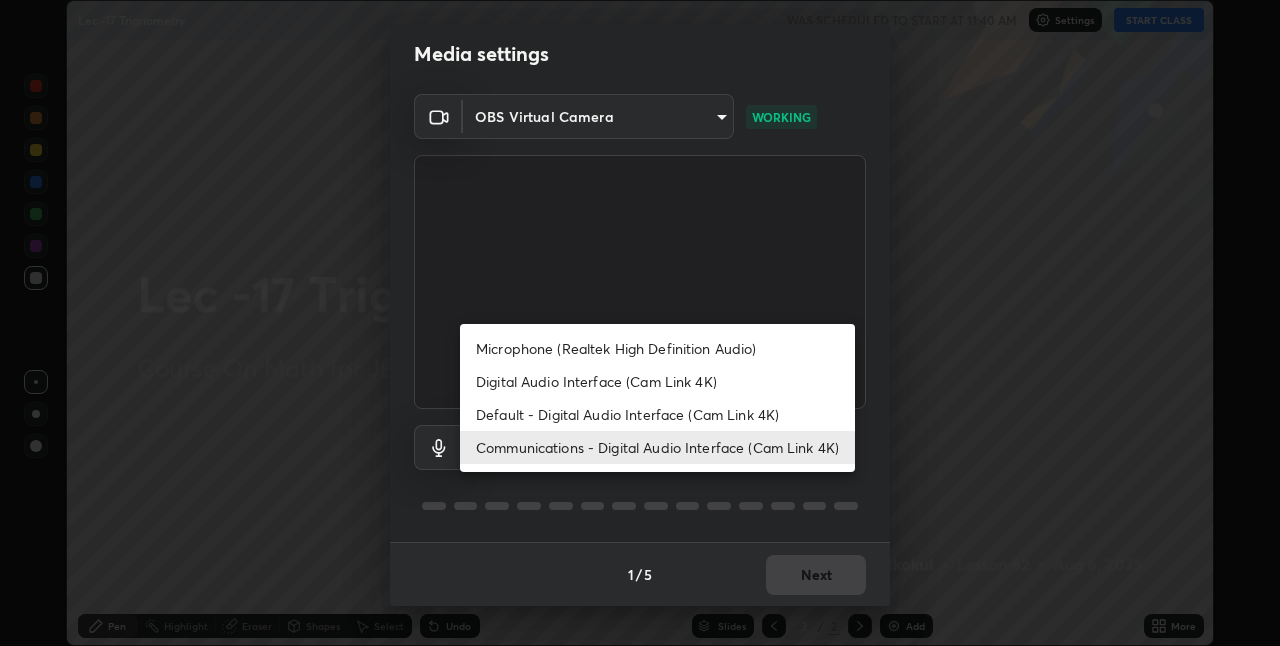 click on "Default - Digital Audio Interface (Cam Link 4K)" at bounding box center (657, 414) 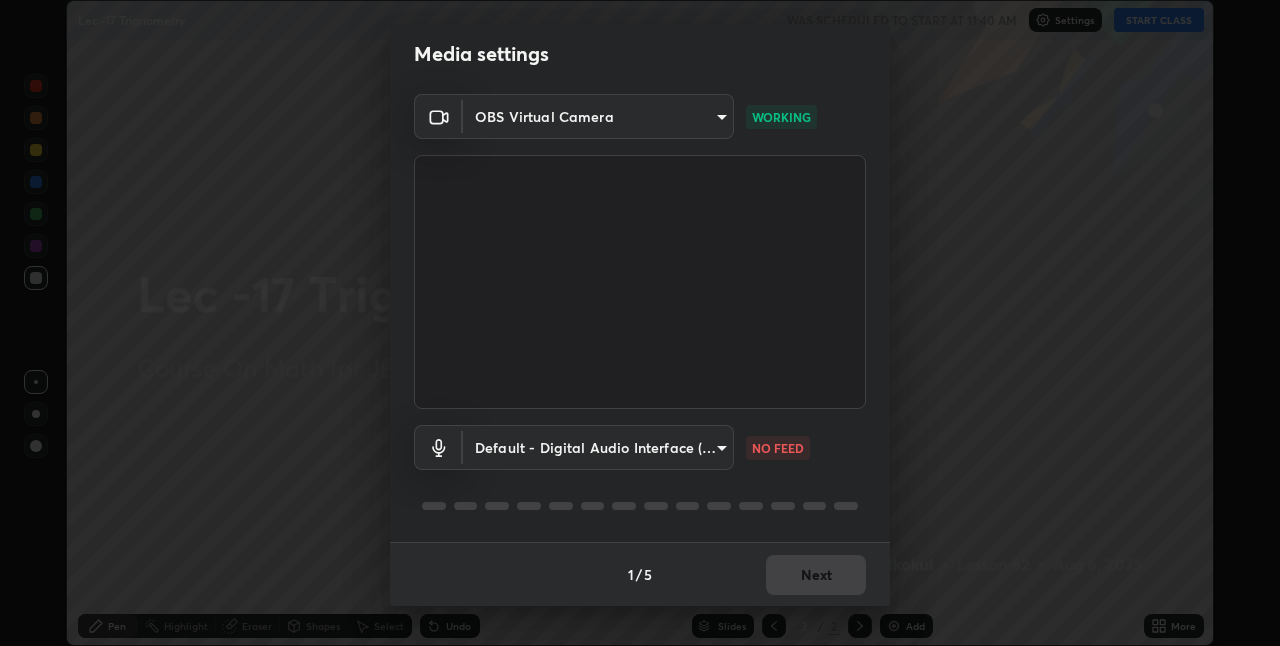 click on "Erase all Lec -17 Trignometry WAS SCHEDULED TO START AT  11:40 AM Settings START CLASS Setting up your live class Lec -17 Trignometry • L62 of Course On Math for JEE Conquer 1 2026 [FIRST] [LAST] Pen Highlight Eraser Shapes Select Undo Slides 2 / 2 Add More Enable hand raising Enable raise hand to speak to learners. Once enabled, chat will be turned off temporarily. Enable x   No doubts shared Encourage your learners to ask a doubt for better clarity Report an issue Reason for reporting Buffering Chat not working Audio - Video sync issue Educator video quality low ​ Attach an image Report Media settings OBS Virtual Camera [HASH] WORKING Default - Digital Audio Interface (Cam Link 4K) default NO FEED 1 / 5 Next" at bounding box center (640, 323) 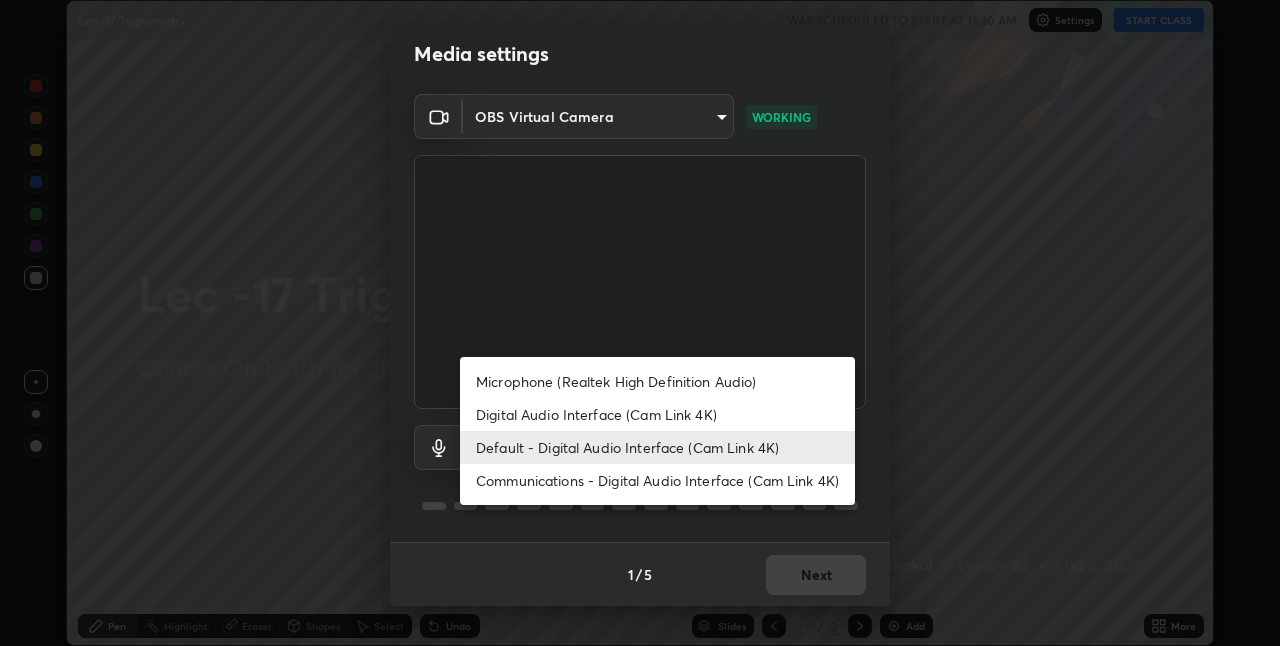 click on "Digital Audio Interface (Cam Link 4K)" at bounding box center [657, 414] 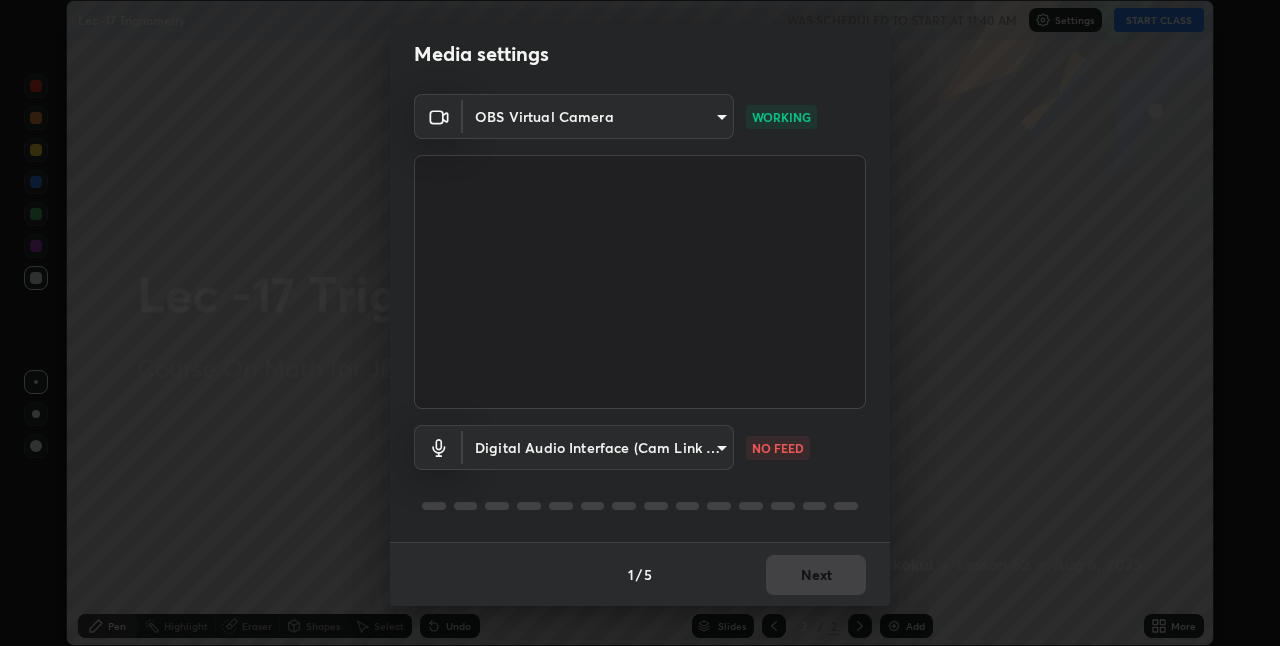 click on "Erase all Lec -17 Trignometry WAS SCHEDULED TO START AT  11:40 AM Settings START CLASS Setting up your live class Lec -17 Trignometry • L62 of Course On Math for JEE Conquer 1 2026 [FIRST] [LAST] Pen Highlight Eraser Shapes Select Undo Slides 2 / 2 Add More Enable hand raising Enable raise hand to speak to learners. Once enabled, chat will be turned off temporarily. Enable x   No doubts shared Encourage your learners to ask a doubt for better clarity Report an issue Reason for reporting Buffering Chat not working Audio - Video sync issue Educator video quality low ​ Attach an image Report Media settings OBS Virtual Camera [HASH] WORKING Digital Audio Interface (Cam Link 4K) [HASH] NO FEED 1 / 5 Next" at bounding box center [640, 323] 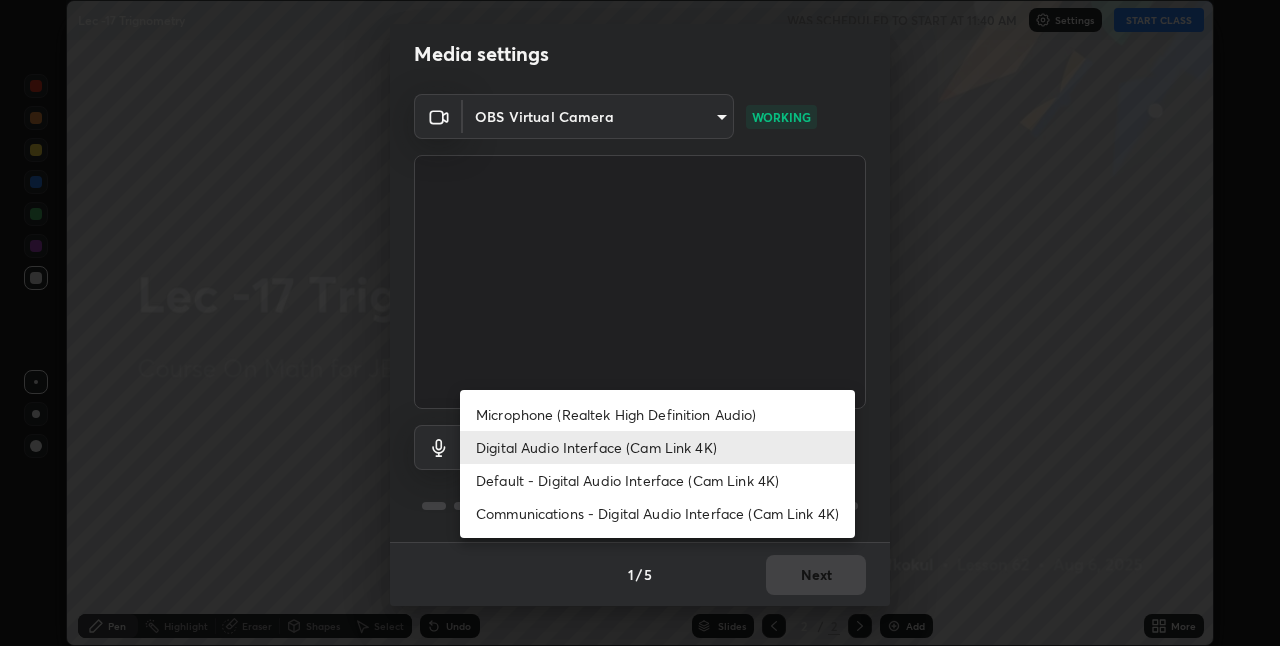 click on "Microphone (Realtek High Definition Audio)" at bounding box center [657, 414] 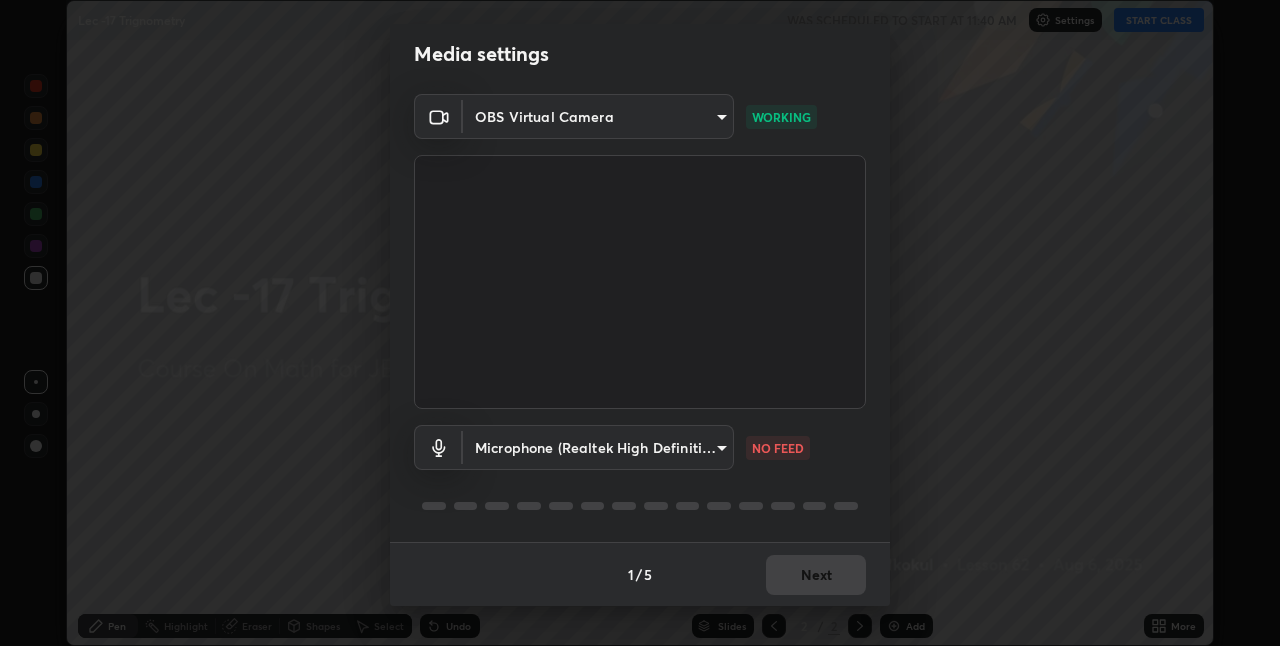 click on "Erase all Lec -17 Trignometry WAS SCHEDULED TO START AT  11:40 AM Settings START CLASS Setting up your live class Lec -17 Trignometry • L62 of Course On Math for JEE Conquer 1 2026 [FIRST] [LAST] Pen Highlight Eraser Shapes Select Undo Slides 2 / 2 Add More Enable hand raising Enable raise hand to speak to learners. Once enabled, chat will be turned off temporarily. Enable x   No doubts shared Encourage your learners to ask a doubt for better clarity Report an issue Reason for reporting Buffering Chat not working Audio - Video sync issue Educator video quality low ​ Attach an image Report Media settings OBS Virtual Camera [HASH] WORKING Microphone (Realtek High Definition Audio) [HASH] NO FEED 1 / 5 Next" at bounding box center [640, 323] 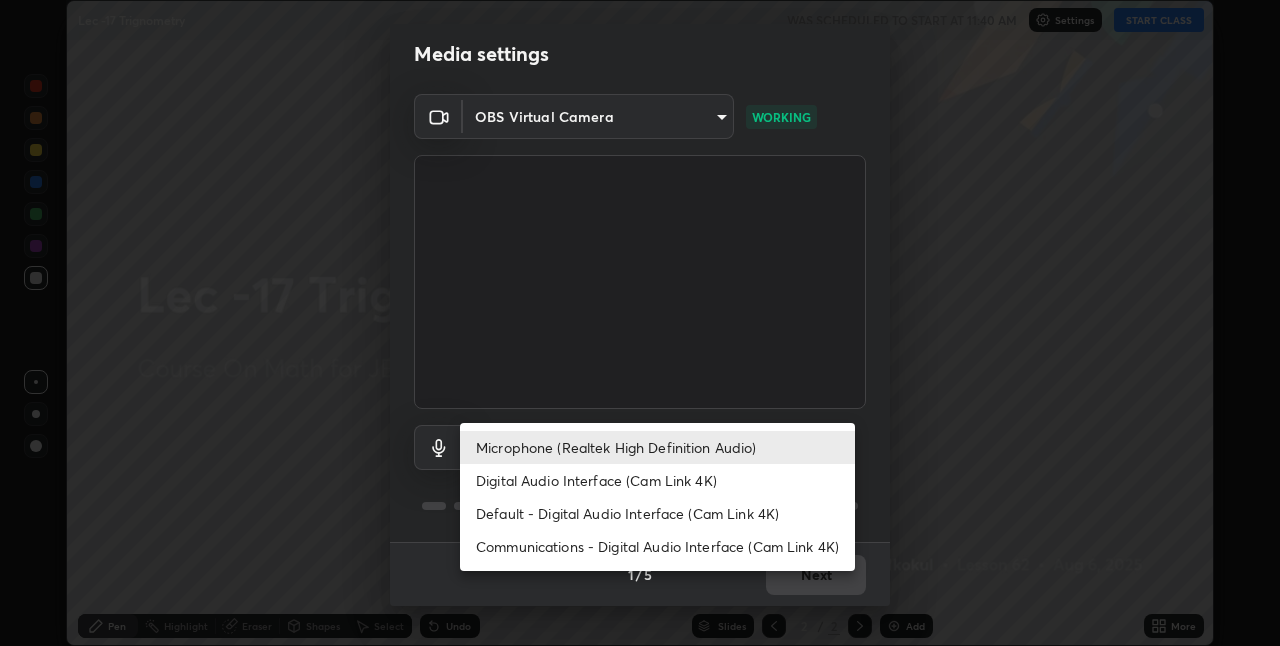 click on "Digital Audio Interface (Cam Link 4K)" at bounding box center [657, 480] 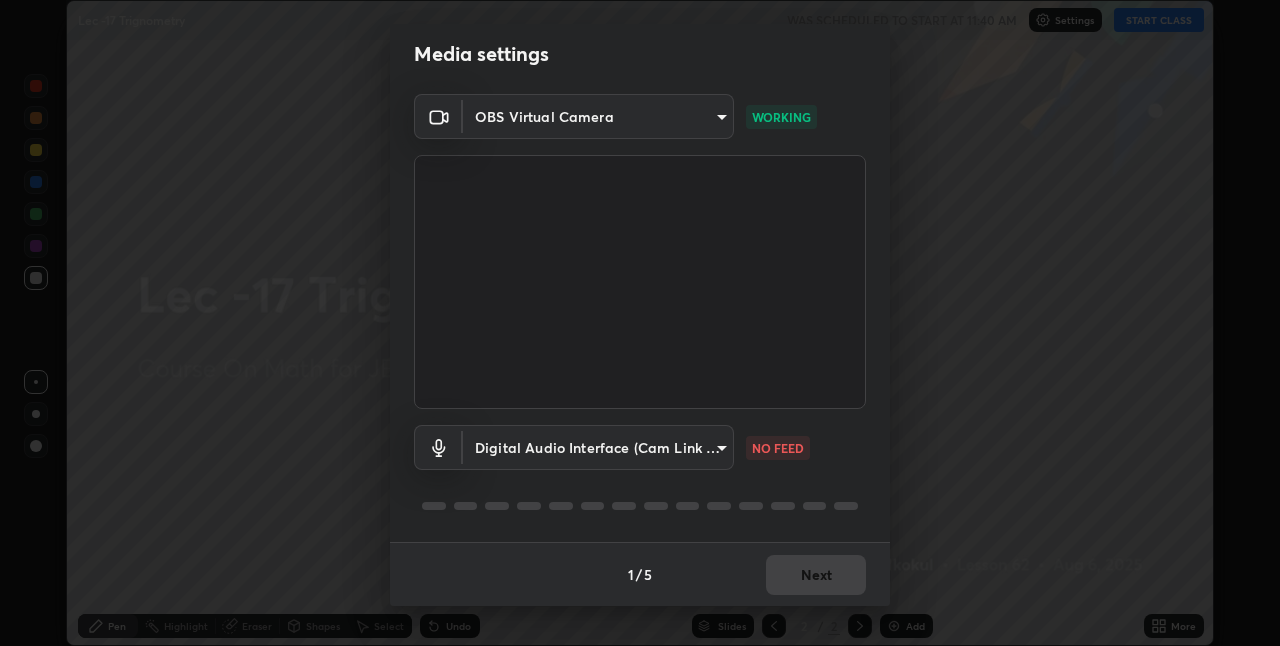 click on "Erase all Lec -17 Trignometry WAS SCHEDULED TO START AT  11:40 AM Settings START CLASS Setting up your live class Lec -17 Trignometry • L62 of Course On Math for JEE Conquer 1 2026 [FIRST] [LAST] Pen Highlight Eraser Shapes Select Undo Slides 2 / 2 Add More Enable hand raising Enable raise hand to speak to learners. Once enabled, chat will be turned off temporarily. Enable x   No doubts shared Encourage your learners to ask a doubt for better clarity Report an issue Reason for reporting Buffering Chat not working Audio - Video sync issue Educator video quality low ​ Attach an image Report Media settings OBS Virtual Camera [HASH] WORKING Digital Audio Interface (Cam Link 4K) [HASH] NO FEED 1 / 5 Next" at bounding box center (640, 323) 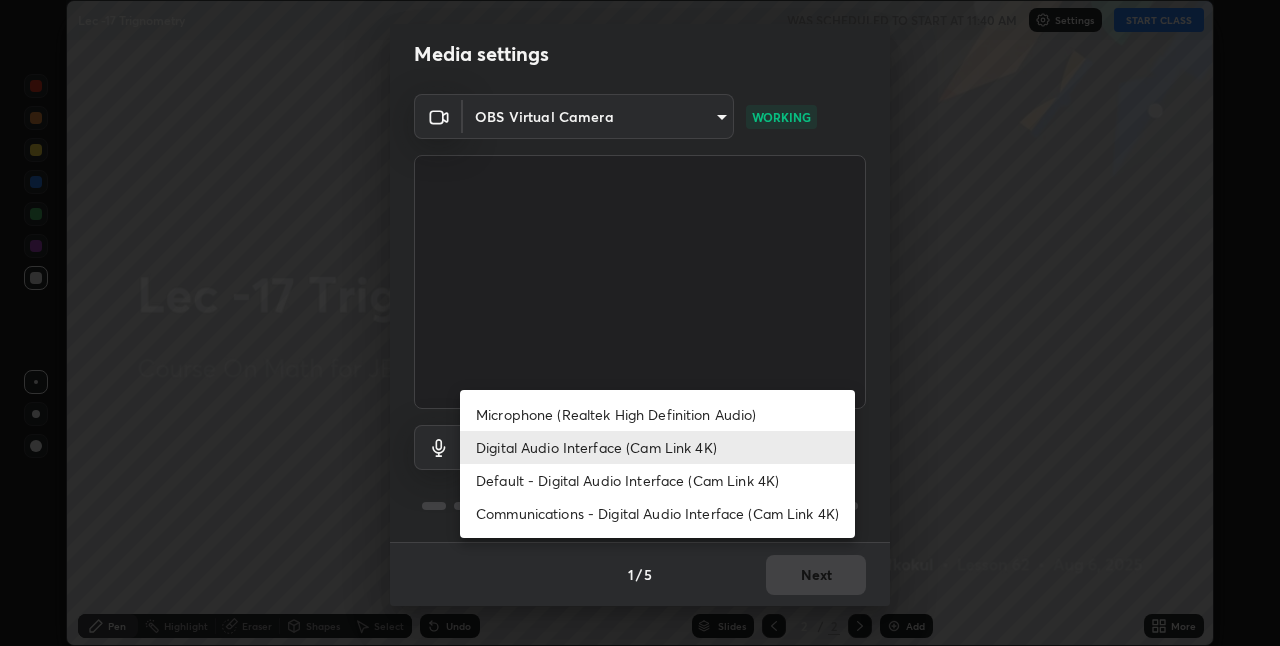 click on "Default - Digital Audio Interface (Cam Link 4K)" at bounding box center (657, 480) 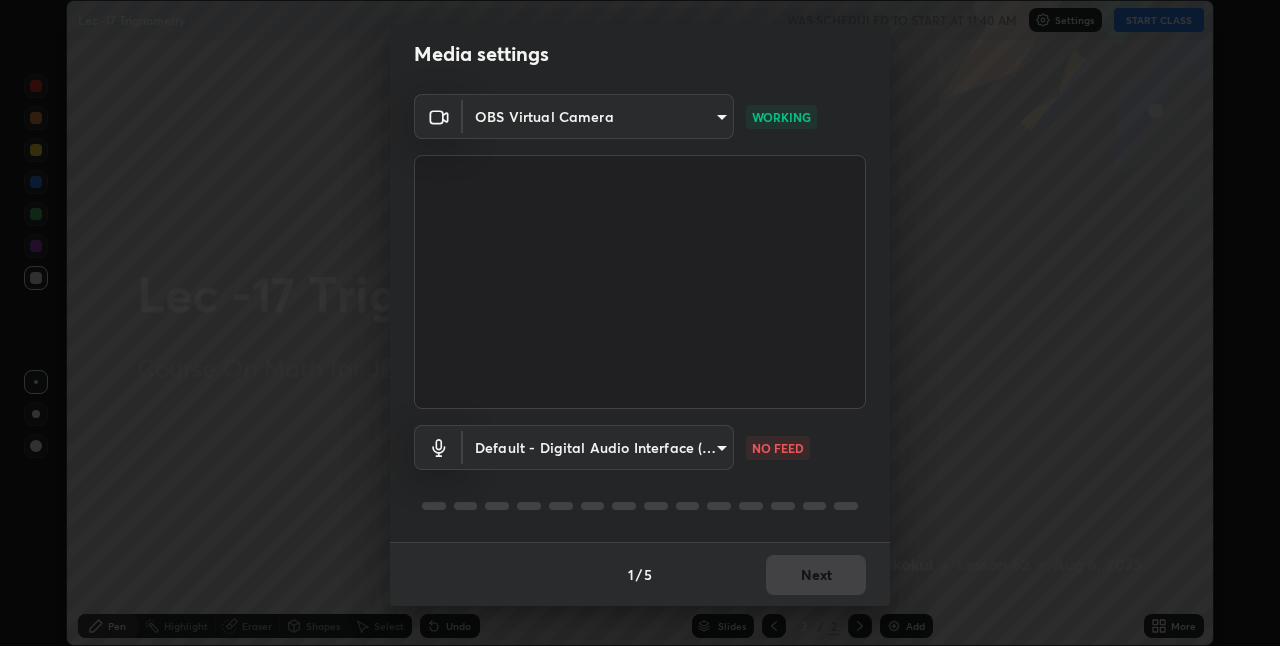click on "Erase all Lec -17 Trignometry WAS SCHEDULED TO START AT  11:40 AM Settings START CLASS Setting up your live class Lec -17 Trignometry • L62 of Course On Math for JEE Conquer 1 2026 [FIRST] [LAST] Pen Highlight Eraser Shapes Select Undo Slides 2 / 2 Add More Enable hand raising Enable raise hand to speak to learners. Once enabled, chat will be turned off temporarily. Enable x   No doubts shared Encourage your learners to ask a doubt for better clarity Report an issue Reason for reporting Buffering Chat not working Audio - Video sync issue Educator video quality low ​ Attach an image Report Media settings OBS Virtual Camera [HASH] WORKING Default - Digital Audio Interface (Cam Link 4K) default NO FEED 1 / 5 Next" at bounding box center (640, 323) 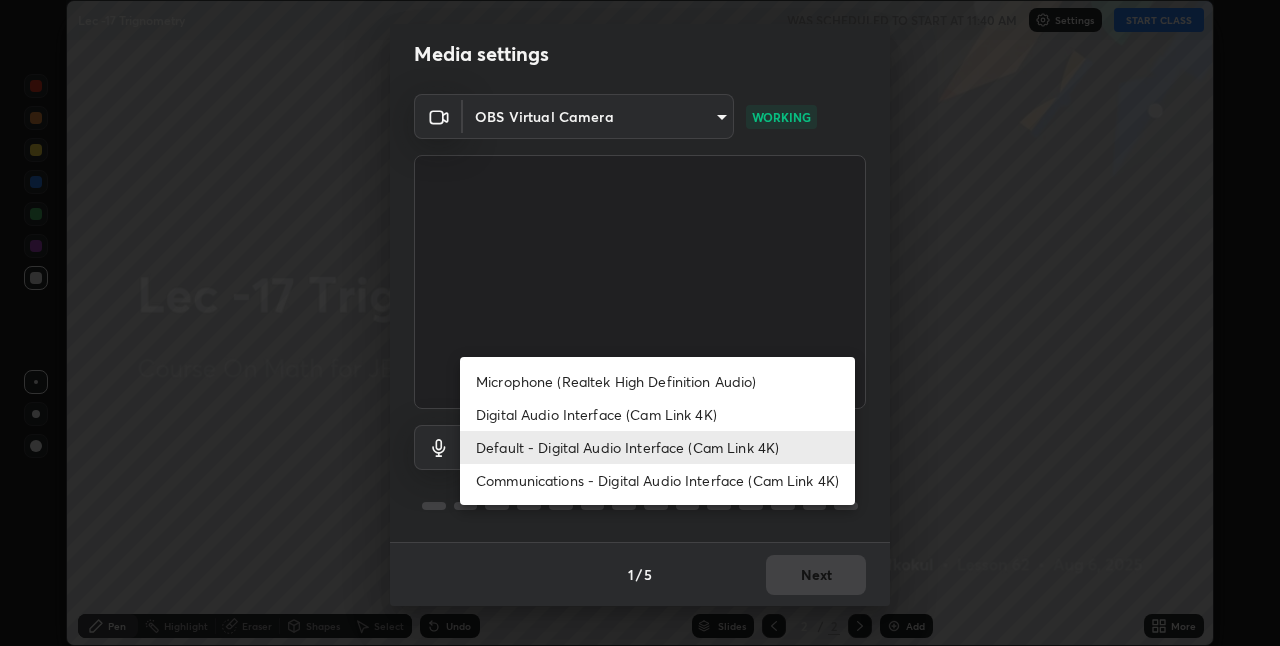 click on "Communications - Digital Audio Interface (Cam Link 4K)" at bounding box center (657, 480) 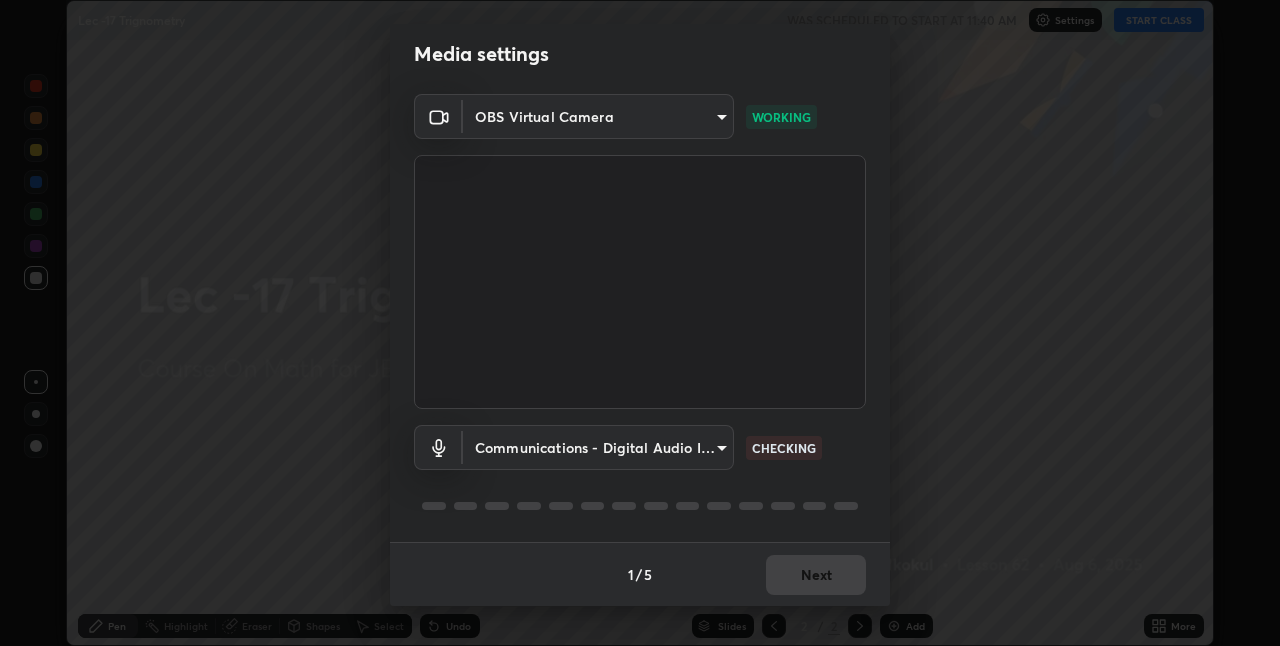 click on "Erase all Lec -17 Trignometry WAS SCHEDULED TO START AT  11:40 AM Settings START CLASS Setting up your live class Lec -17 Trignometry • L62 of Course On Math for JEE Conquer 1 2026 [FIRST] [LAST] Pen Highlight Eraser Shapes Select Undo Slides 2 / 2 Add More Enable hand raising Enable raise hand to speak to learners. Once enabled, chat will be turned off temporarily. Enable x   No doubts shared Encourage your learners to ask a doubt for better clarity Report an issue Reason for reporting Buffering Chat not working Audio - Video sync issue Educator video quality low ​ Attach an image Report Media settings OBS Virtual Camera [HASH] WORKING Communications - Digital Audio Interface (Cam Link 4K) communications CHECKING 1 / 5 Next" at bounding box center [640, 323] 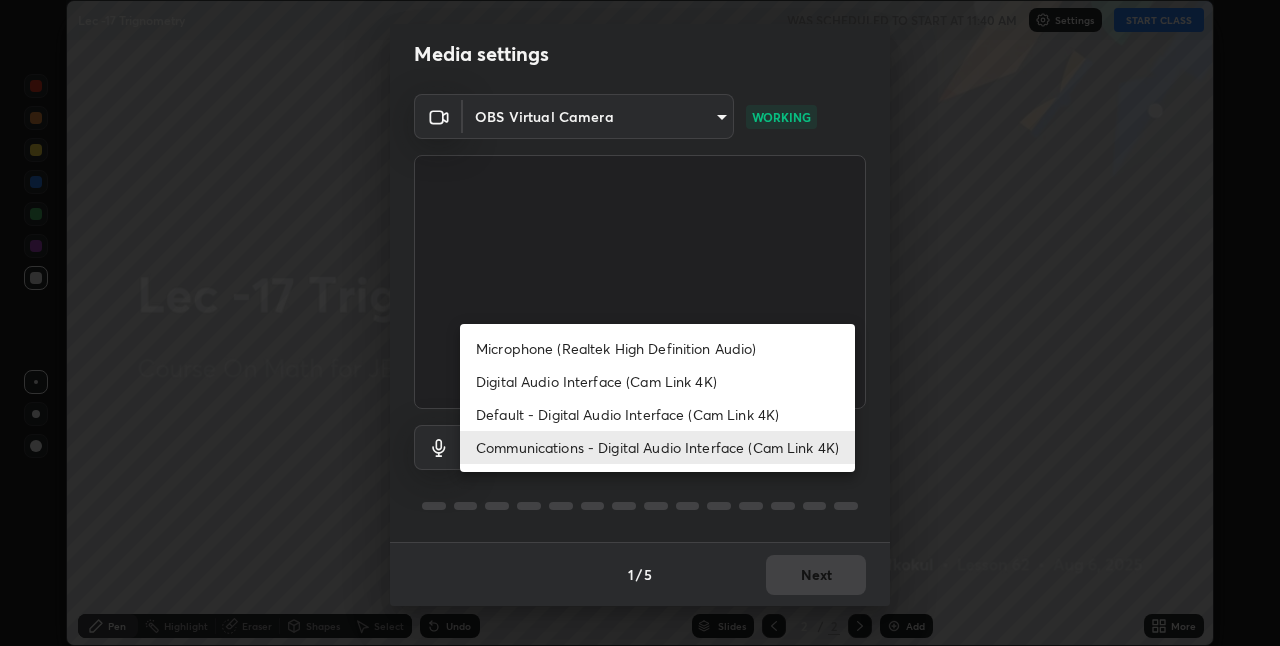 click on "Microphone (Realtek High Definition Audio)" at bounding box center [657, 348] 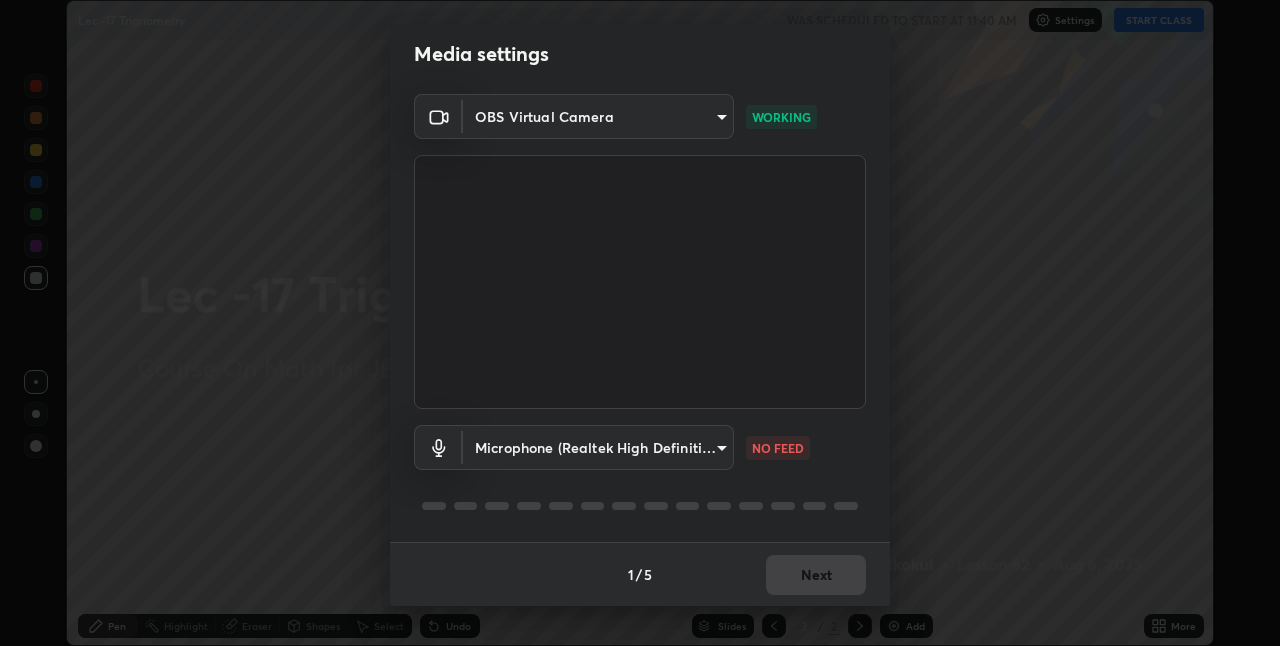 click on "Erase all Lec -17 Trignometry WAS SCHEDULED TO START AT  11:40 AM Settings START CLASS Setting up your live class Lec -17 Trignometry • L62 of Course On Math for JEE Conquer 1 2026 [FIRST] [LAST] Pen Highlight Eraser Shapes Select Undo Slides 2 / 2 Add More Enable hand raising Enable raise hand to speak to learners. Once enabled, chat will be turned off temporarily. Enable x   No doubts shared Encourage your learners to ask a doubt for better clarity Report an issue Reason for reporting Buffering Chat not working Audio - Video sync issue Educator video quality low ​ Attach an image Report Media settings OBS Virtual Camera [HASH] WORKING Microphone (Realtek High Definition Audio) [HASH] NO FEED 1 / 5 Next" at bounding box center [640, 323] 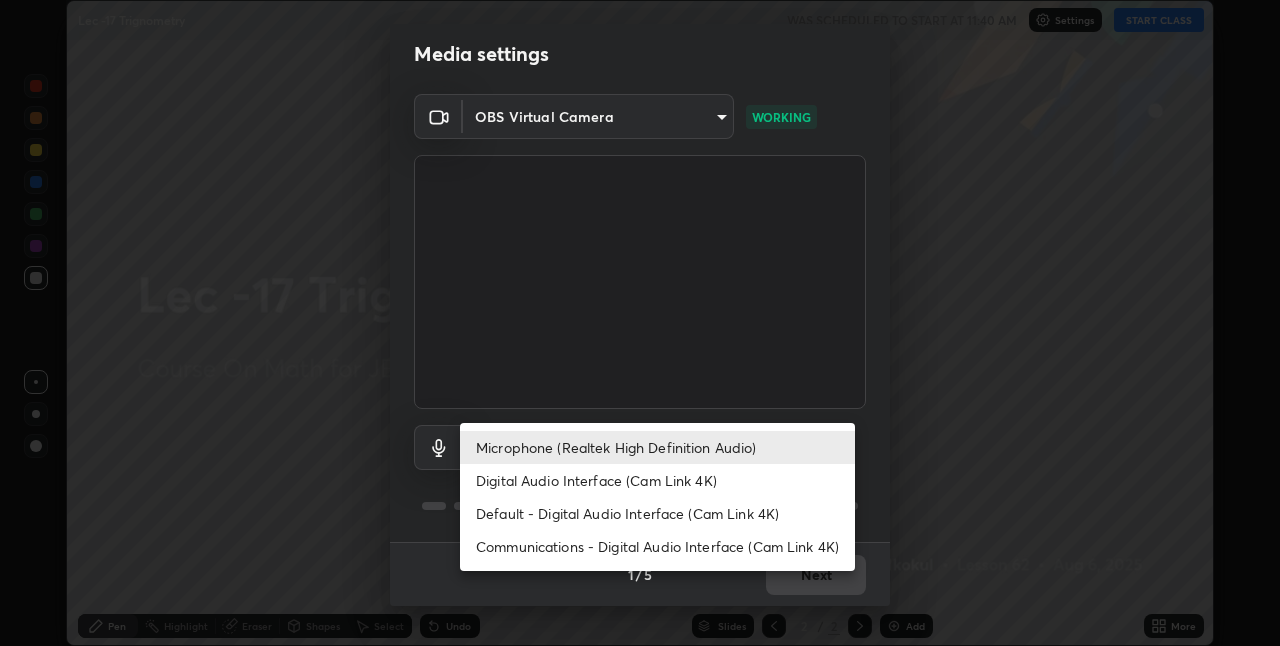 click on "Communications - Digital Audio Interface (Cam Link 4K)" at bounding box center (657, 546) 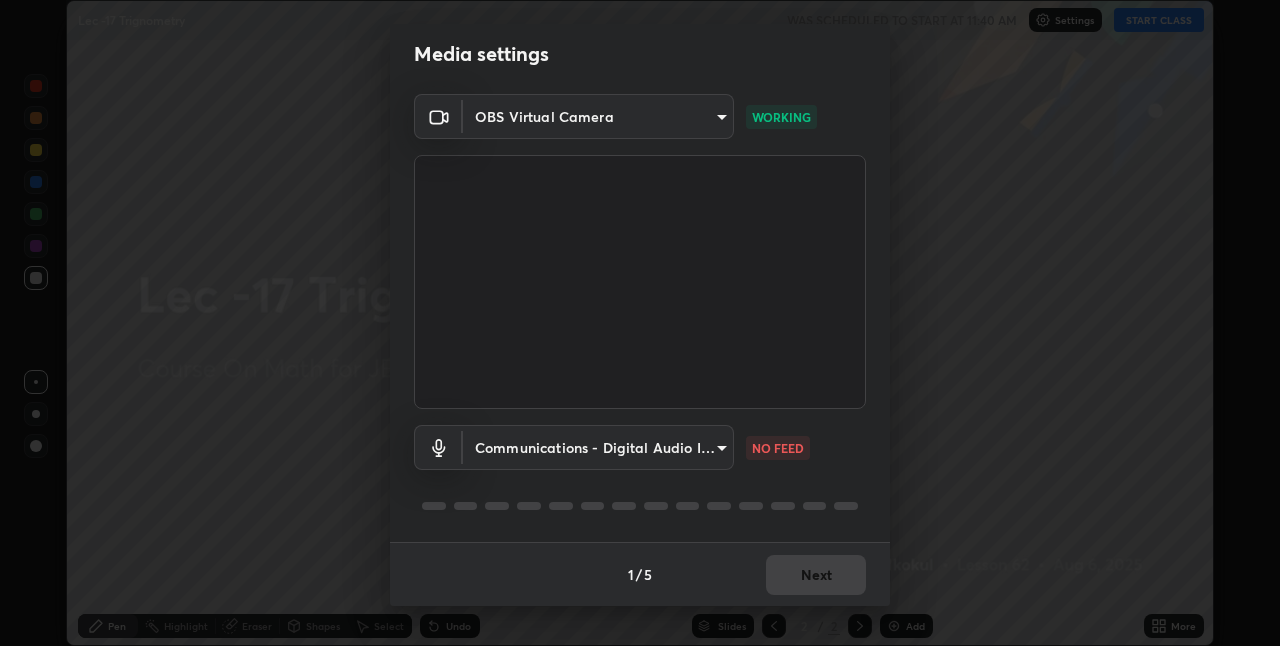 click on "Erase all Lec -17 Trignometry WAS SCHEDULED TO START AT  11:40 AM Settings START CLASS Setting up your live class Lec -17 Trignometry • L62 of Course On Math for JEE Conquer 1 2026 [FIRST] [LAST] Pen Highlight Eraser Shapes Select Undo Slides 2 / 2 Add More Enable hand raising Enable raise hand to speak to learners. Once enabled, chat will be turned off temporarily. Enable x   No doubts shared Encourage your learners to ask a doubt for better clarity Report an issue Reason for reporting Buffering Chat not working Audio - Video sync issue Educator video quality low ​ Attach an image Report Media settings OBS Virtual Camera [HASH] WORKING Communications - Digital Audio Interface (Cam Link 4K) communications NO FEED 1 / 5 Next" at bounding box center (640, 323) 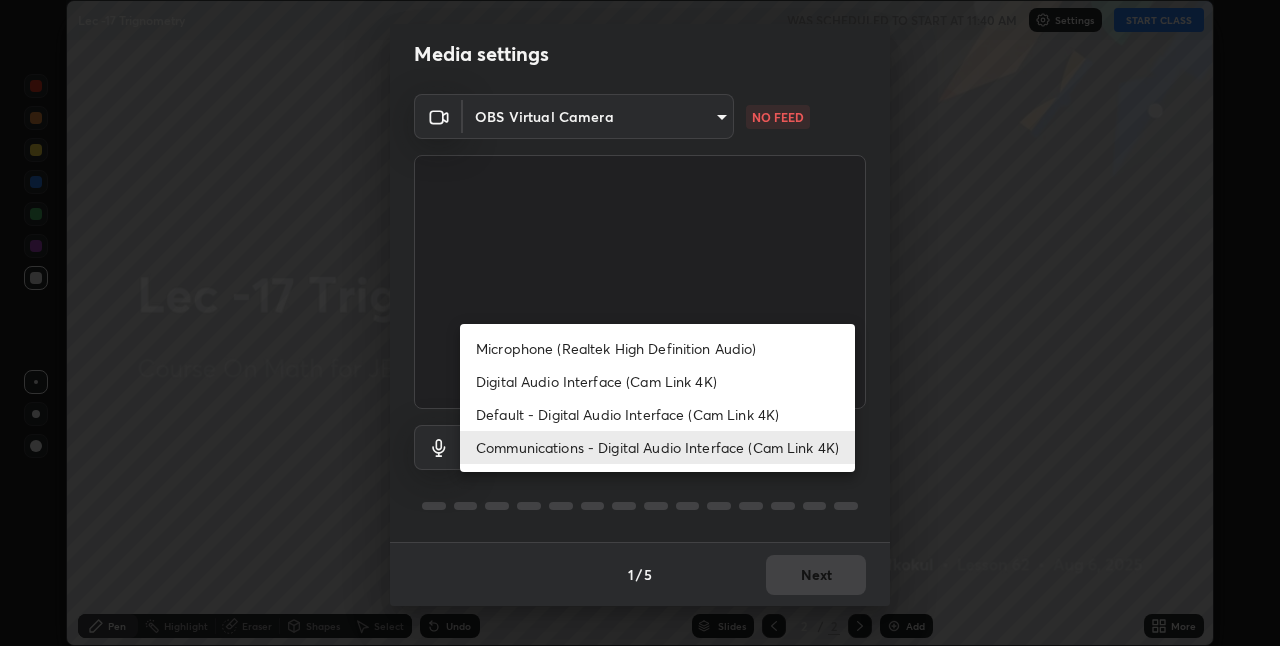 click on "Digital Audio Interface (Cam Link 4K)" at bounding box center [657, 381] 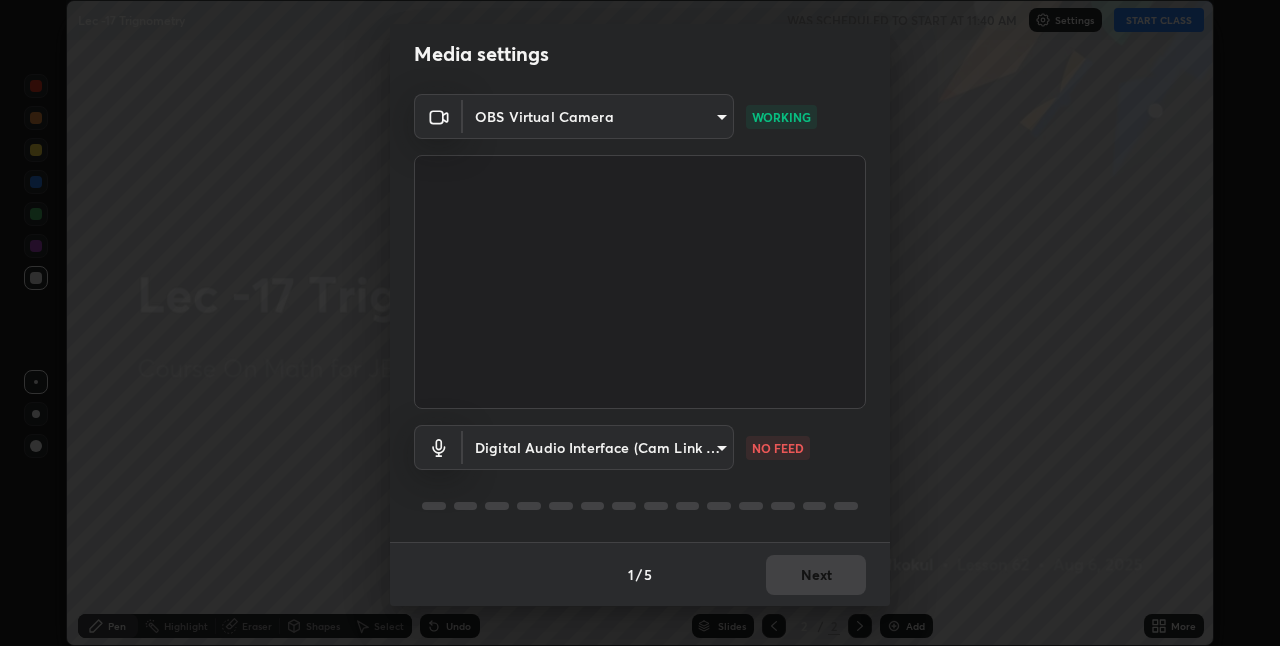 click on "Erase all Lec -17 Trignometry WAS SCHEDULED TO START AT  11:40 AM Settings START CLASS Setting up your live class Lec -17 Trignometry • L62 of Course On Math for JEE Conquer 1 2026 [FIRST] [LAST] Pen Highlight Eraser Shapes Select Undo Slides 2 / 2 Add More Enable hand raising Enable raise hand to speak to learners. Once enabled, chat will be turned off temporarily. Enable x   No doubts shared Encourage your learners to ask a doubt for better clarity Report an issue Reason for reporting Buffering Chat not working Audio - Video sync issue Educator video quality low ​ Attach an image Report Media settings OBS Virtual Camera [HASH] WORKING Digital Audio Interface (Cam Link 4K) [HASH] NO FEED 1 / 5 Next" at bounding box center [640, 323] 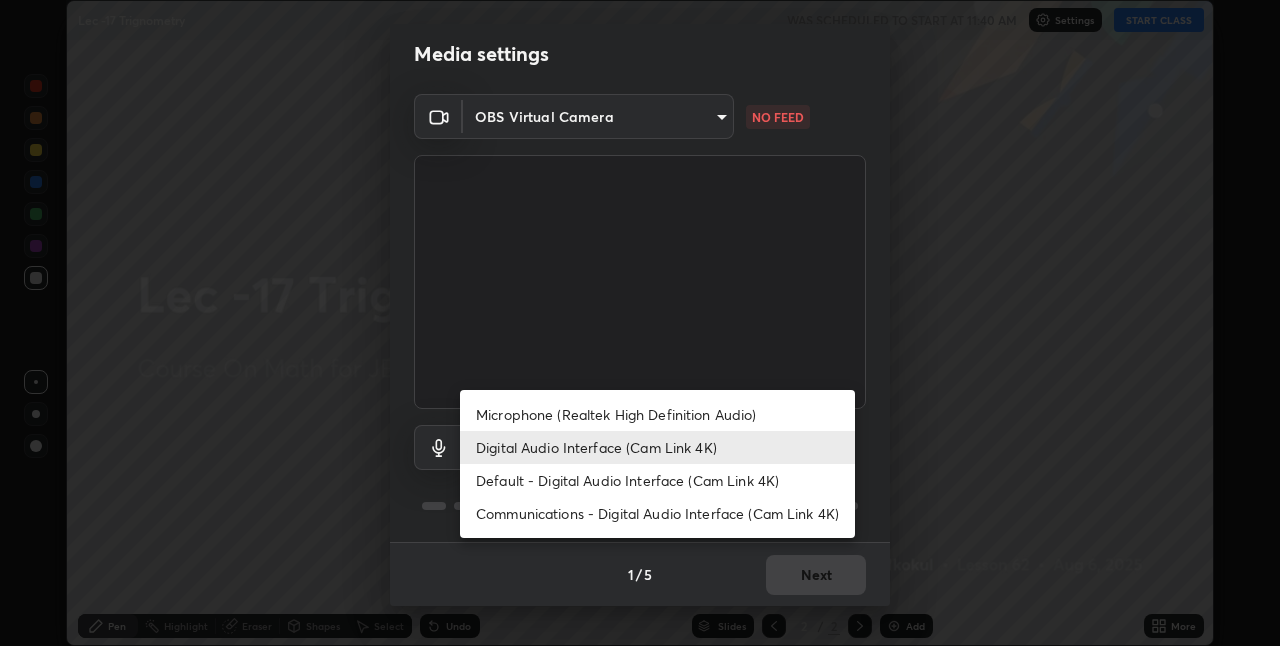 click on "Microphone (Realtek High Definition Audio)" at bounding box center [657, 414] 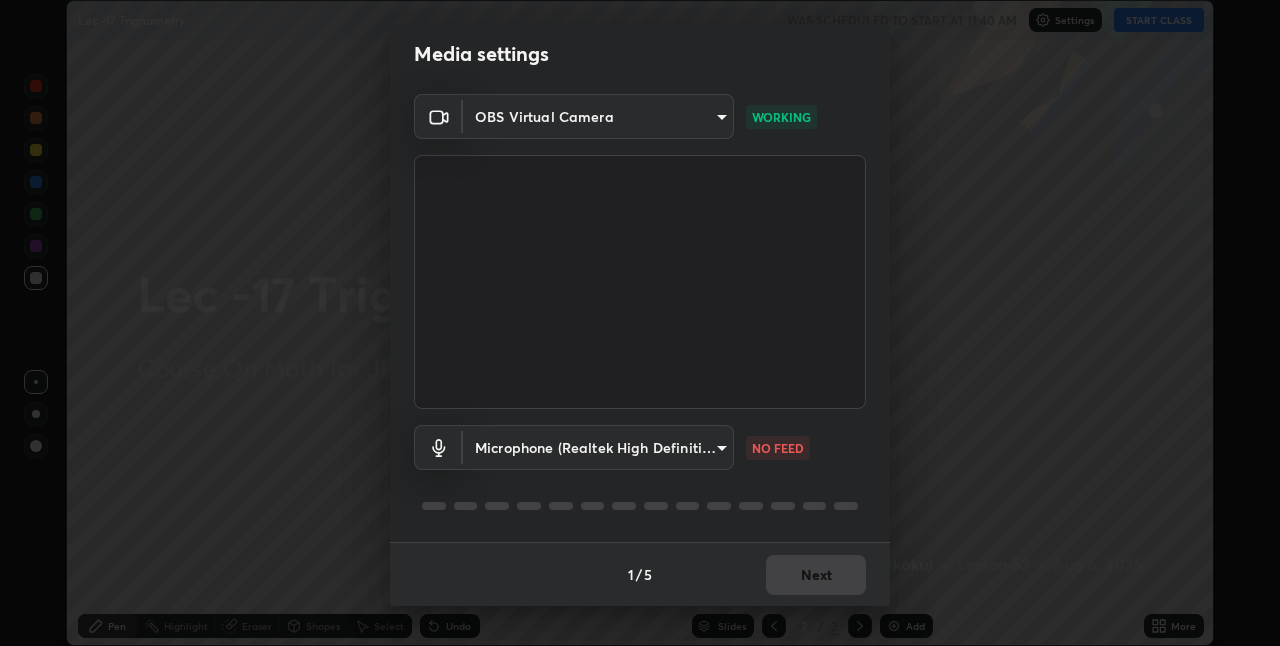 click on "Erase all Lec -17 Trignometry WAS SCHEDULED TO START AT  11:40 AM Settings START CLASS Setting up your live class Lec -17 Trignometry • L62 of Course On Math for JEE Conquer 1 2026 [FIRST] [LAST] Pen Highlight Eraser Shapes Select Undo Slides 2 / 2 Add More Enable hand raising Enable raise hand to speak to learners. Once enabled, chat will be turned off temporarily. Enable x   No doubts shared Encourage your learners to ask a doubt for better clarity Report an issue Reason for reporting Buffering Chat not working Audio - Video sync issue Educator video quality low ​ Attach an image Report Media settings OBS Virtual Camera [HASH] WORKING Microphone (Realtek High Definition Audio) [HASH] NO FEED 1 / 5 Next" at bounding box center (640, 323) 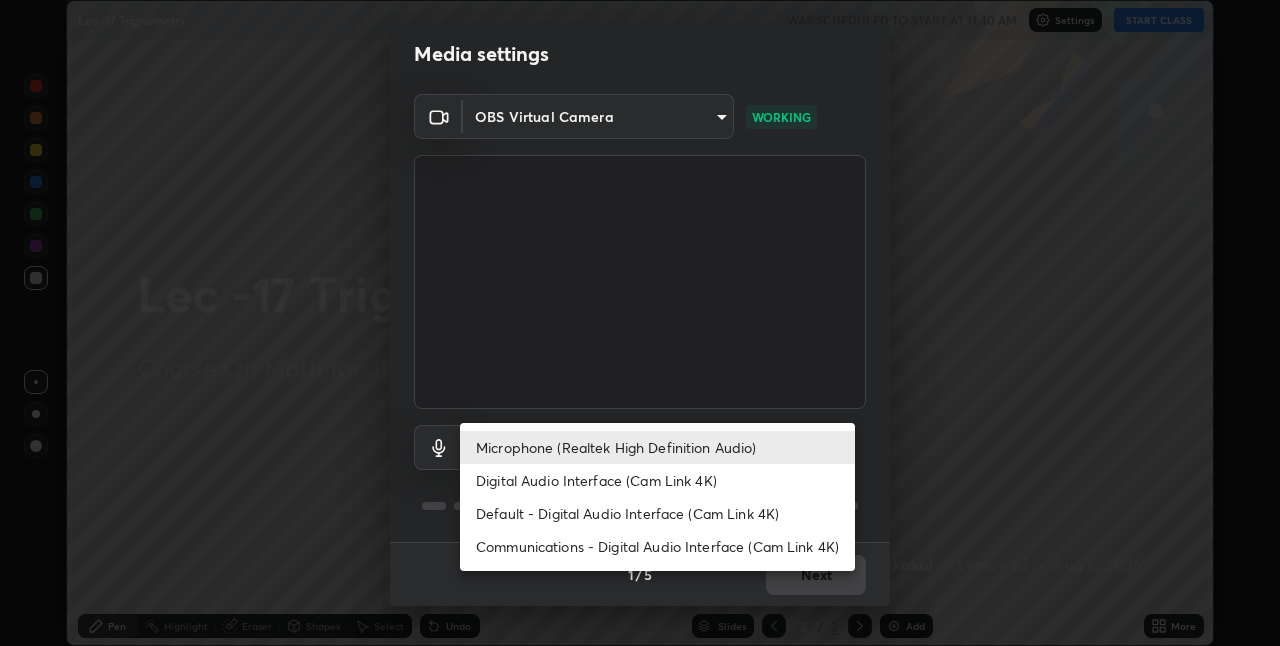 click on "Default - Digital Audio Interface (Cam Link 4K)" at bounding box center (657, 513) 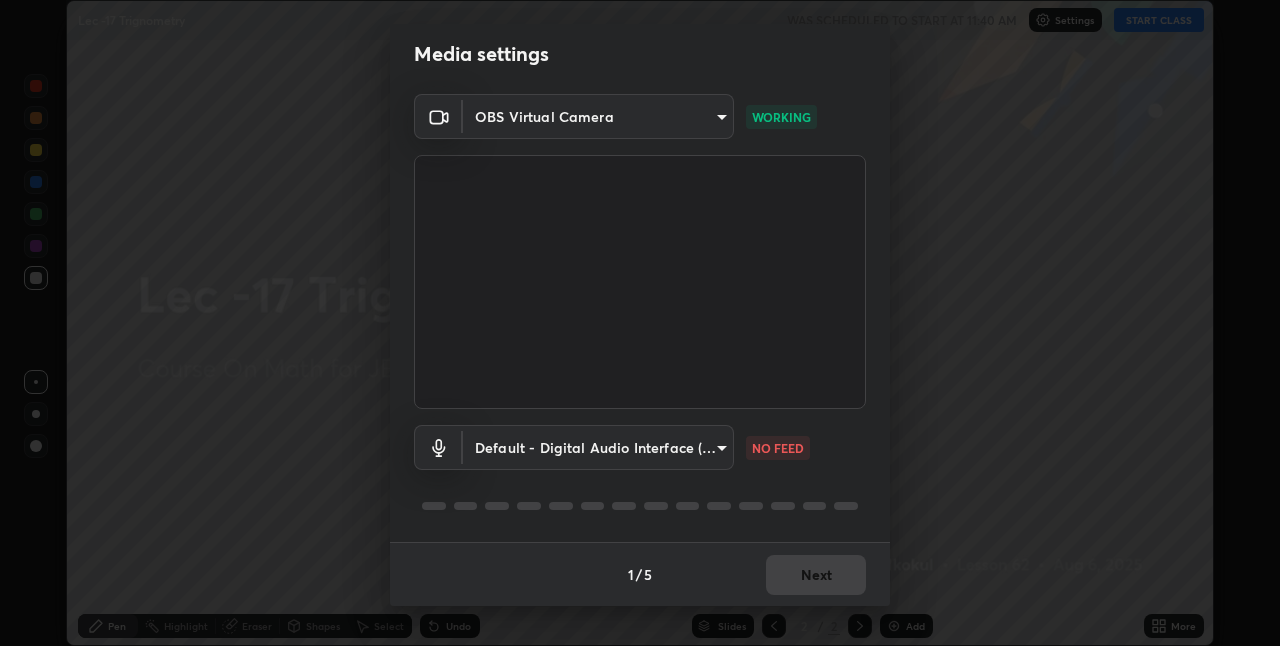 click on "Erase all Lec -17 Trignometry WAS SCHEDULED TO START AT  11:40 AM Settings START CLASS Setting up your live class Lec -17 Trignometry • L62 of Course On Math for JEE Conquer 1 2026 [FIRST] [LAST] Pen Highlight Eraser Shapes Select Undo Slides 2 / 2 Add More Enable hand raising Enable raise hand to speak to learners. Once enabled, chat will be turned off temporarily. Enable x   No doubts shared Encourage your learners to ask a doubt for better clarity Report an issue Reason for reporting Buffering Chat not working Audio - Video sync issue Educator video quality low ​ Attach an image Report Media settings OBS Virtual Camera [HASH] WORKING Default - Digital Audio Interface (Cam Link 4K) default NO FEED 1 / 5 Next" at bounding box center [640, 323] 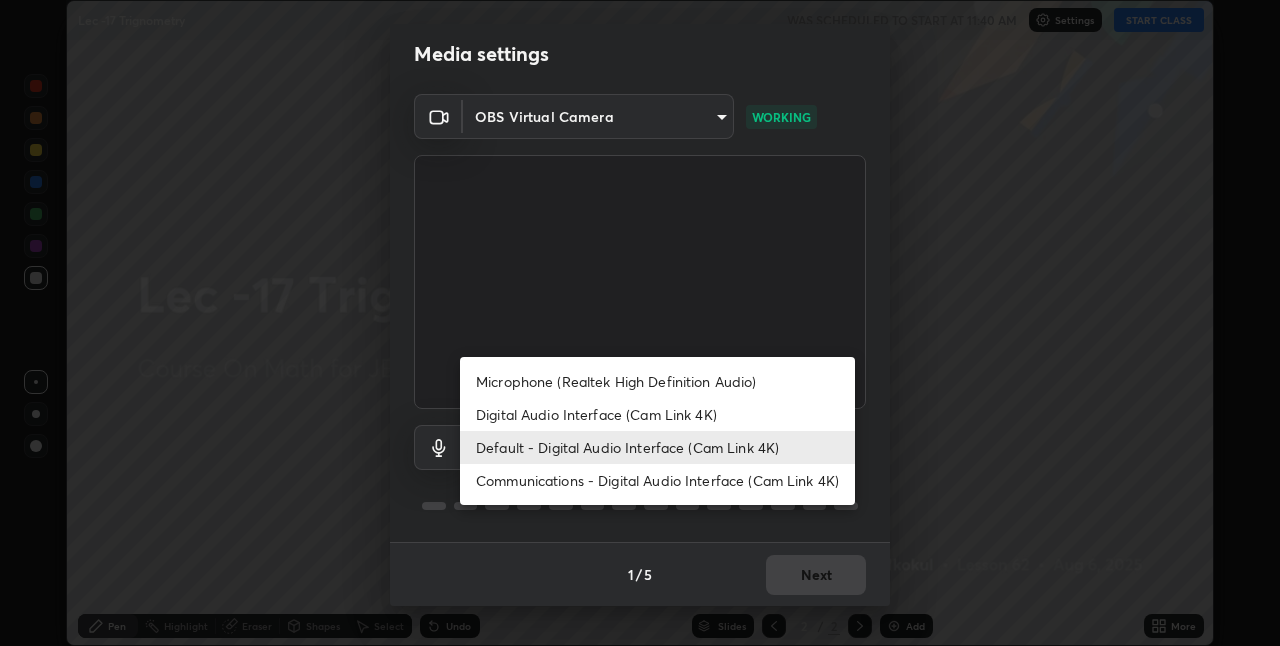 click on "Digital Audio Interface (Cam Link 4K)" at bounding box center [657, 414] 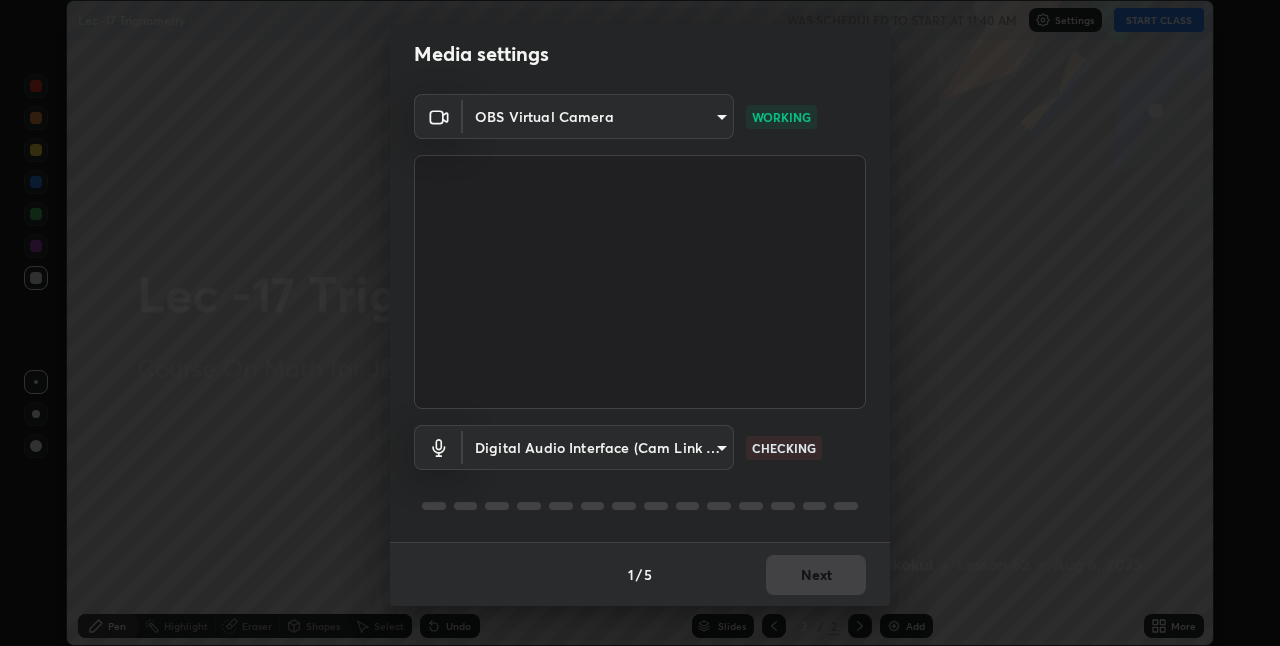 click on "Erase all Lec -17 Trignometry WAS SCHEDULED TO START AT  11:40 AM Settings START CLASS Setting up your live class Lec -17 Trignometry • L62 of Course On Math for JEE Conquer 1 2026 [FIRST] [LAST] Pen Highlight Eraser Shapes Select Undo Slides 2 / 2 Add More Enable hand raising Enable raise hand to speak to learners. Once enabled, chat will be turned off temporarily. Enable x   No doubts shared Encourage your learners to ask a doubt for better clarity Report an issue Reason for reporting Buffering Chat not working Audio - Video sync issue Educator video quality low ​ Attach an image Report Media settings OBS Virtual Camera [HASH] WORKING Digital Audio Interface (Cam Link 4K) [HASH] CHECKING 1 / 5 Next" at bounding box center (640, 323) 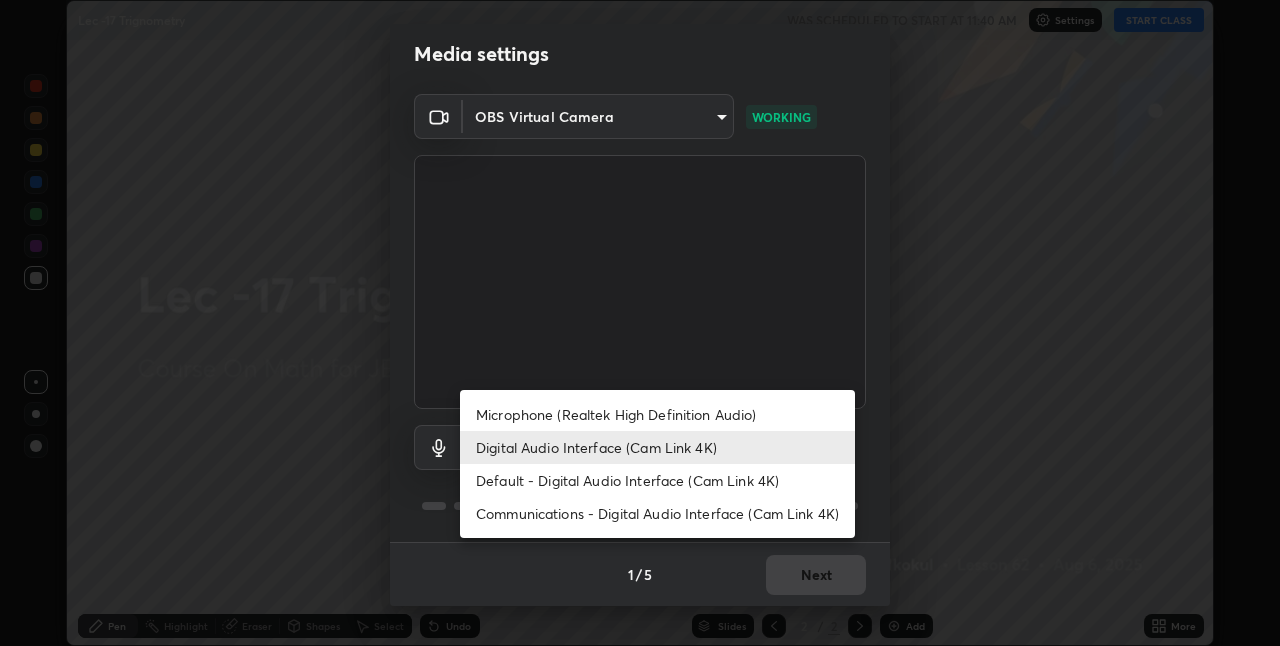 click at bounding box center (640, 323) 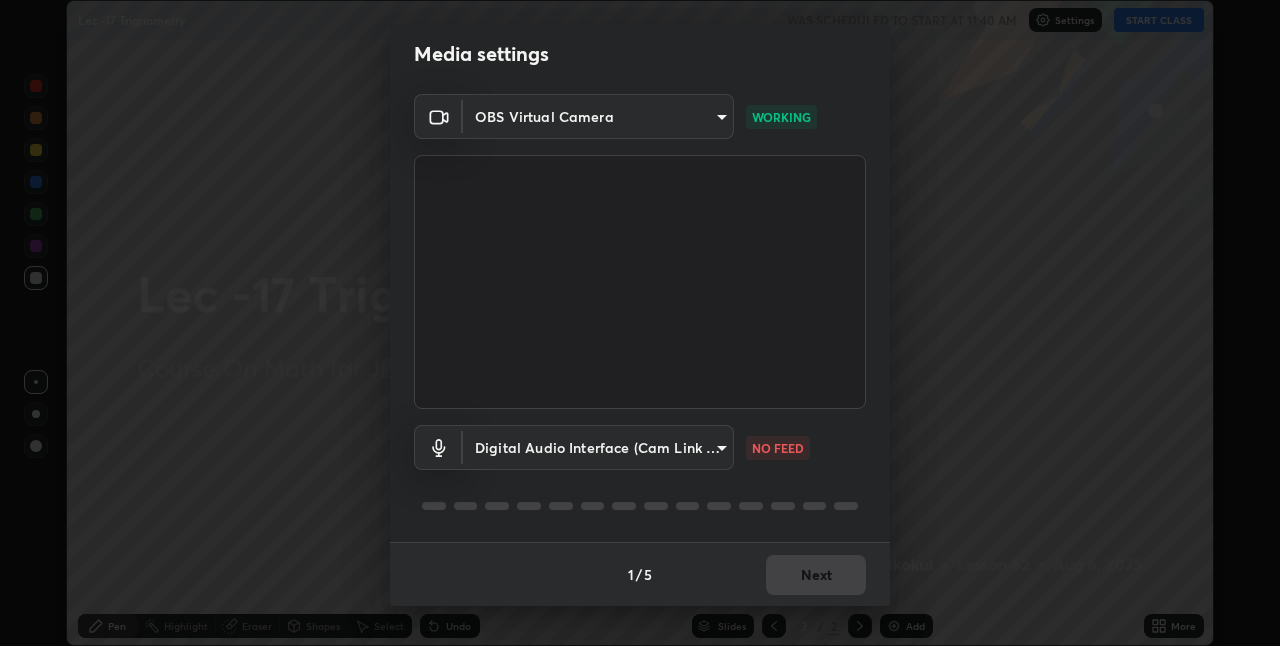 click on "Erase all Lec -17 Trignometry WAS SCHEDULED TO START AT  11:40 AM Settings START CLASS Setting up your live class Lec -17 Trignometry • L62 of Course On Math for JEE Conquer 1 2026 [FIRST] [LAST] Pen Highlight Eraser Shapes Select Undo Slides 2 / 2 Add More Enable hand raising Enable raise hand to speak to learners. Once enabled, chat will be turned off temporarily. Enable x   No doubts shared Encourage your learners to ask a doubt for better clarity Report an issue Reason for reporting Buffering Chat not working Audio - Video sync issue Educator video quality low ​ Attach an image Report Media settings OBS Virtual Camera [HASH] WORKING Digital Audio Interface (Cam Link 4K) [HASH] NO FEED 1 / 5 Next" at bounding box center (640, 323) 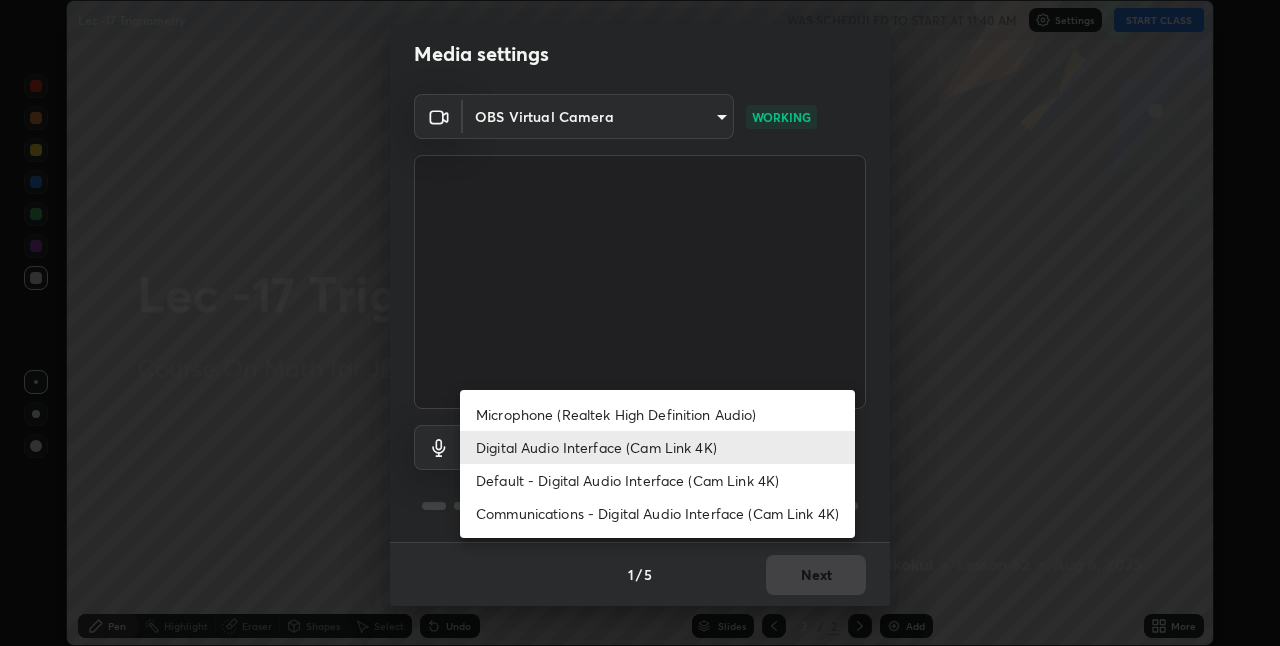 click on "Communications - Digital Audio Interface (Cam Link 4K)" at bounding box center (657, 513) 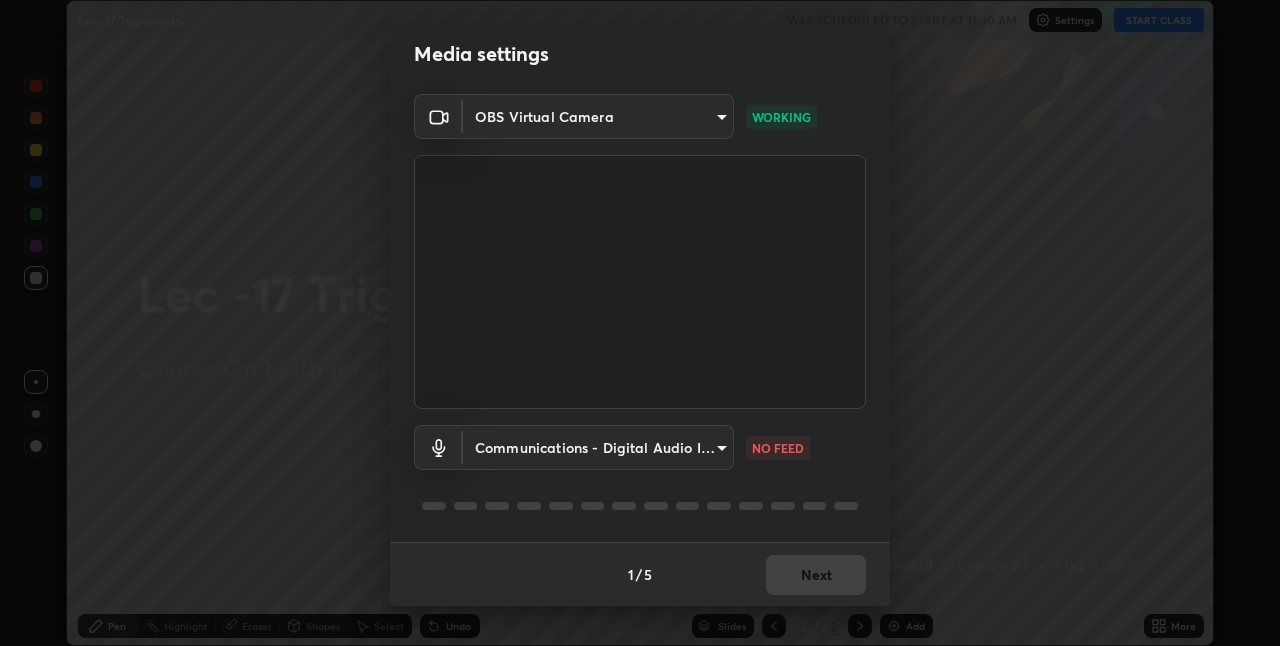 click on "Erase all Lec -17 Trignometry WAS SCHEDULED TO START AT  11:40 AM Settings START CLASS Setting up your live class Lec -17 Trignometry • L62 of Course On Math for JEE Conquer 1 2026 [FIRST] [LAST] Pen Highlight Eraser Shapes Select Undo Slides 2 / 2 Add More Enable hand raising Enable raise hand to speak to learners. Once enabled, chat will be turned off temporarily. Enable x   No doubts shared Encourage your learners to ask a doubt for better clarity Report an issue Reason for reporting Buffering Chat not working Audio - Video sync issue Educator video quality low ​ Attach an image Report Media settings OBS Virtual Camera [HASH] WORKING Communications - Digital Audio Interface (Cam Link 4K) communications NO FEED 1 / 5 Next" at bounding box center [640, 323] 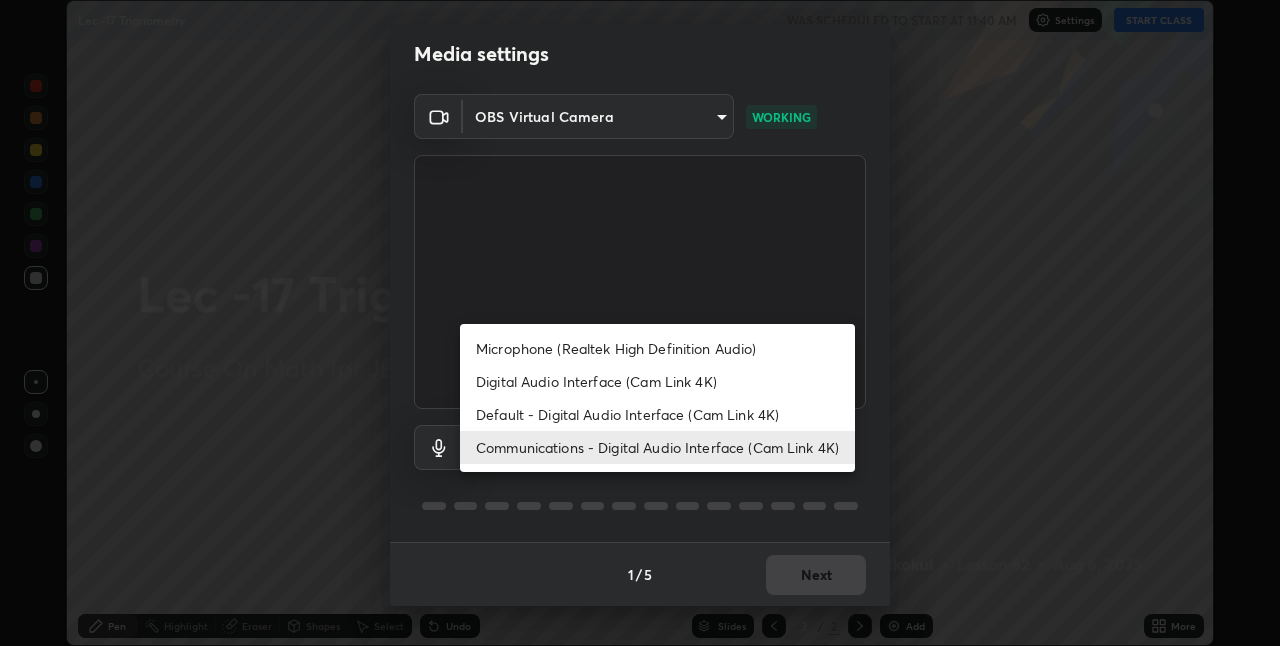 click on "Microphone (Realtek High Definition Audio)" at bounding box center [657, 348] 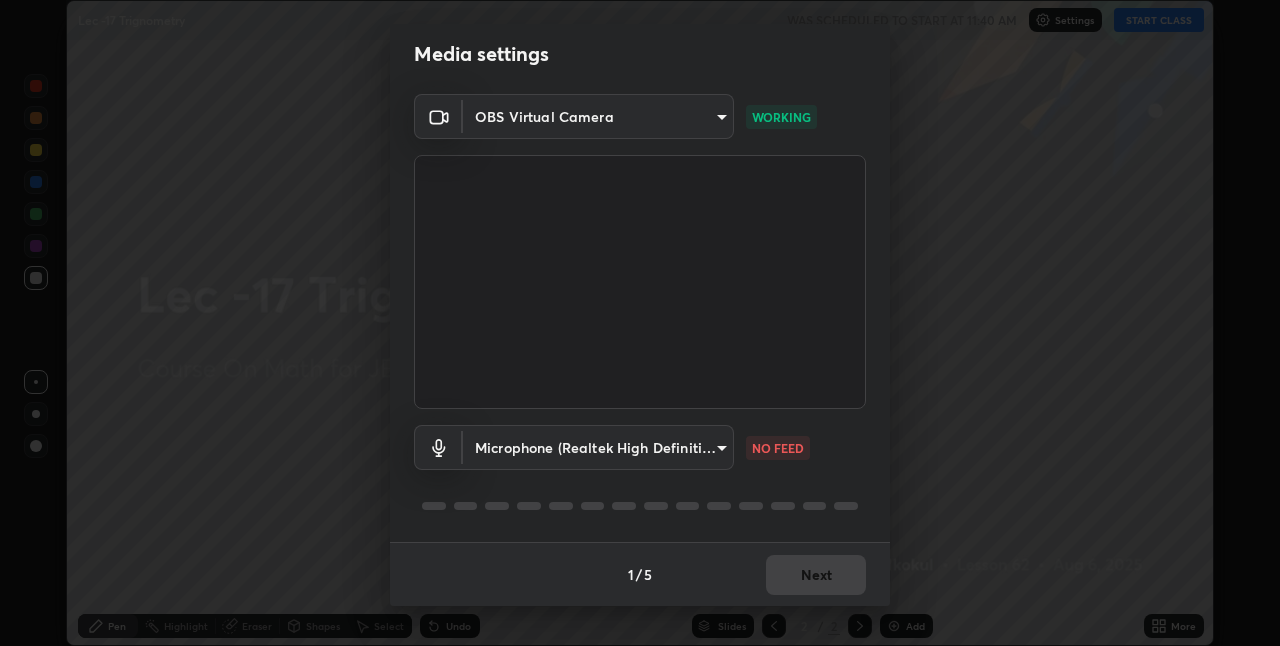 click on "Erase all Lec -17 Trignometry WAS SCHEDULED TO START AT  11:40 AM Settings START CLASS Setting up your live class Lec -17 Trignometry • L62 of Course On Math for JEE Conquer 1 2026 [FIRST] [LAST] Pen Highlight Eraser Shapes Select Undo Slides 2 / 2 Add More Enable hand raising Enable raise hand to speak to learners. Once enabled, chat will be turned off temporarily. Enable x   No doubts shared Encourage your learners to ask a doubt for better clarity Report an issue Reason for reporting Buffering Chat not working Audio - Video sync issue Educator video quality low ​ Attach an image Report Media settings OBS Virtual Camera [HASH] WORKING Microphone (Realtek High Definition Audio) [HASH] NO FEED 1 / 5 Next" at bounding box center [640, 323] 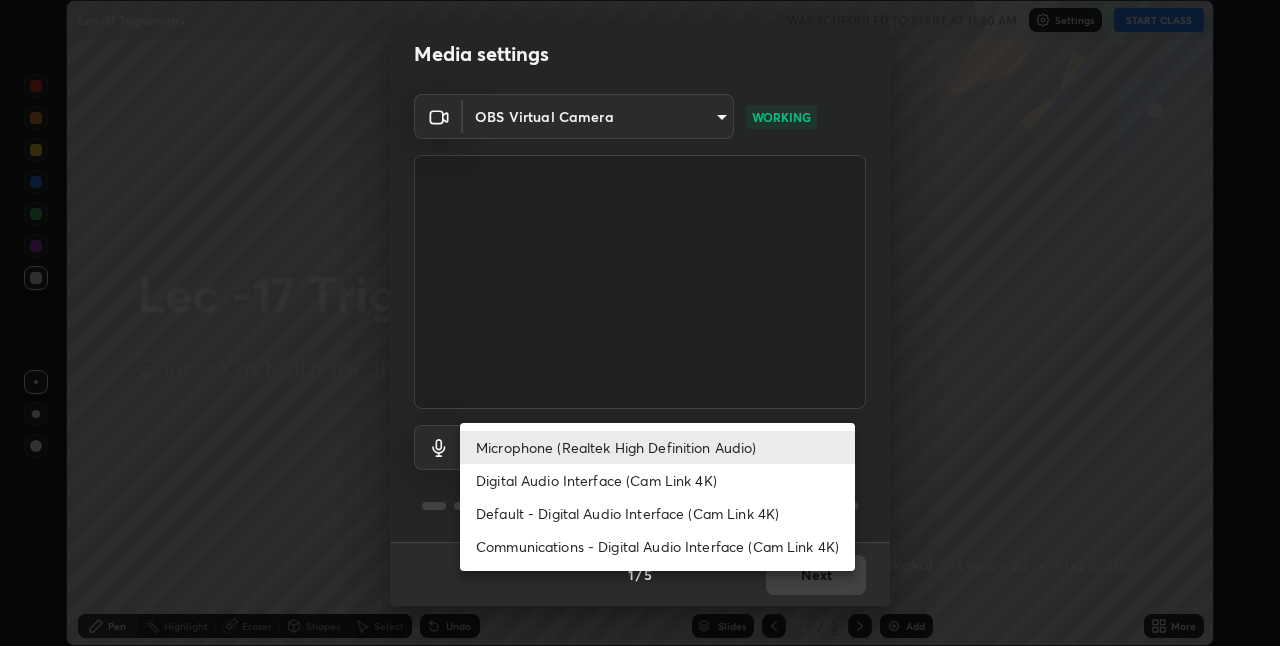 click on "Microphone (Realtek High Definition Audio)" at bounding box center [657, 447] 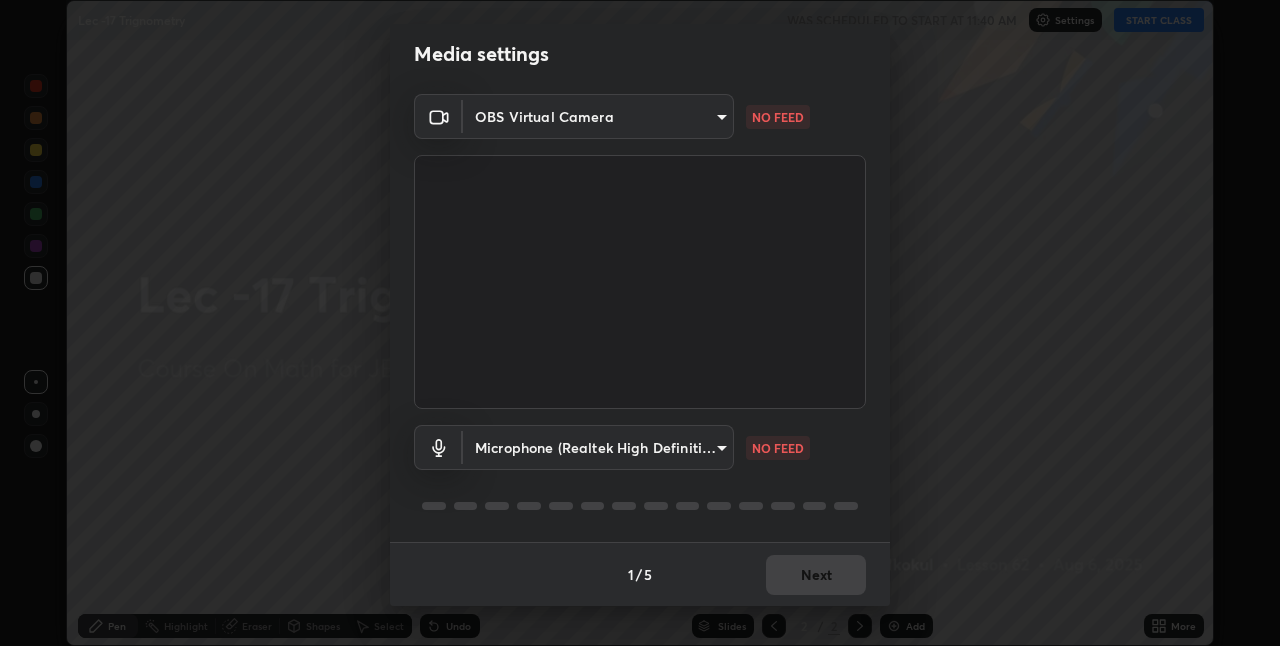 click on "Erase all Lec -17 Trignometry WAS SCHEDULED TO START AT  11:40 AM Settings START CLASS Setting up your live class Lec -17 Trignometry • L62 of Course On Math for JEE Conquer 1 2026 [FIRST] [LAST] Pen Highlight Eraser Shapes Select Undo Slides 2 / 2 Add More Enable hand raising Enable raise hand to speak to learners. Once enabled, chat will be turned off temporarily. Enable x   No doubts shared Encourage your learners to ask a doubt for better clarity Report an issue Reason for reporting Buffering Chat not working Audio - Video sync issue Educator video quality low ​ Attach an image Report Media settings OBS Virtual Camera [HASH] NO FEED Microphone (Realtek High Definition Audio) [HASH] NO FEED 1 / 5 Next" at bounding box center (640, 323) 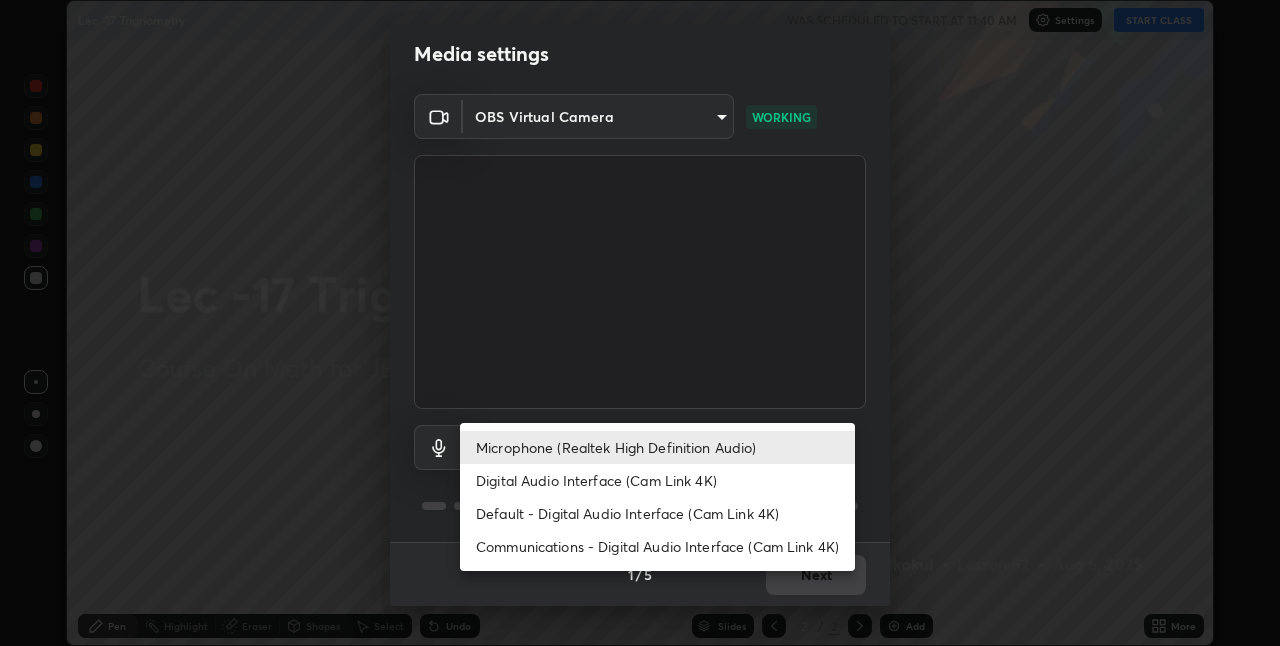 click on "Digital Audio Interface (Cam Link 4K)" at bounding box center [657, 480] 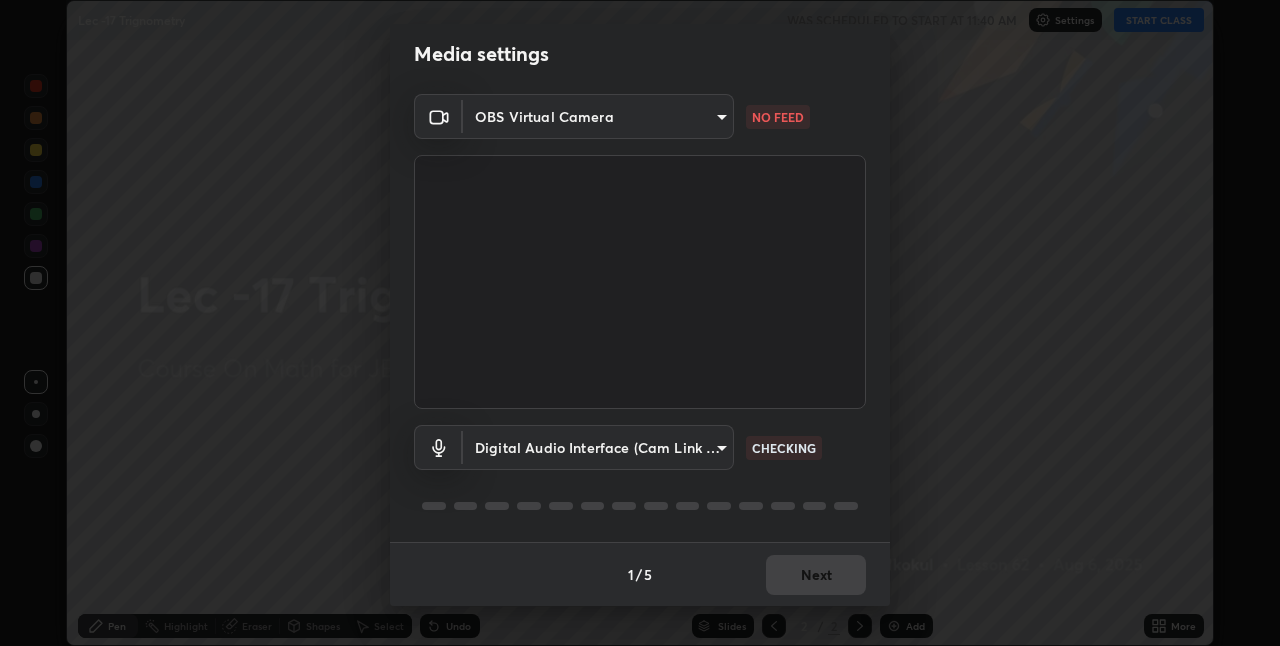 click on "Erase all Lec -17 Trignometry WAS SCHEDULED TO START AT  11:40 AM Settings START CLASS Setting up your live class Lec -17 Trignometry • L62 of Course On Math for JEE Conquer 1 2026 [FIRST] [LAST] Pen Highlight Eraser Shapes Select Undo Slides 2 / 2 Add More Enable hand raising Enable raise hand to speak to learners. Once enabled, chat will be turned off temporarily. Enable x   No doubts shared Encourage your learners to ask a doubt for better clarity Report an issue Reason for reporting Buffering Chat not working Audio - Video sync issue Educator video quality low ​ Attach an image Report Media settings OBS Virtual Camera [HASH] NO FEED Digital Audio Interface (Cam Link 4K) [HASH] CHECKING 1 / 5 Next" at bounding box center [640, 323] 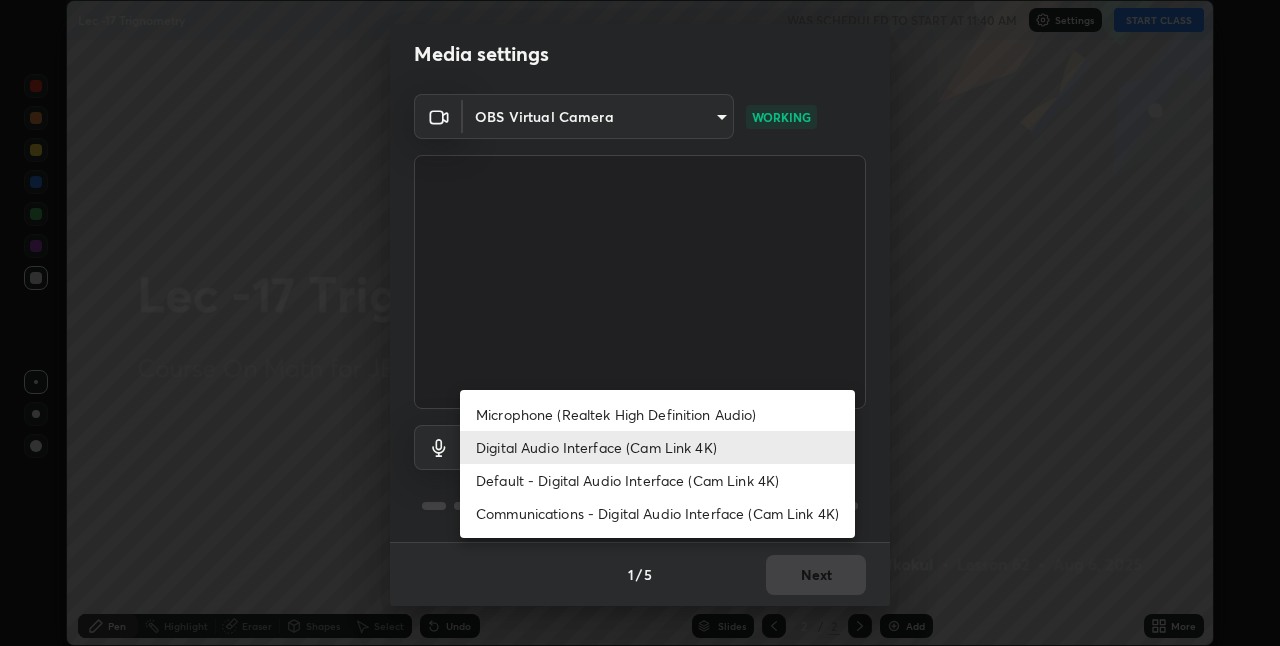 click on "Default - Digital Audio Interface (Cam Link 4K)" at bounding box center (657, 480) 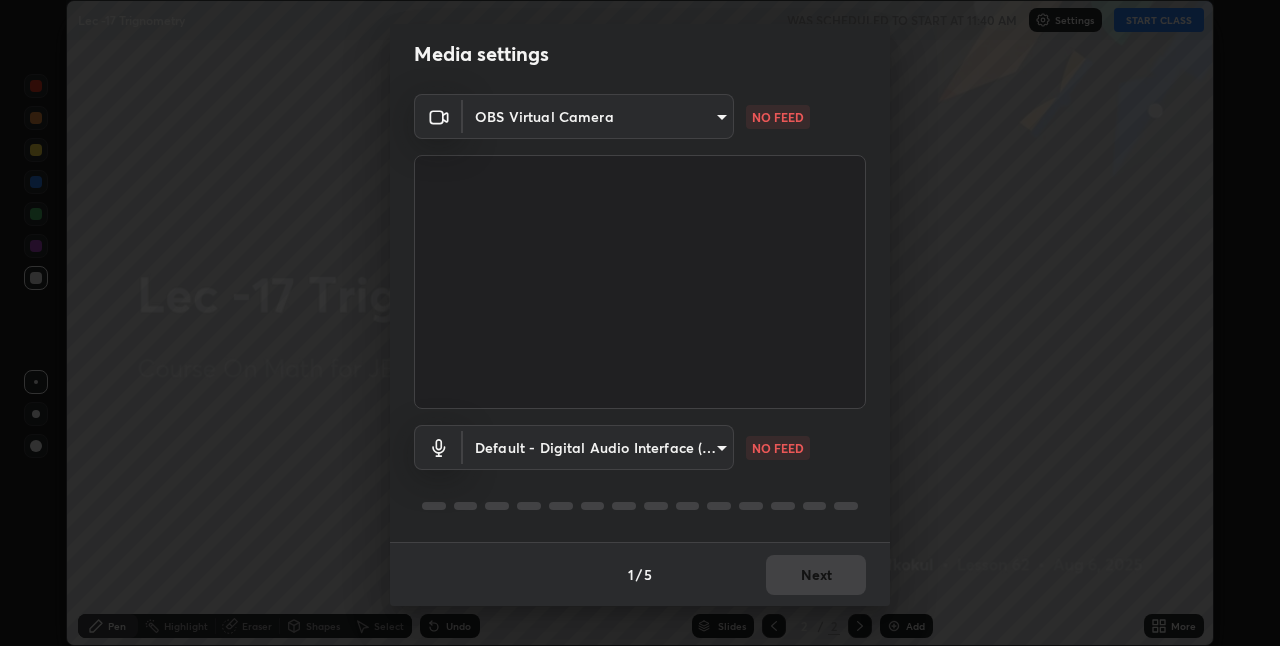click on "Erase all Lec -17 Trignometry WAS SCHEDULED TO START AT  11:40 AM Settings START CLASS Setting up your live class Lec -17 Trignometry • L62 of Course On Math for JEE Conquer 1 2026 [FIRST] [LAST] Pen Highlight Eraser Shapes Select Undo Slides 2 / 2 Add More Enable hand raising Enable raise hand to speak to learners. Once enabled, chat will be turned off temporarily. Enable x   No doubts shared Encourage your learners to ask a doubt for better clarity Report an issue Reason for reporting Buffering Chat not working Audio - Video sync issue Educator video quality low ​ Attach an image Report Media settings OBS Virtual Camera [HASH] NOT CONNECTED Default - Digital Audio Interface (Cam Link 4K) default NO FEED 1 / 5 Next" at bounding box center [640, 323] 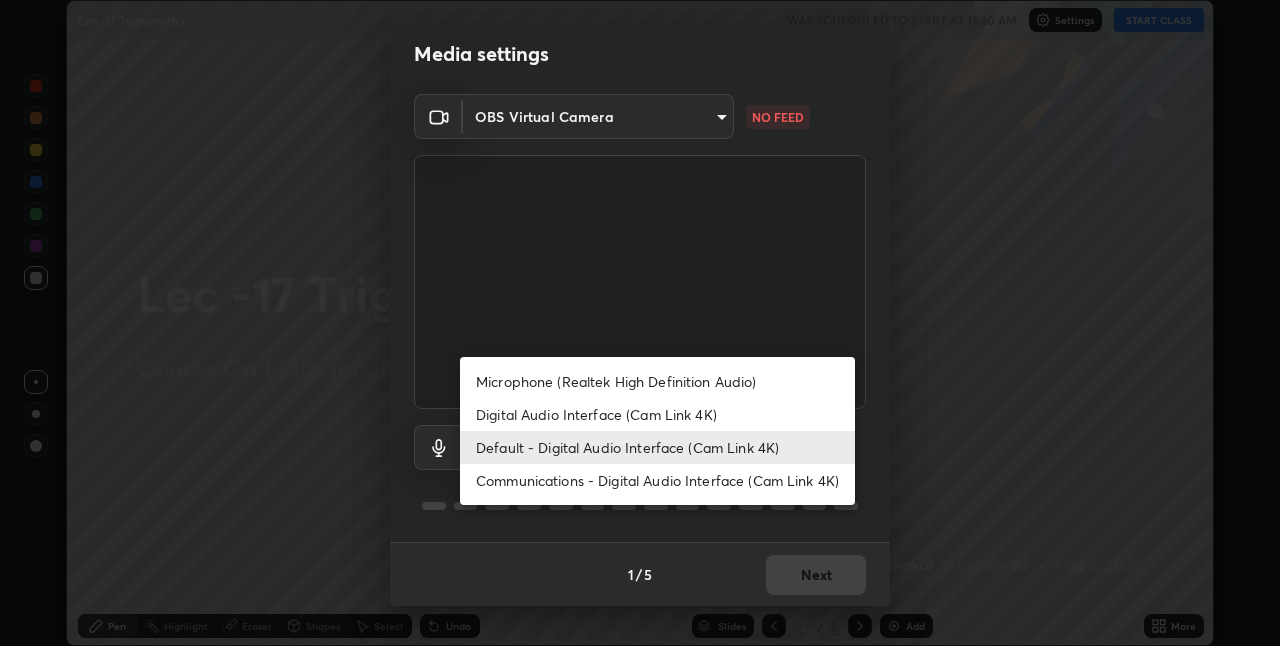 click on "Communications - Digital Audio Interface (Cam Link 4K)" at bounding box center (657, 480) 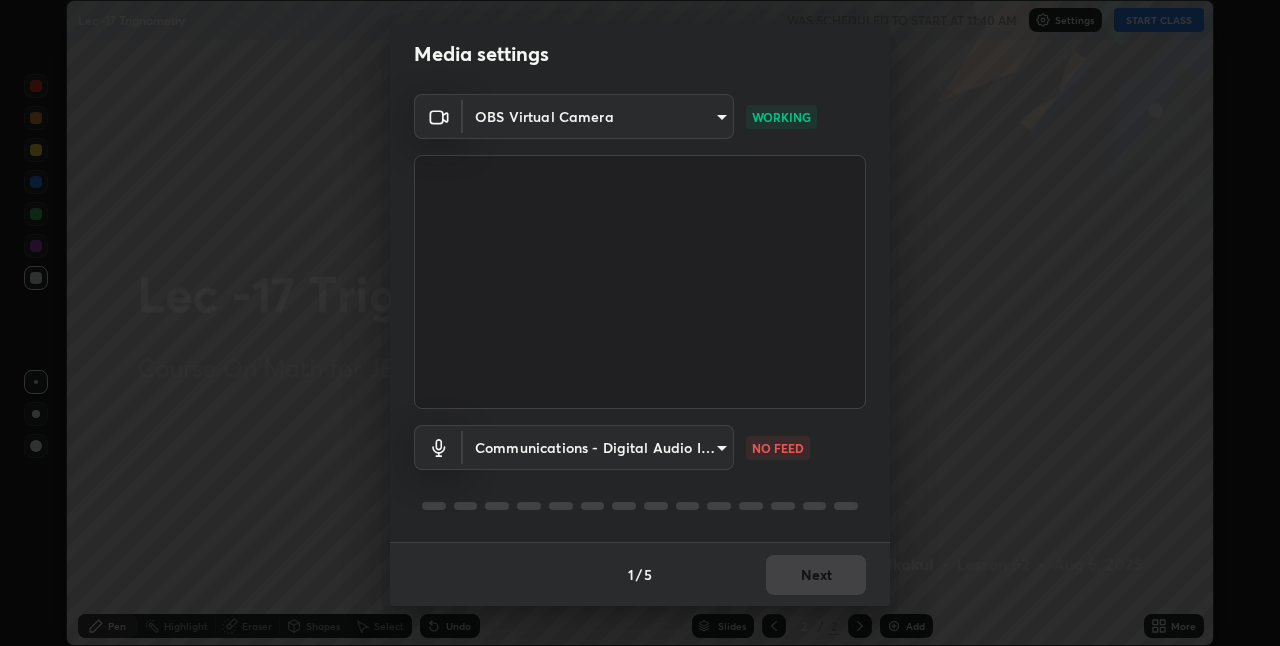 click on "Erase all Lec -17 Trignometry WAS SCHEDULED TO START AT  11:40 AM Settings START CLASS Setting up your live class Lec -17 Trignometry • L62 of Course On Math for JEE Conquer 1 2026 [FIRST] [LAST] Pen Highlight Eraser Shapes Select Undo Slides 2 / 2 Add More Enable hand raising Enable raise hand to speak to learners. Once enabled, chat will be turned off temporarily. Enable x   No doubts shared Encourage your learners to ask a doubt for better clarity Report an issue Reason for reporting Buffering Chat not working Audio - Video sync issue Educator video quality low ​ Attach an image Report Media settings OBS Virtual Camera [HASH] WORKING Communications - Digital Audio Interface (Cam Link 4K) communications NO FEED 1 / 5 Next" at bounding box center [640, 323] 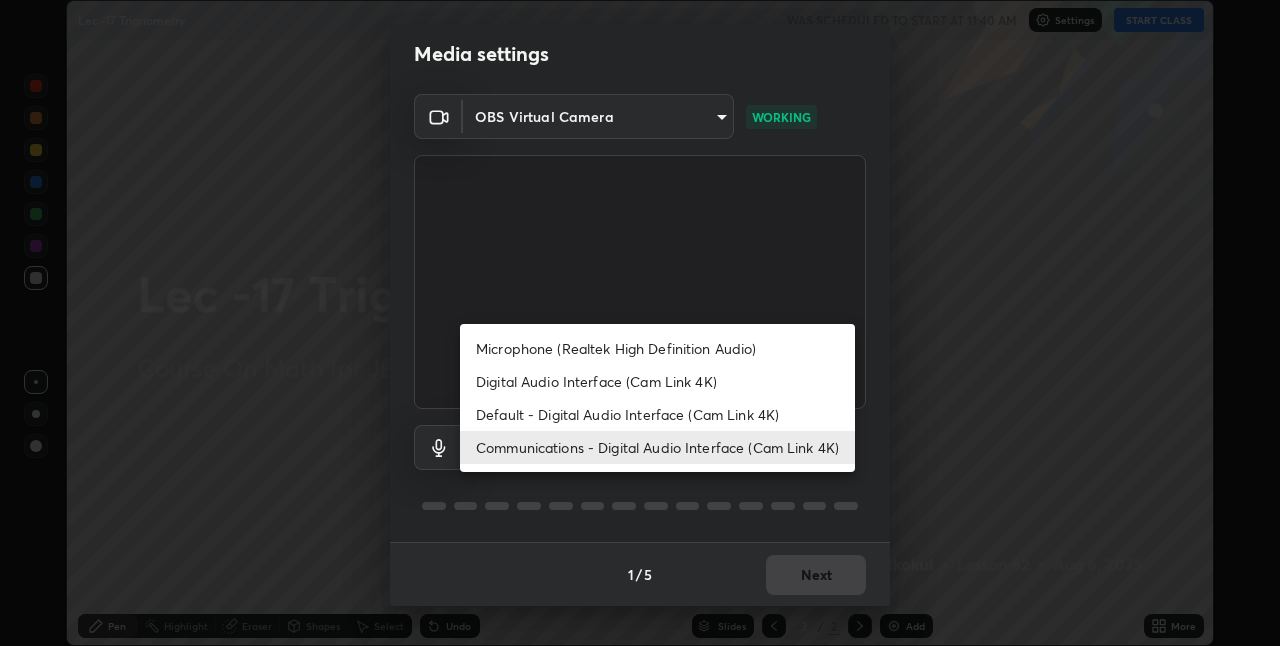 click on "Default - Digital Audio Interface (Cam Link 4K)" at bounding box center (657, 414) 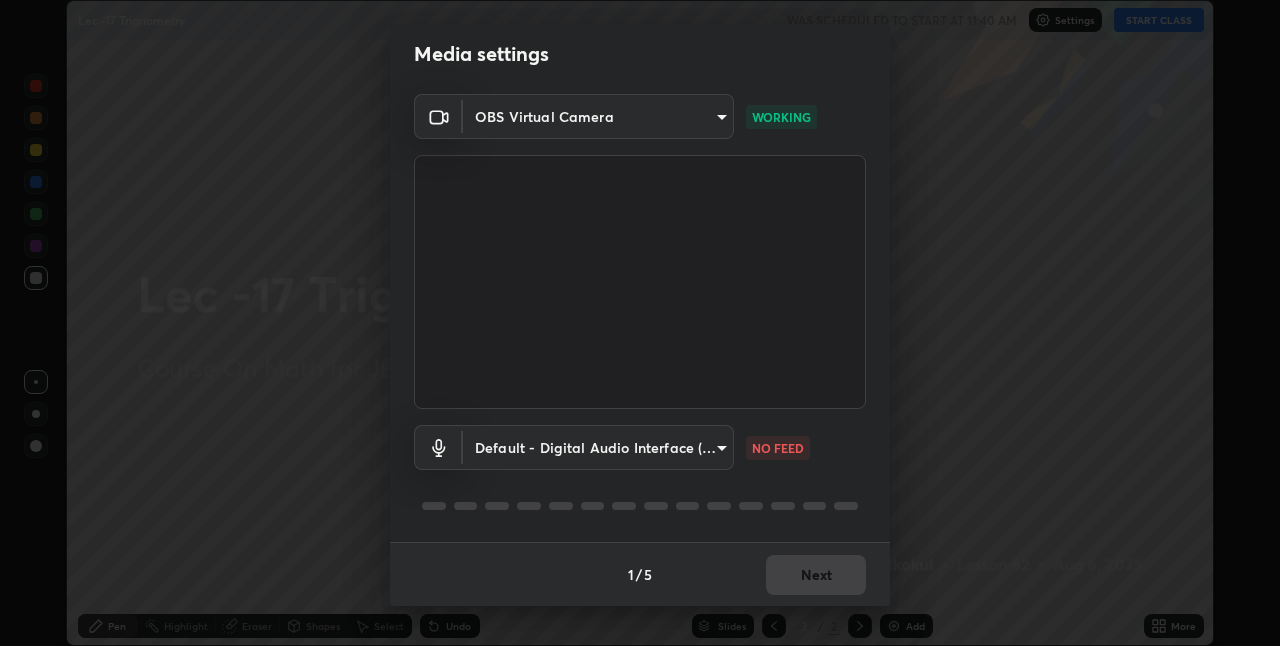 click on "Erase all Lec -17 Trignometry WAS SCHEDULED TO START AT  11:40 AM Settings START CLASS Setting up your live class Lec -17 Trignometry • L62 of Course On Math for JEE Conquer 1 2026 [FIRST] [LAST] Pen Highlight Eraser Shapes Select Undo Slides 2 / 2 Add More Enable hand raising Enable raise hand to speak to learners. Once enabled, chat will be turned off temporarily. Enable x   No doubts shared Encourage your learners to ask a doubt for better clarity Report an issue Reason for reporting Buffering Chat not working Audio - Video sync issue Educator video quality low ​ Attach an image Report Media settings OBS Virtual Camera [HASH] WORKING Default - Digital Audio Interface (Cam Link 4K) default NO FEED 1 / 5 Next" at bounding box center (640, 323) 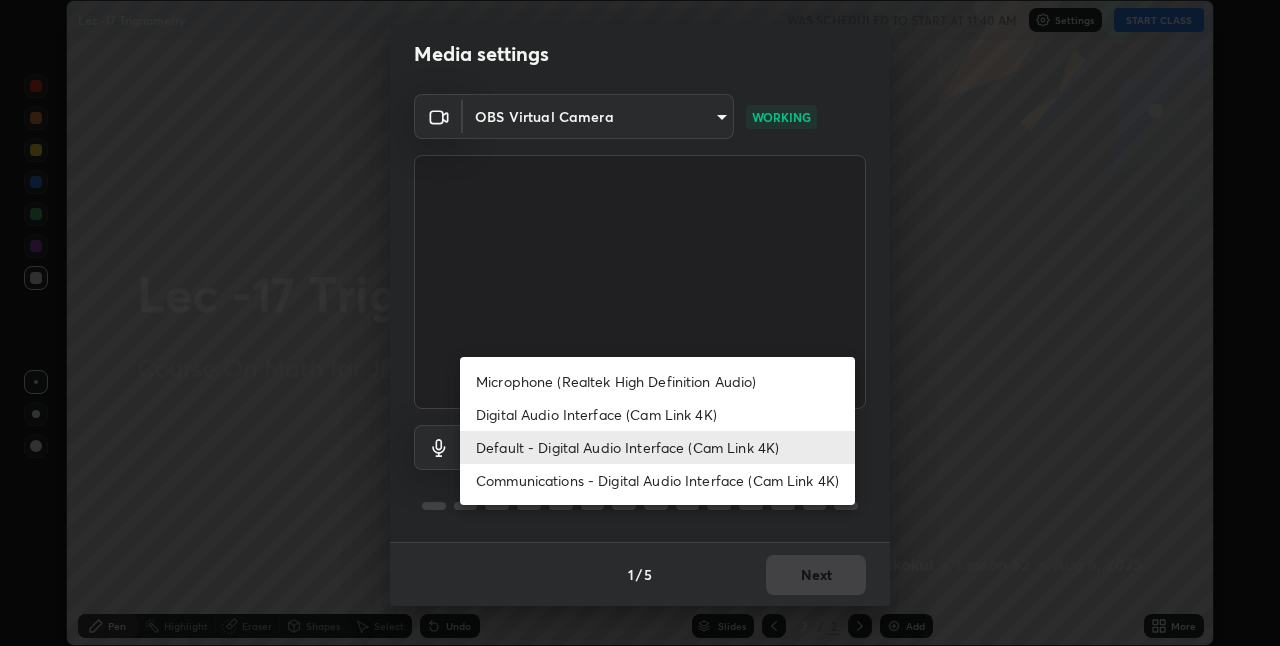 click on "Digital Audio Interface (Cam Link 4K)" at bounding box center (657, 414) 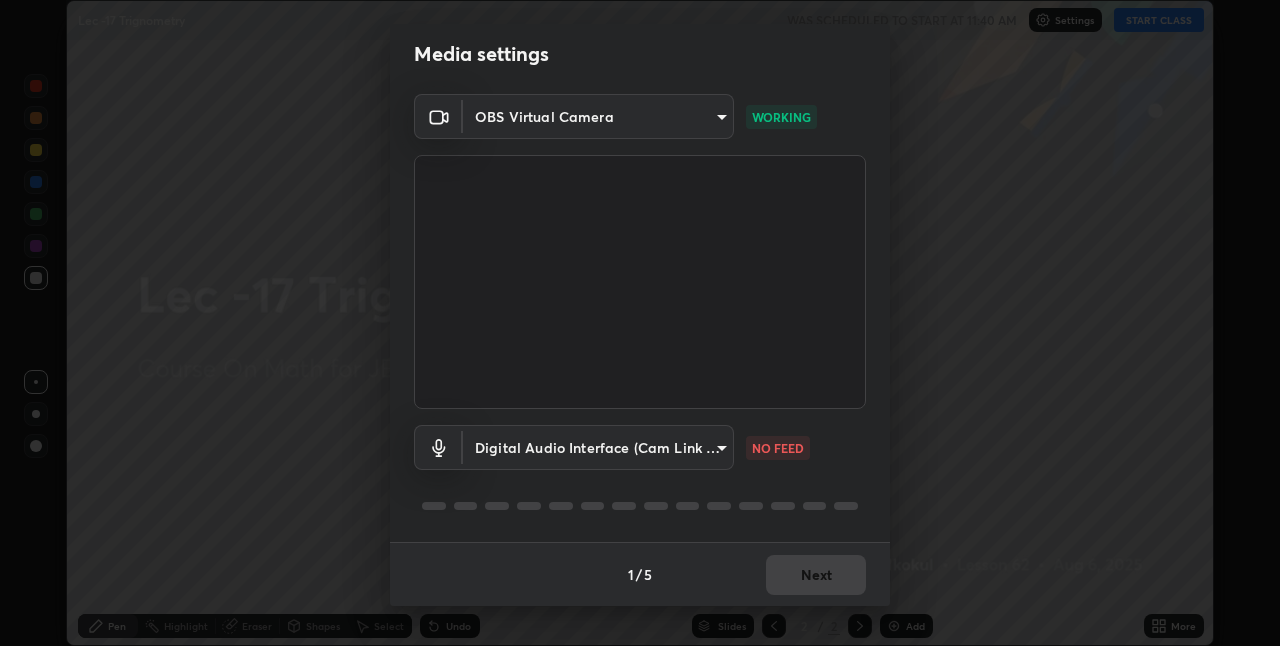 click on "Erase all Lec -17 Trignometry WAS SCHEDULED TO START AT  11:40 AM Settings START CLASS Setting up your live class Lec -17 Trignometry • L62 of Course On Math for JEE Conquer 1 2026 [FIRST] [LAST] Pen Highlight Eraser Shapes Select Undo Slides 2 / 2 Add More Enable hand raising Enable raise hand to speak to learners. Once enabled, chat will be turned off temporarily. Enable x   No doubts shared Encourage your learners to ask a doubt for better clarity Report an issue Reason for reporting Buffering Chat not working Audio - Video sync issue Educator video quality low ​ Attach an image Report Media settings OBS Virtual Camera [HASH] WORKING Digital Audio Interface (Cam Link 4K) [HASH] NO FEED 1 / 5 Next" at bounding box center [640, 323] 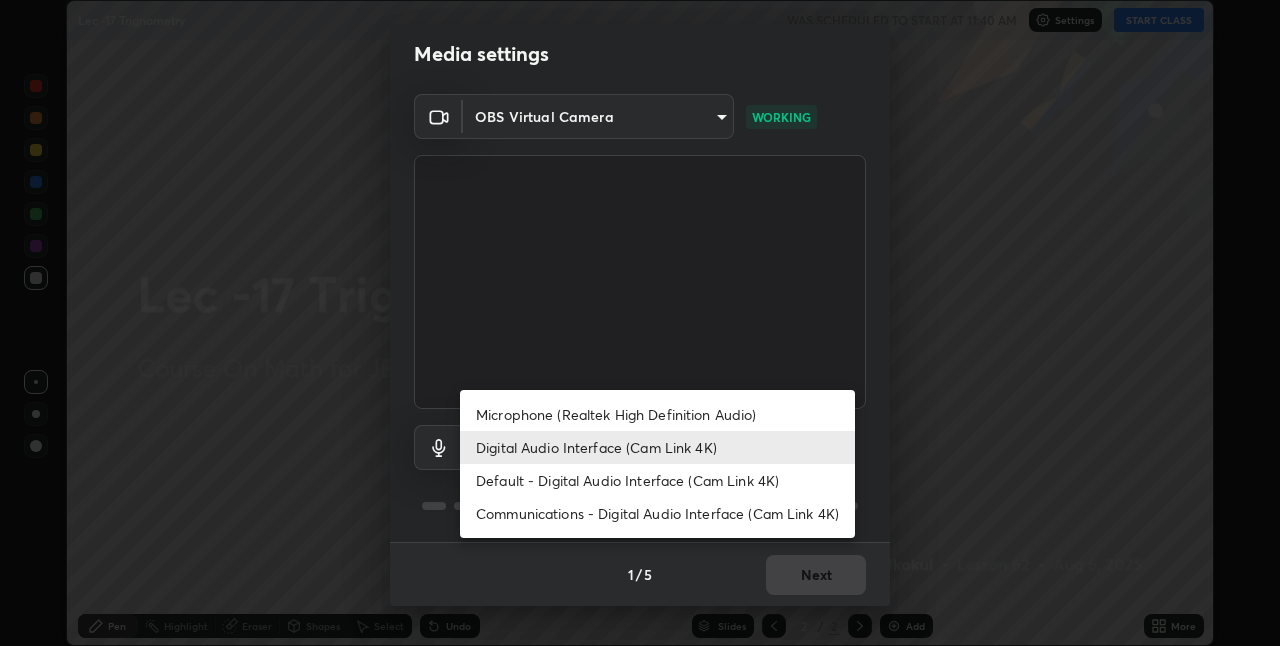 click on "Microphone (Realtek High Definition Audio)" at bounding box center (657, 414) 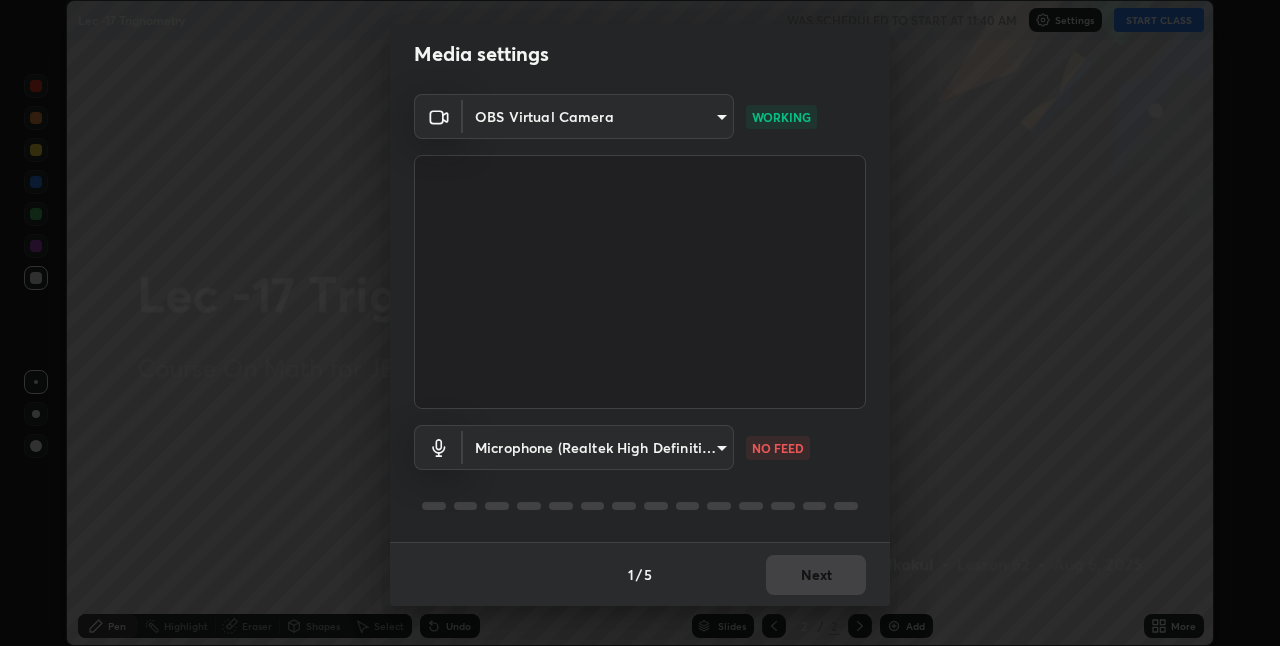 click on "Erase all Lec -17 Trignometry WAS SCHEDULED TO START AT  11:40 AM Settings START CLASS Setting up your live class Lec -17 Trignometry • L62 of Course On Math for JEE Conquer 1 2026 [FIRST] [LAST] Pen Highlight Eraser Shapes Select Undo Slides 2 / 2 Add More Enable hand raising Enable raise hand to speak to learners. Once enabled, chat will be turned off temporarily. Enable x   No doubts shared Encourage your learners to ask a doubt for better clarity Report an issue Reason for reporting Buffering Chat not working Audio - Video sync issue Educator video quality low ​ Attach an image Report Media settings OBS Virtual Camera [HASH] WORKING Microphone (Realtek High Definition Audio) [HASH] NO FEED 1 / 5 Next" at bounding box center (640, 323) 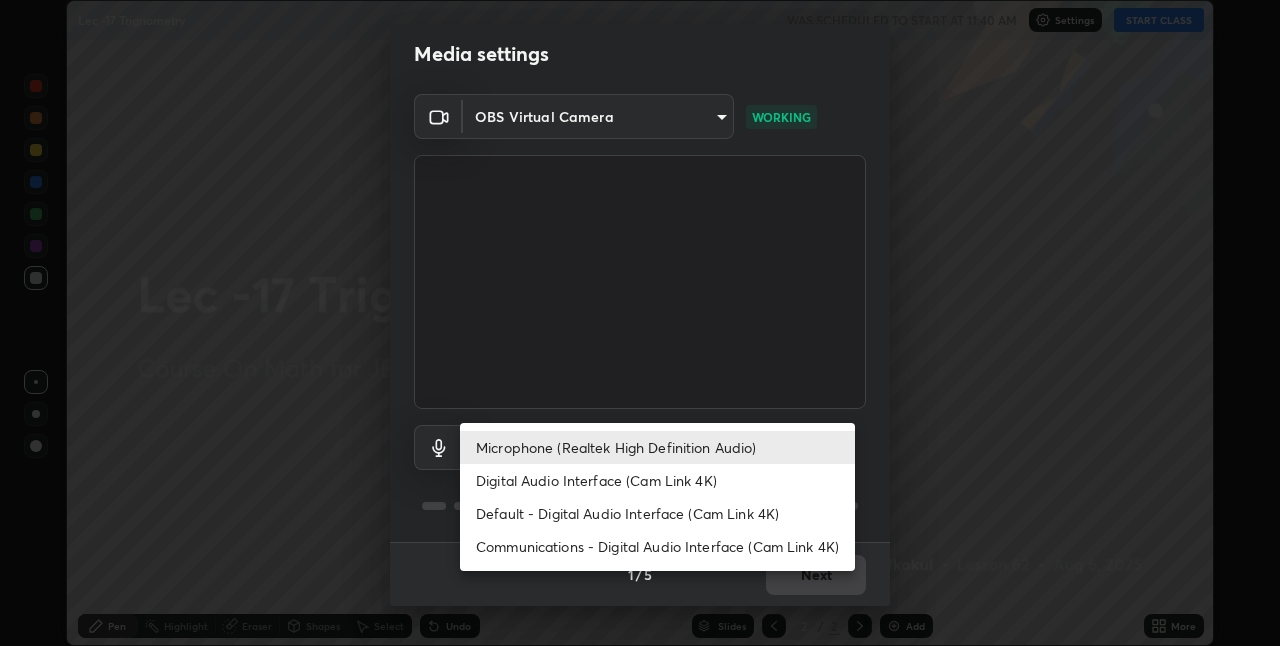 click on "Digital Audio Interface (Cam Link 4K)" at bounding box center [657, 480] 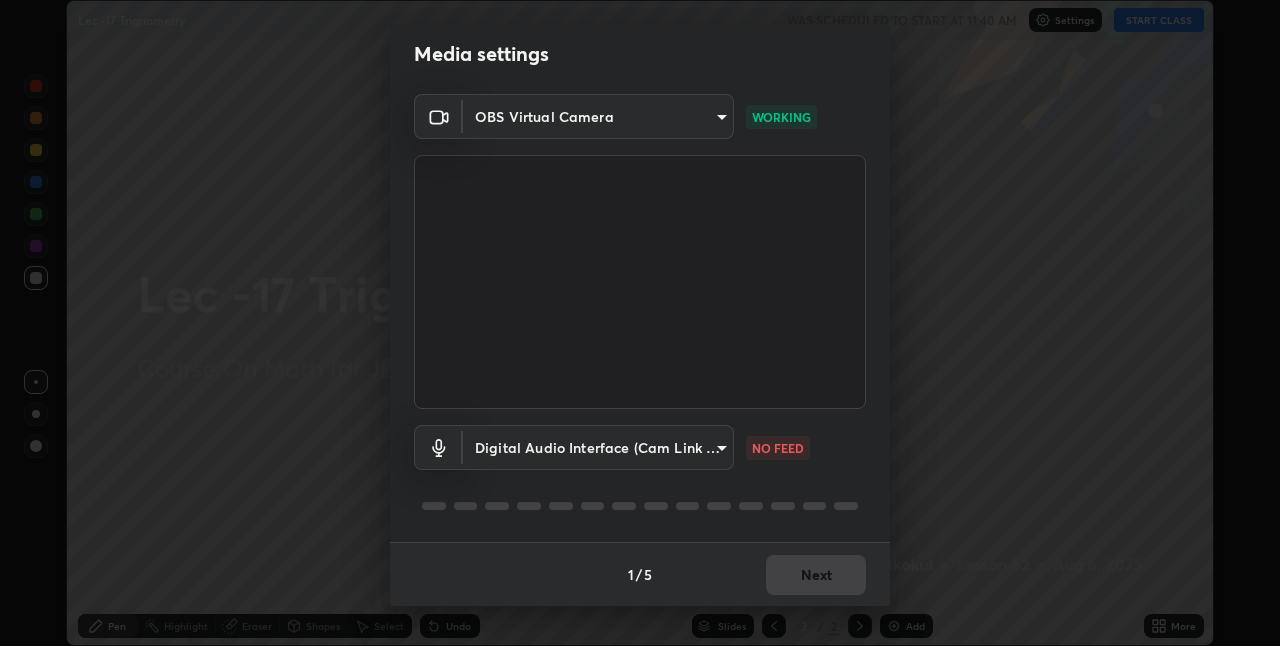 click on "Erase all Lec -17 Trignometry WAS SCHEDULED TO START AT  11:40 AM Settings START CLASS Setting up your live class Lec -17 Trignometry • L62 of Course On Math for JEE Conquer 1 2026 [FIRST] [LAST] Pen Highlight Eraser Shapes Select Undo Slides 2 / 2 Add More Enable hand raising Enable raise hand to speak to learners. Once enabled, chat will be turned off temporarily. Enable x   No doubts shared Encourage your learners to ask a doubt for better clarity Report an issue Reason for reporting Buffering Chat not working Audio - Video sync issue Educator video quality low ​ Attach an image Report Media settings OBS Virtual Camera [HASH] WORKING Digital Audio Interface (Cam Link 4K) [HASH] NO FEED 1 / 5 Next" at bounding box center [640, 323] 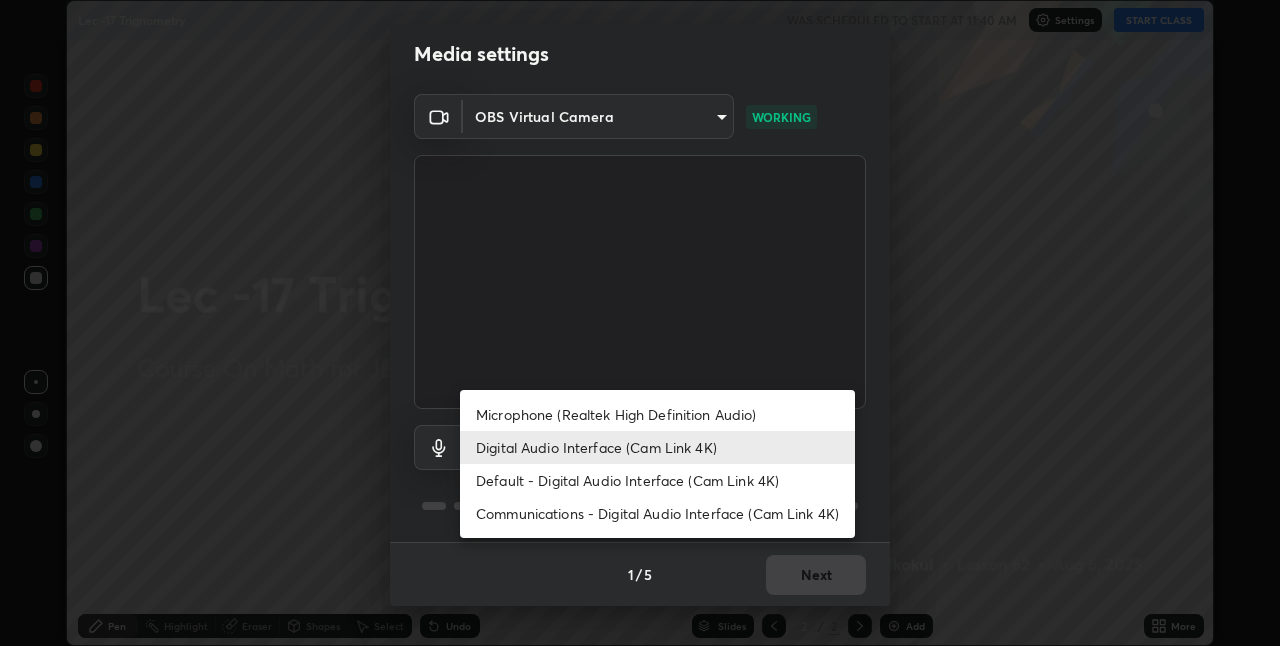 click on "Default - Digital Audio Interface (Cam Link 4K)" at bounding box center (657, 480) 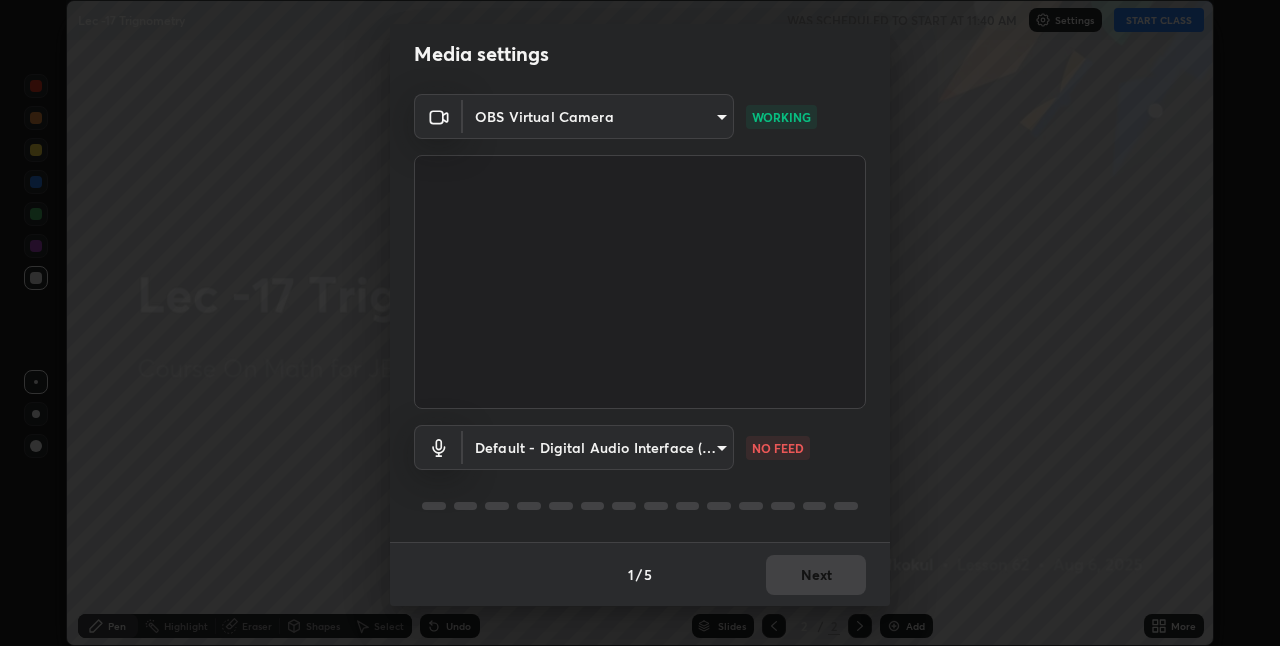 click on "Erase all Lec -17 Trignometry WAS SCHEDULED TO START AT  11:40 AM Settings START CLASS Setting up your live class Lec -17 Trignometry • L62 of Course On Math for JEE Conquer 1 2026 [FIRST] [LAST] Pen Highlight Eraser Shapes Select Undo Slides 2 / 2 Add More Enable hand raising Enable raise hand to speak to learners. Once enabled, chat will be turned off temporarily. Enable x   No doubts shared Encourage your learners to ask a doubt for better clarity Report an issue Reason for reporting Buffering Chat not working Audio - Video sync issue Educator video quality low ​ Attach an image Report Media settings OBS Virtual Camera [HASH] WORKING Default - Digital Audio Interface (Cam Link 4K) default NO FEED 1 / 5 Next" at bounding box center [640, 323] 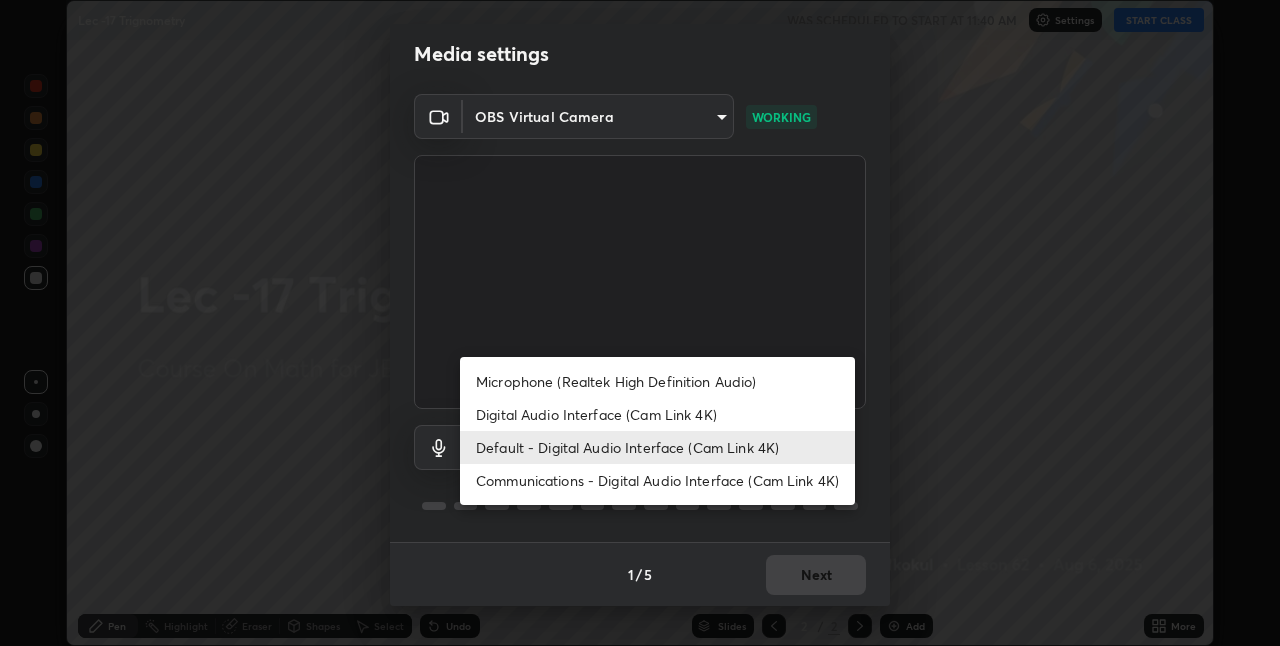 click on "Communications - Digital Audio Interface (Cam Link 4K)" at bounding box center [657, 480] 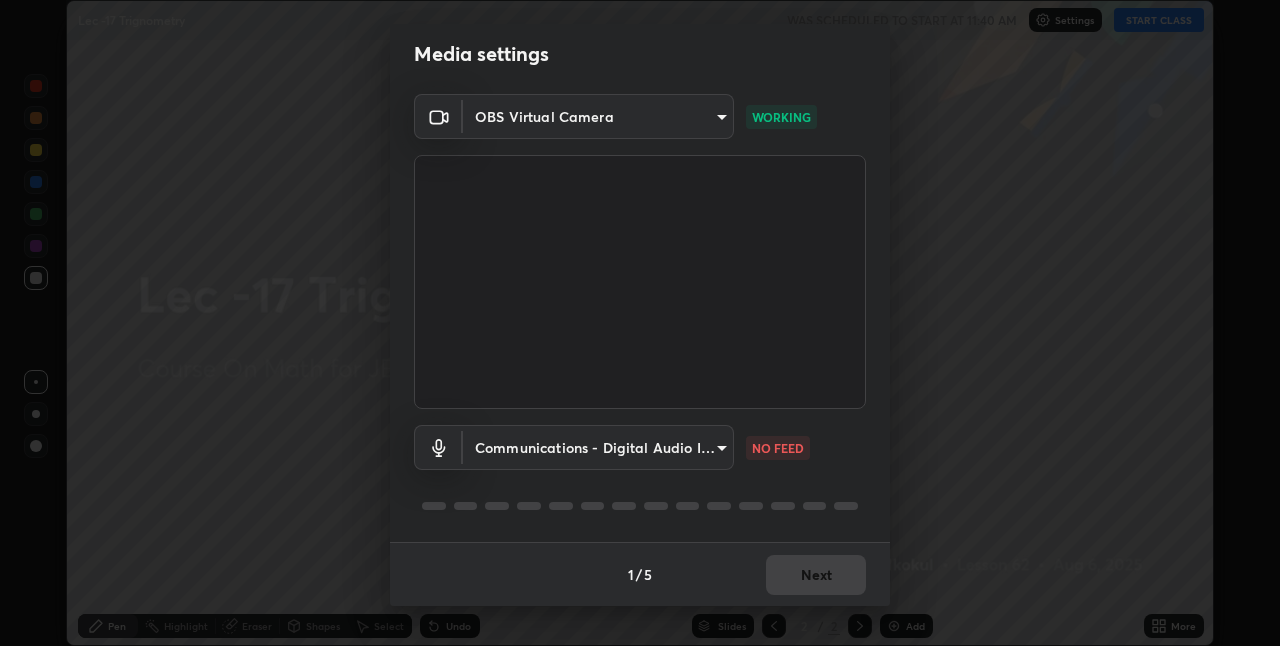 click on "Erase all Lec -17 Trignometry WAS SCHEDULED TO START AT  11:40 AM Settings START CLASS Setting up your live class Lec -17 Trignometry • L62 of Course On Math for JEE Conquer 1 2026 [FIRST] [LAST] Pen Highlight Eraser Shapes Select Undo Slides 2 / 2 Add More Enable hand raising Enable raise hand to speak to learners. Once enabled, chat will be turned off temporarily. Enable x   No doubts shared Encourage your learners to ask a doubt for better clarity Report an issue Reason for reporting Buffering Chat not working Audio - Video sync issue Educator video quality low ​ Attach an image Report Media settings OBS Virtual Camera [HASH] WORKING Communications - Digital Audio Interface (Cam Link 4K) communications NO FEED 1 / 5 Next" at bounding box center (640, 323) 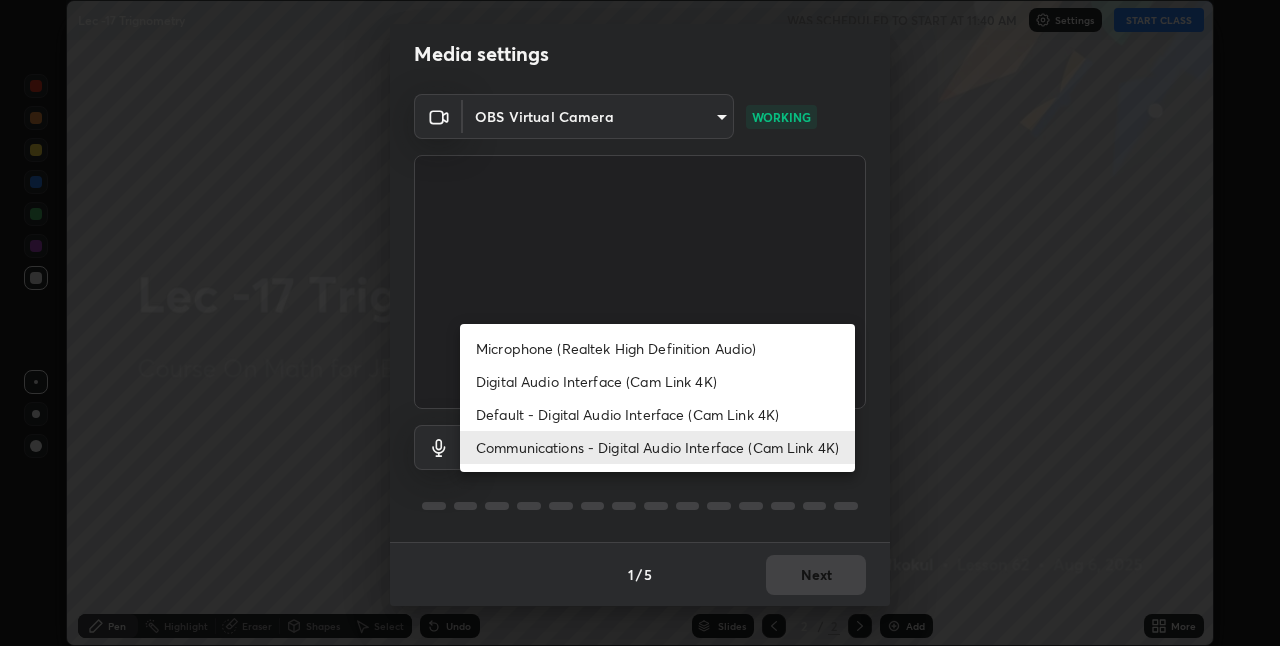 click on "Digital Audio Interface (Cam Link 4K)" at bounding box center (657, 381) 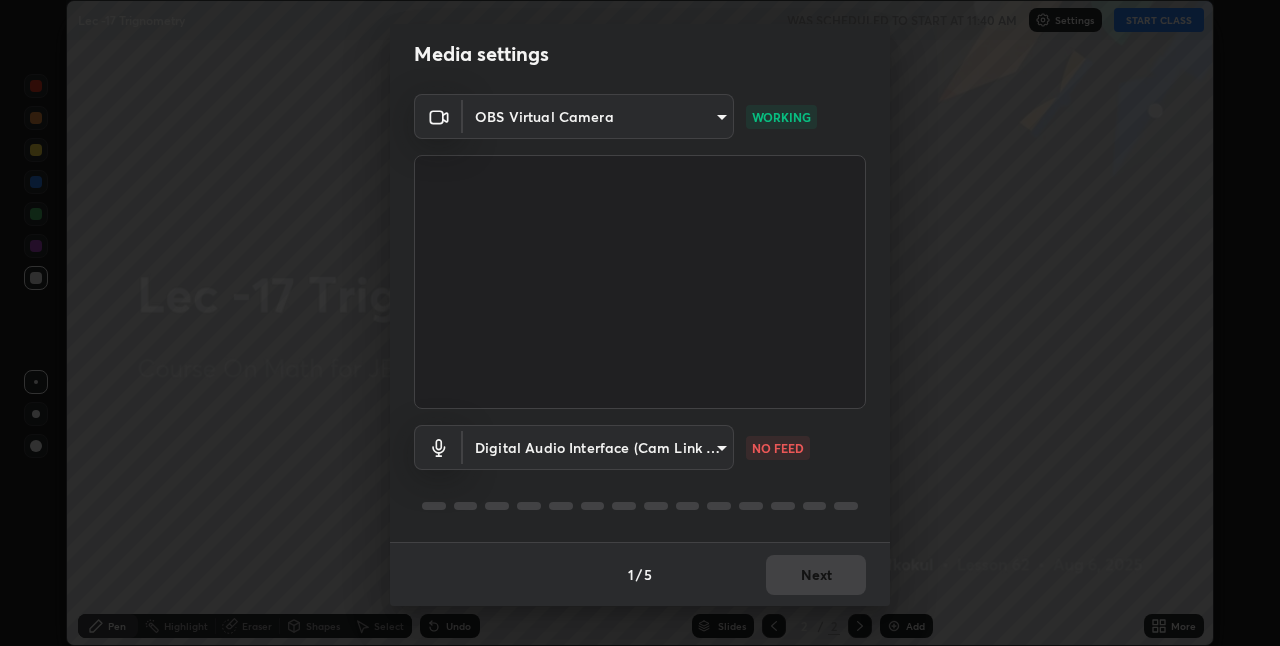 click on "Erase all Lec -17 Trignometry WAS SCHEDULED TO START AT  11:40 AM Settings START CLASS Setting up your live class Lec -17 Trignometry • L62 of Course On Math for JEE Conquer 1 2026 [FIRST] [LAST] Pen Highlight Eraser Shapes Select Undo Slides 2 / 2 Add More Enable hand raising Enable raise hand to speak to learners. Once enabled, chat will be turned off temporarily. Enable x   No doubts shared Encourage your learners to ask a doubt for better clarity Report an issue Reason for reporting Buffering Chat not working Audio - Video sync issue Educator video quality low ​ Attach an image Report Media settings OBS Virtual Camera [HASH] WORKING Digital Audio Interface (Cam Link 4K) [HASH] NO FEED 1 / 5 Next" at bounding box center [640, 323] 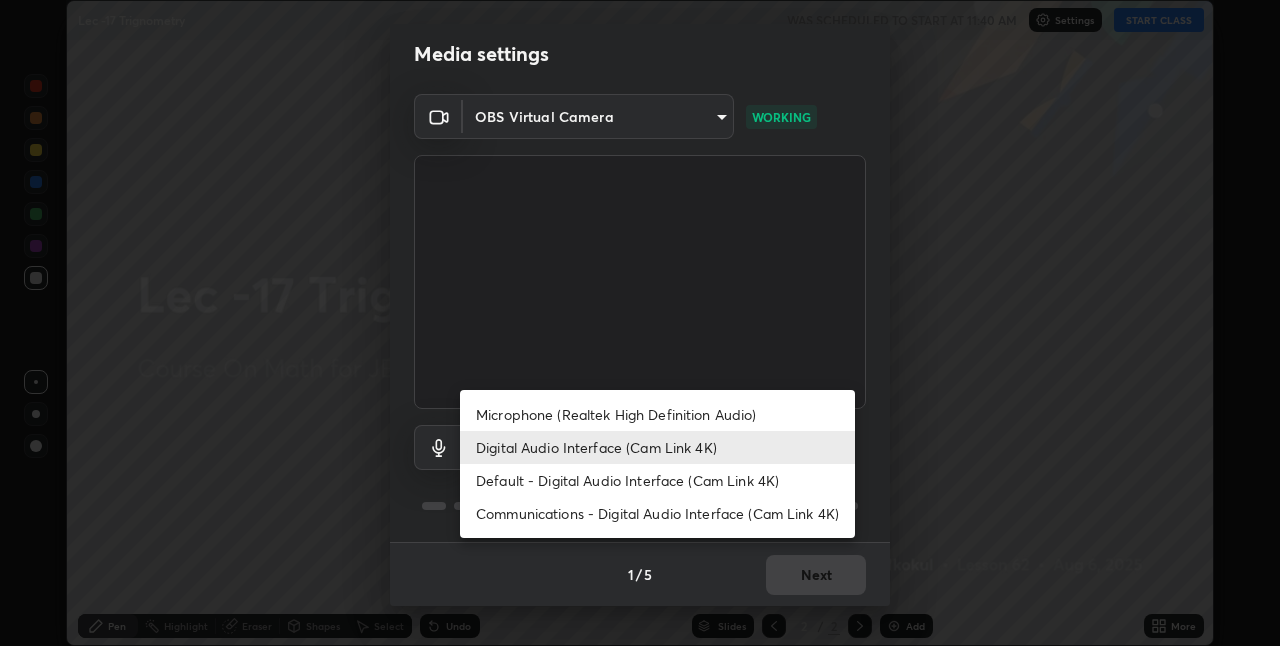 click on "Microphone (Realtek High Definition Audio)" at bounding box center [657, 414] 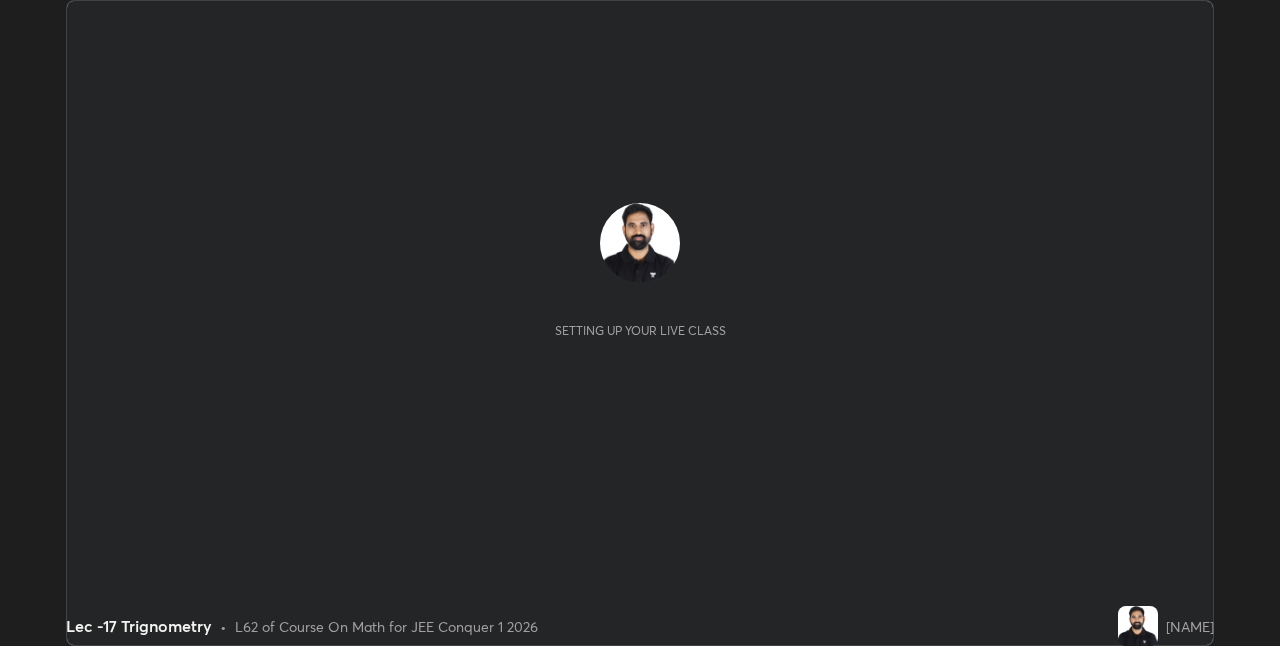 scroll, scrollTop: 0, scrollLeft: 0, axis: both 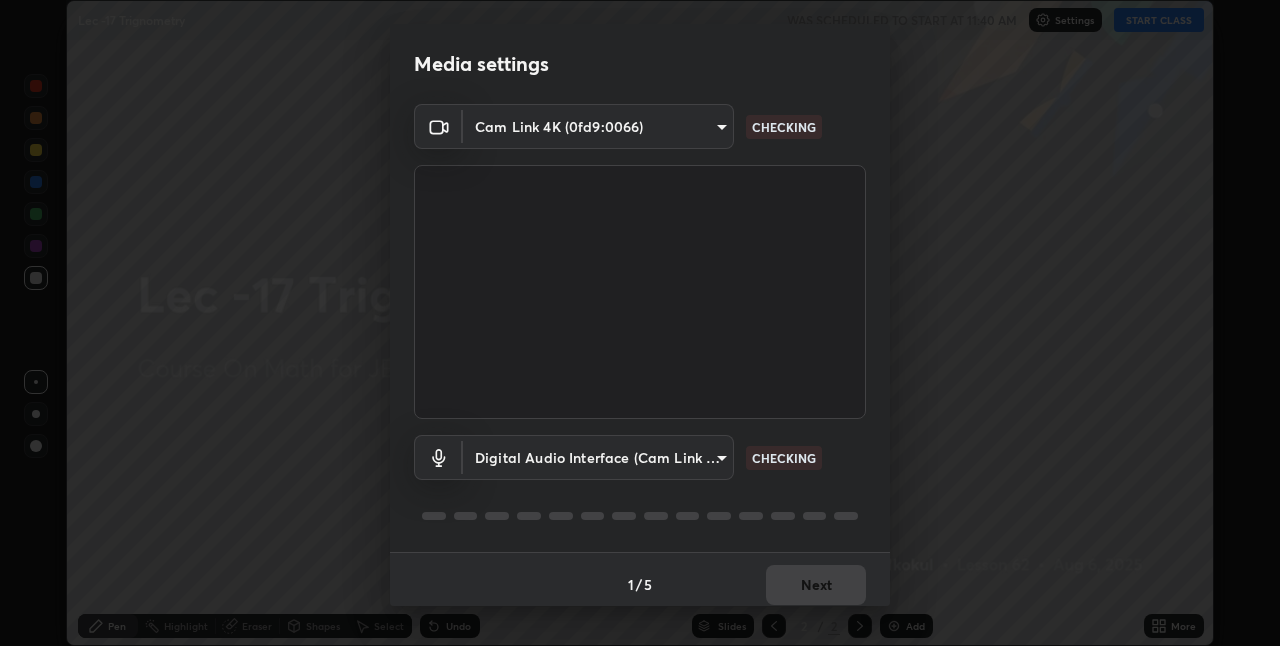 click on "Erase all Lec -17 Trignometry WAS SCHEDULED TO START AT 11:40 AM Settings START CLASS Setting up your live class Lec -17 Trignometry • L62 of Course On Math for JEE Conquer 1 2026 [NAME] Pen Highlight Eraser Shapes Select Undo Slides 2 / 2 Add More Enable hand raising Enable raise hand to speak to learners. Once enabled, chat will be turned off temporarily. Enable x No doubts shared Encourage your learners to ask a doubt for better clarity Report an issue Reason for reporting Buffering Chat not working Audio - Video sync issue Educator video quality low Attach an image Report Media settings Cam Link 4K ([HASH]) [HASH] CHECKING Digital Audio Interface (Cam Link 4K) [HASH] CHECKING 1 / 5 Next" at bounding box center (640, 323) 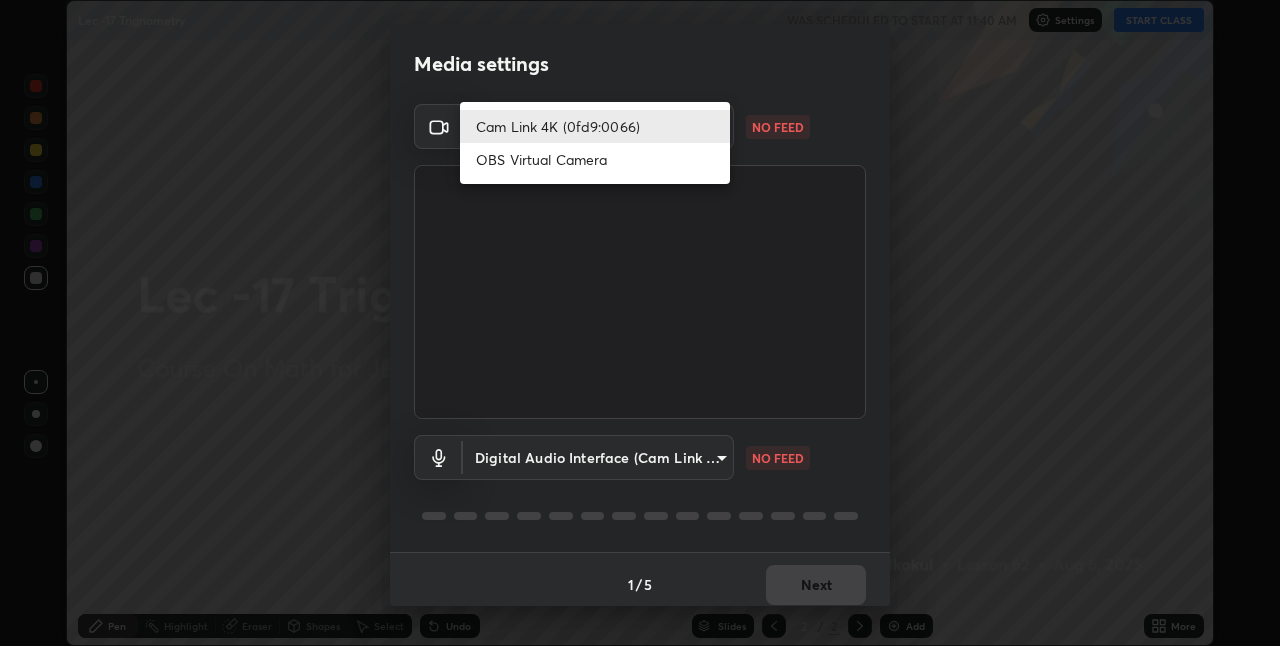 click on "OBS Virtual Camera" at bounding box center (595, 159) 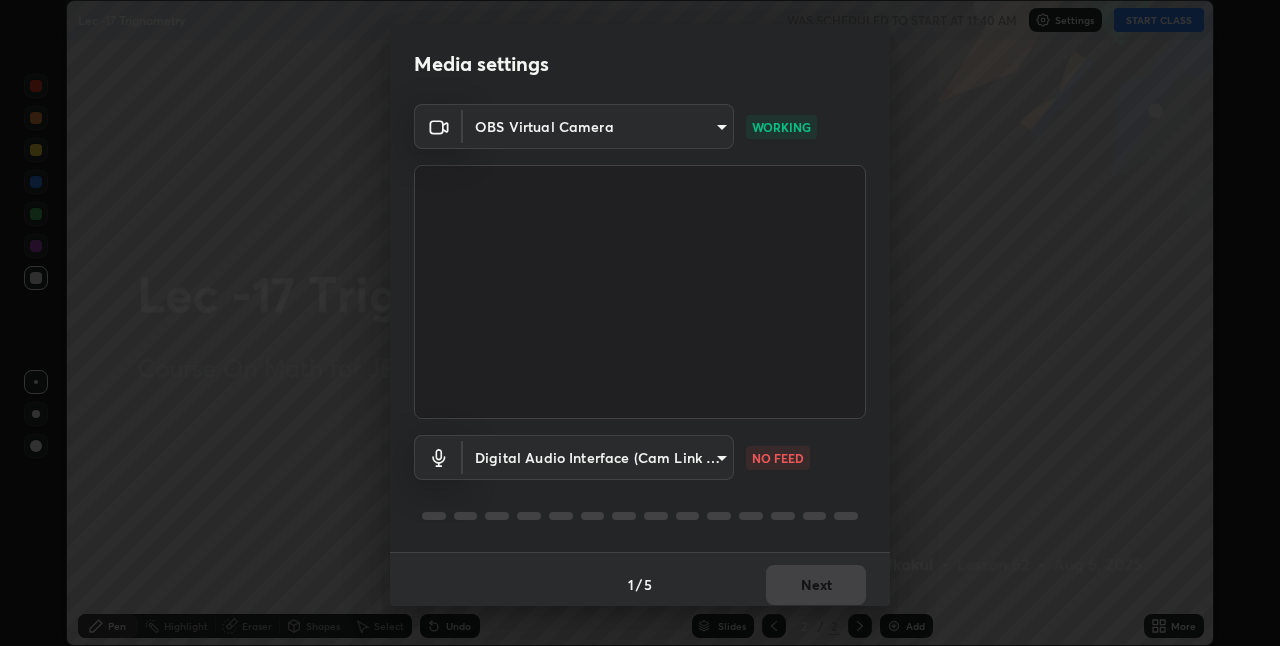 click at bounding box center [640, 292] 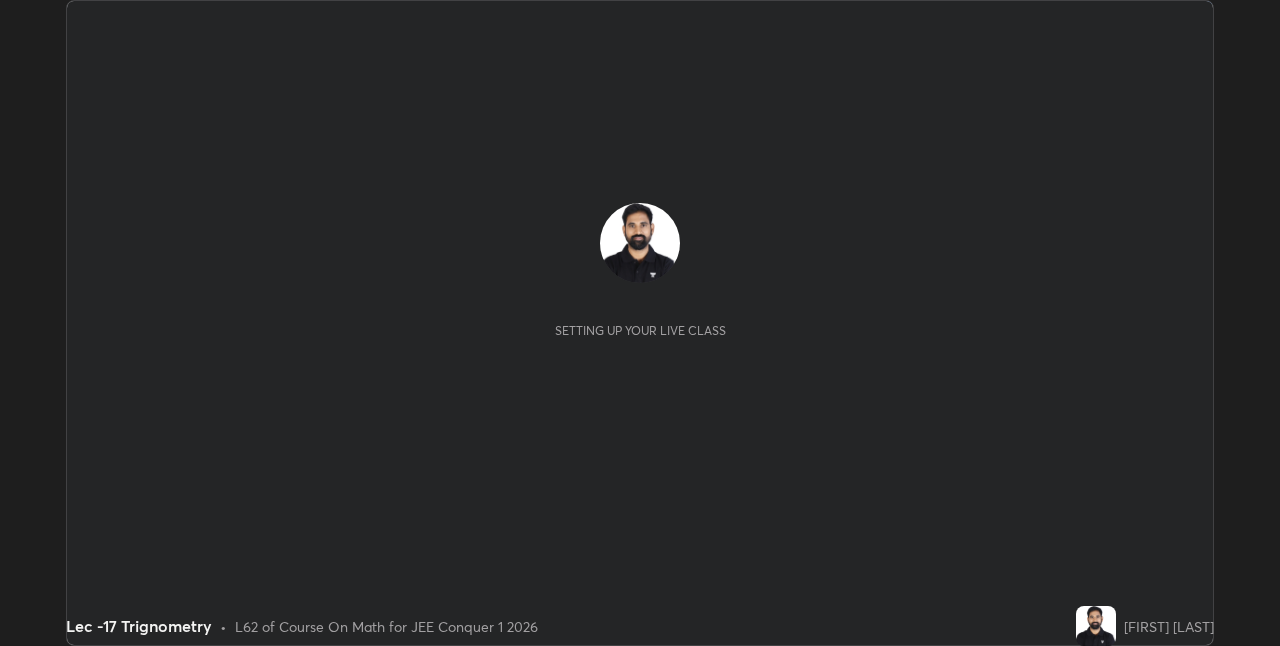 scroll, scrollTop: 0, scrollLeft: 0, axis: both 